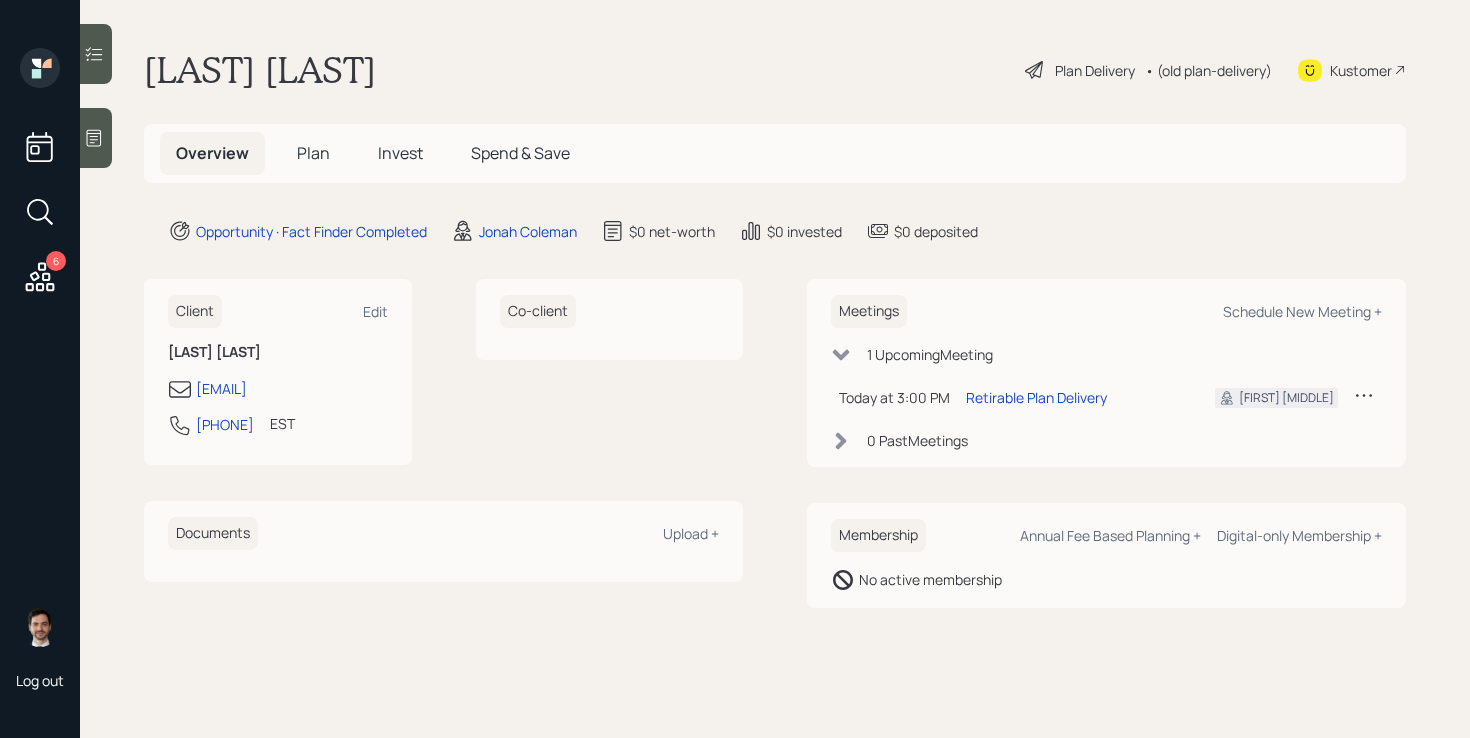 scroll, scrollTop: 0, scrollLeft: 0, axis: both 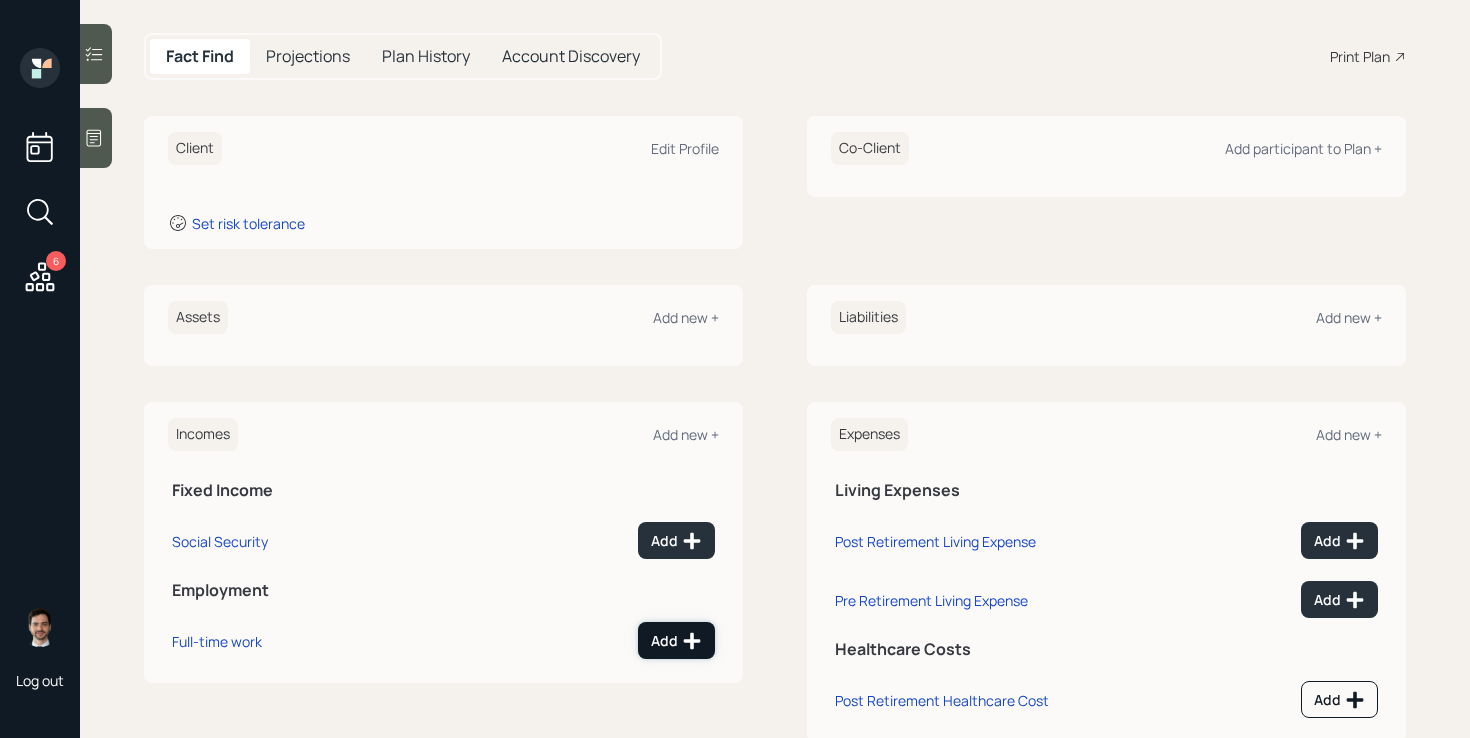 click on "Add" at bounding box center (676, 640) 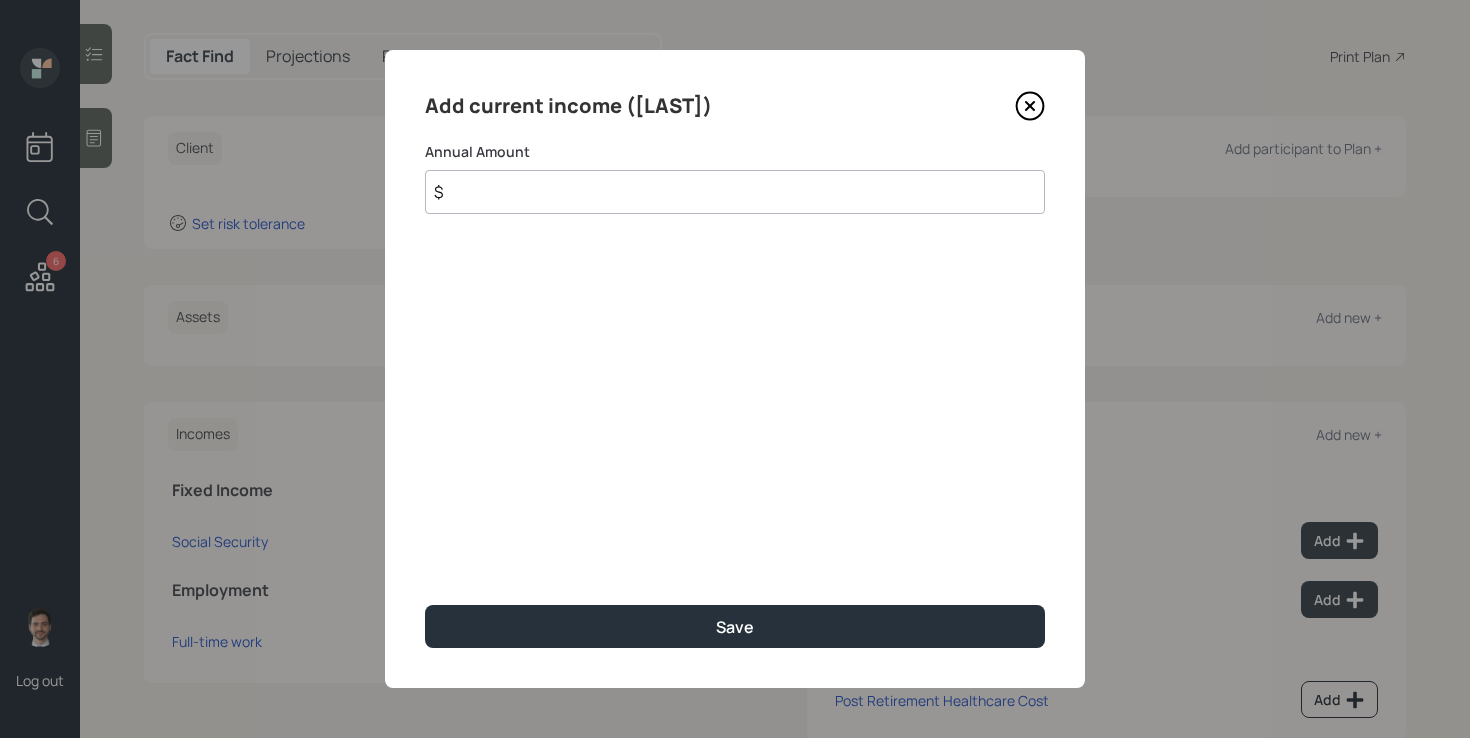 click on "$" at bounding box center (735, 192) 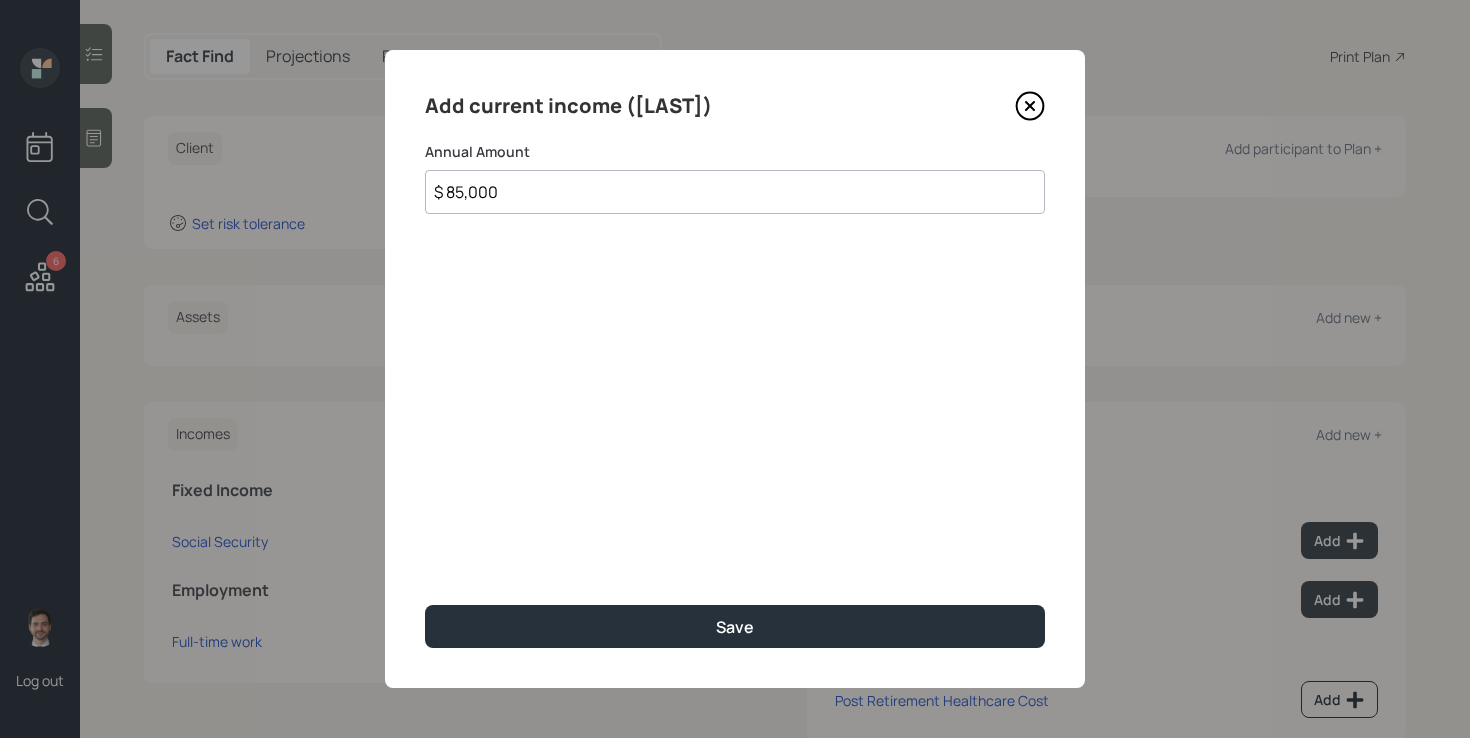 type on "$ 85,000" 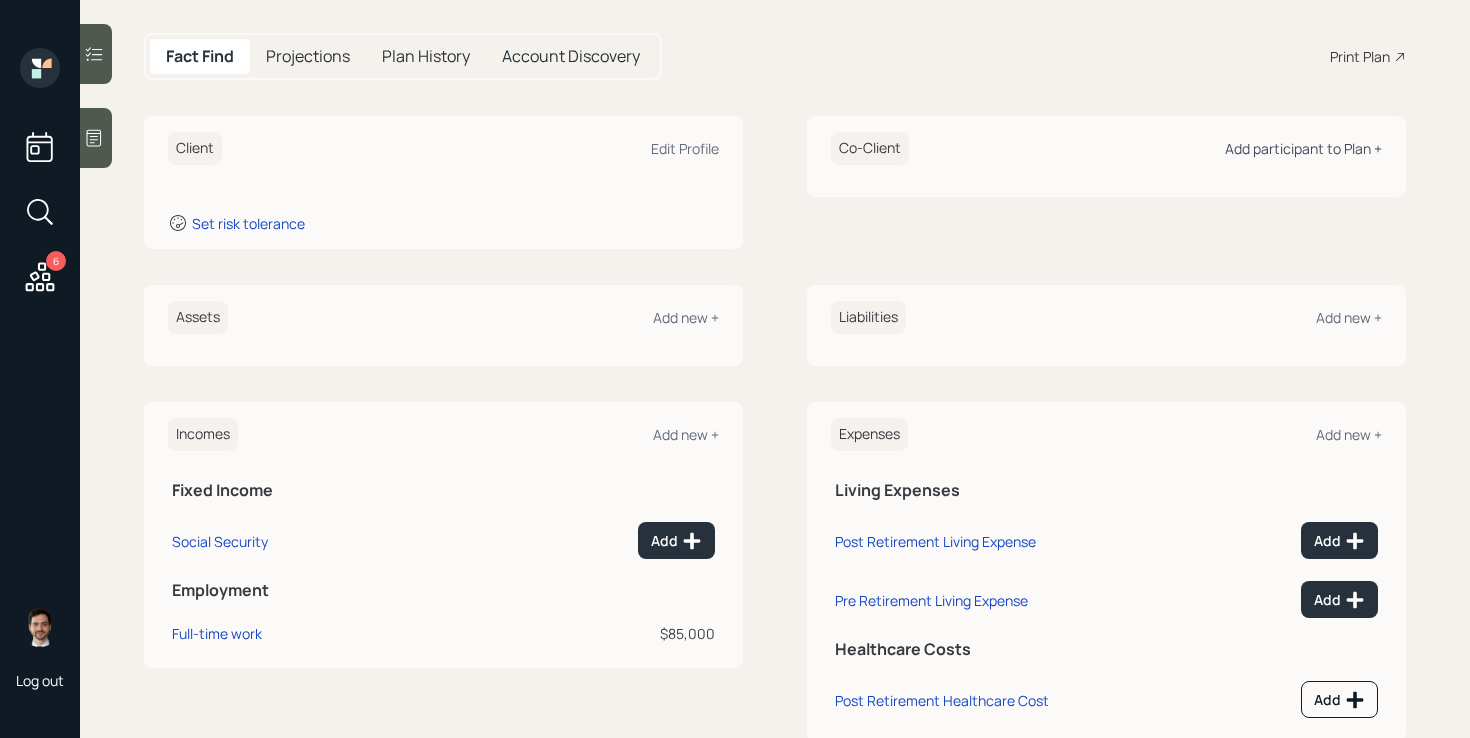 click on "Add participant to Plan +" at bounding box center [1303, 148] 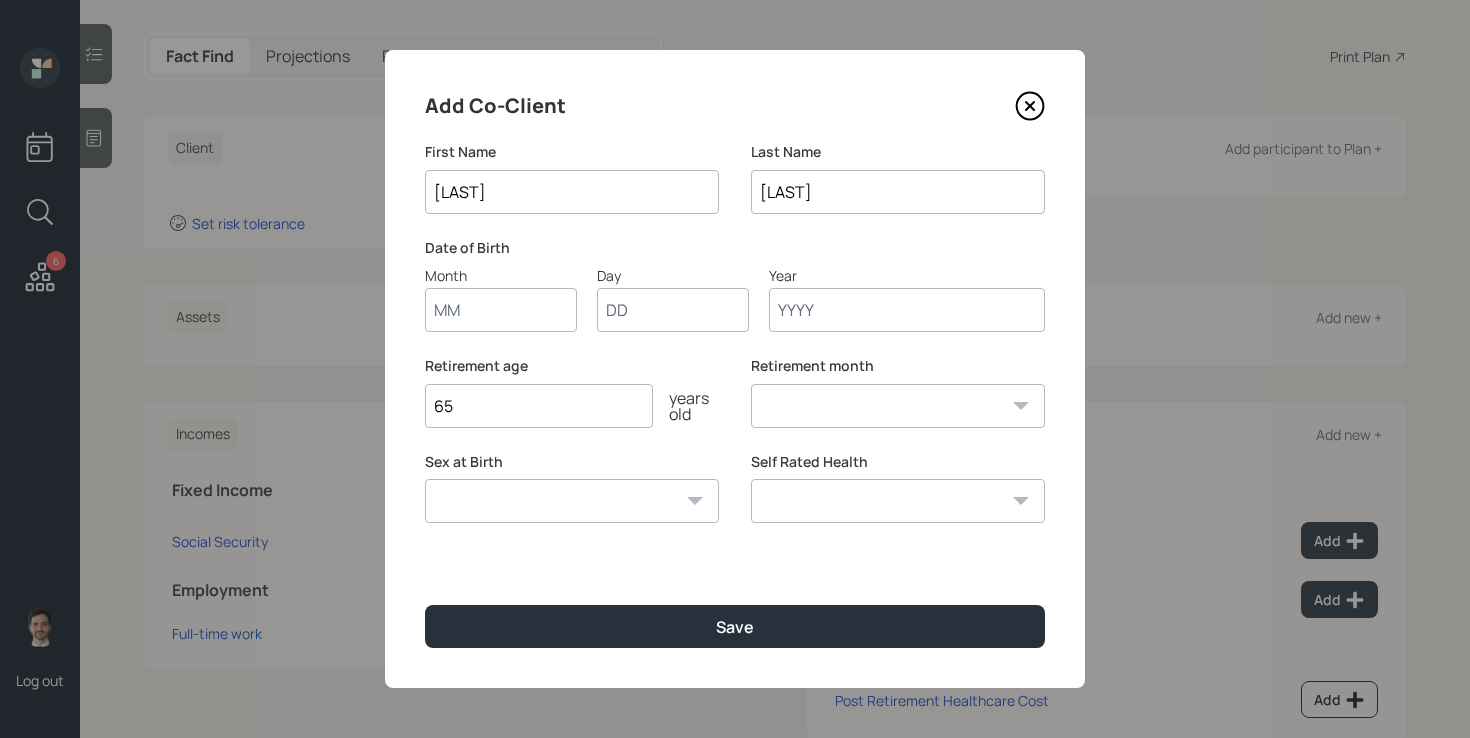 type on "[LAST]" 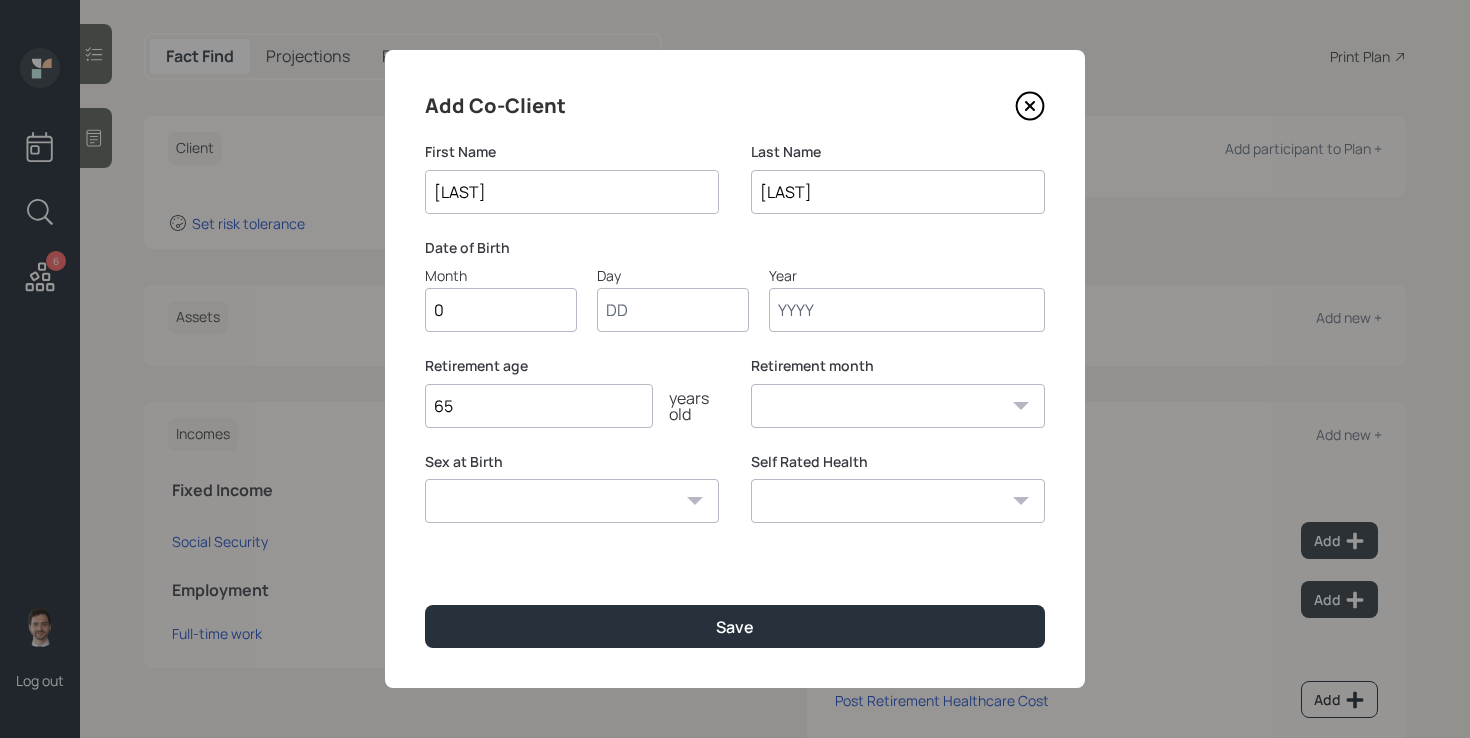 type on "01" 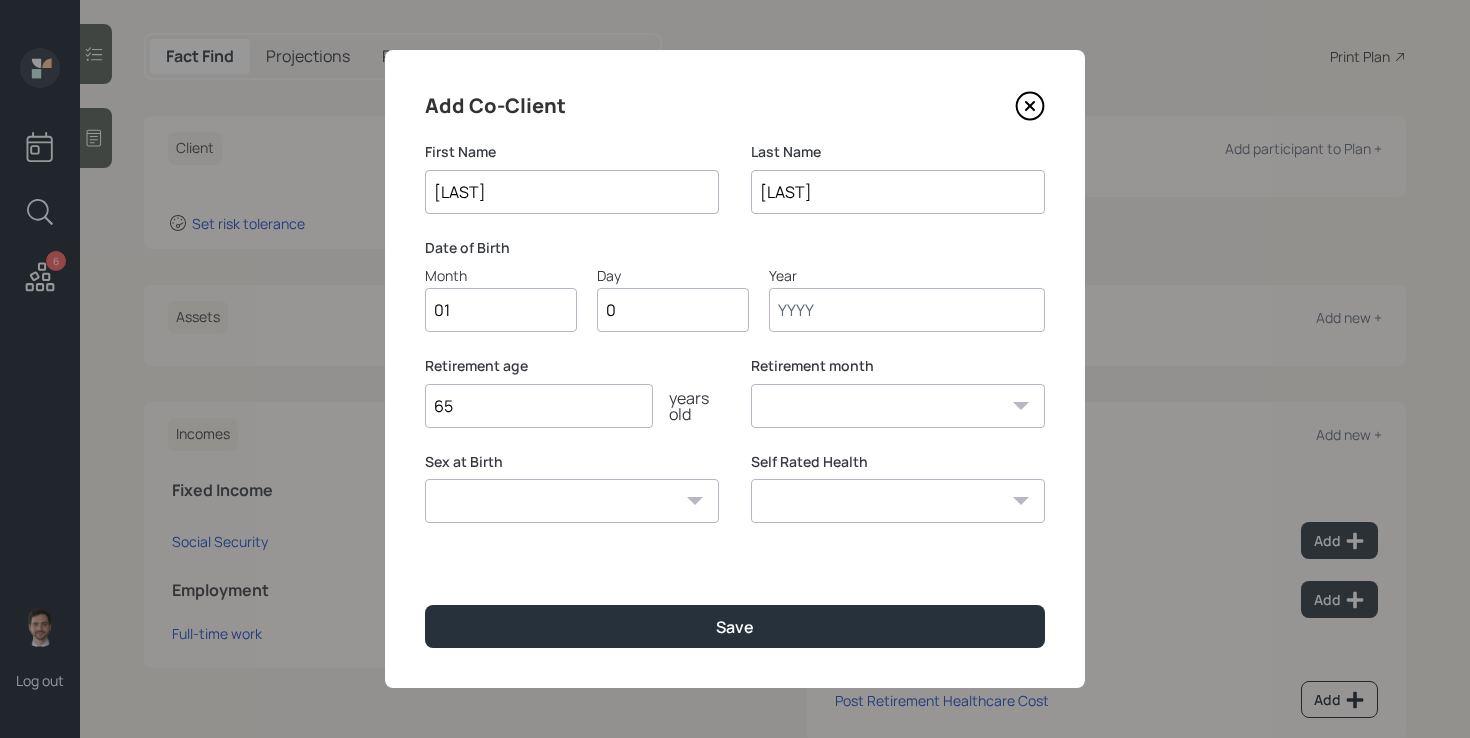 type on "01" 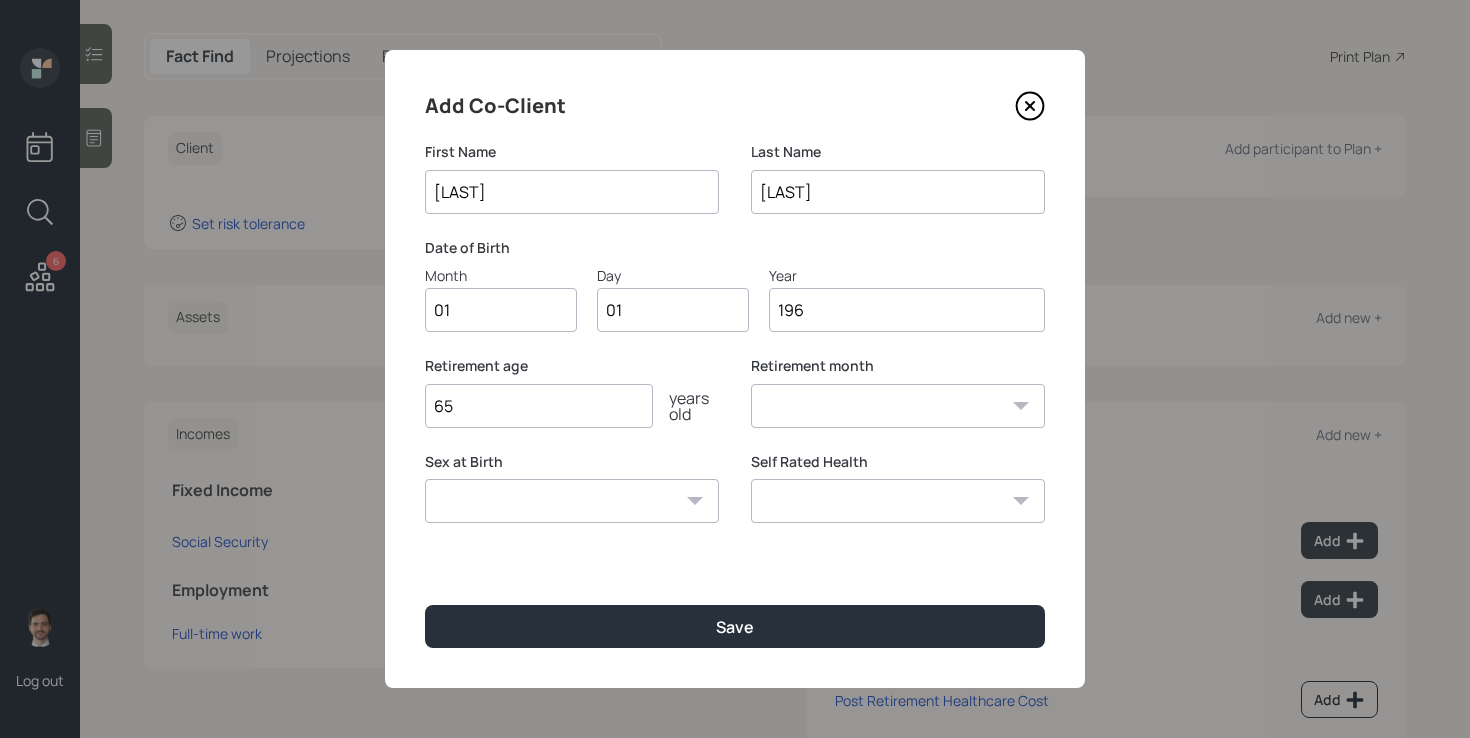 type on "1960" 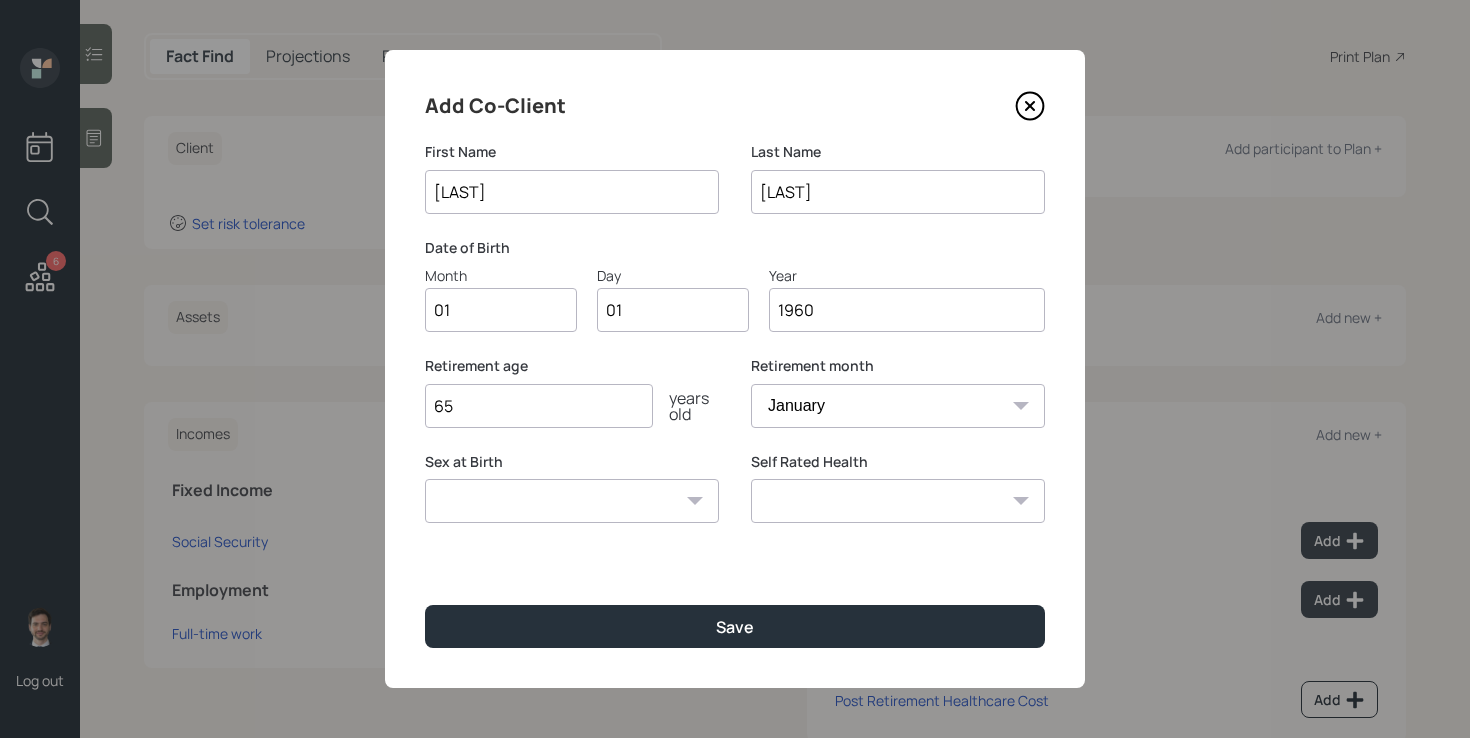 type on "1960" 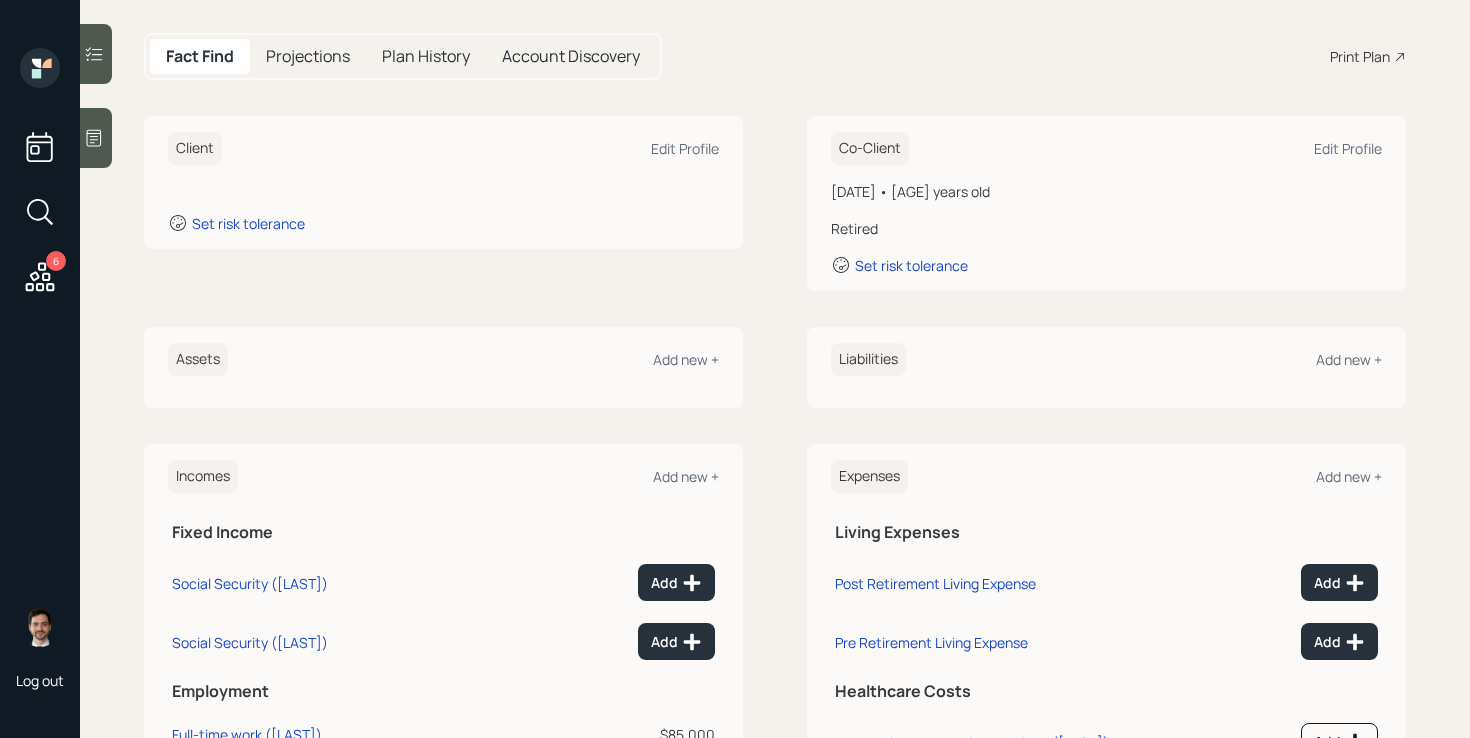 scroll, scrollTop: 339, scrollLeft: 0, axis: vertical 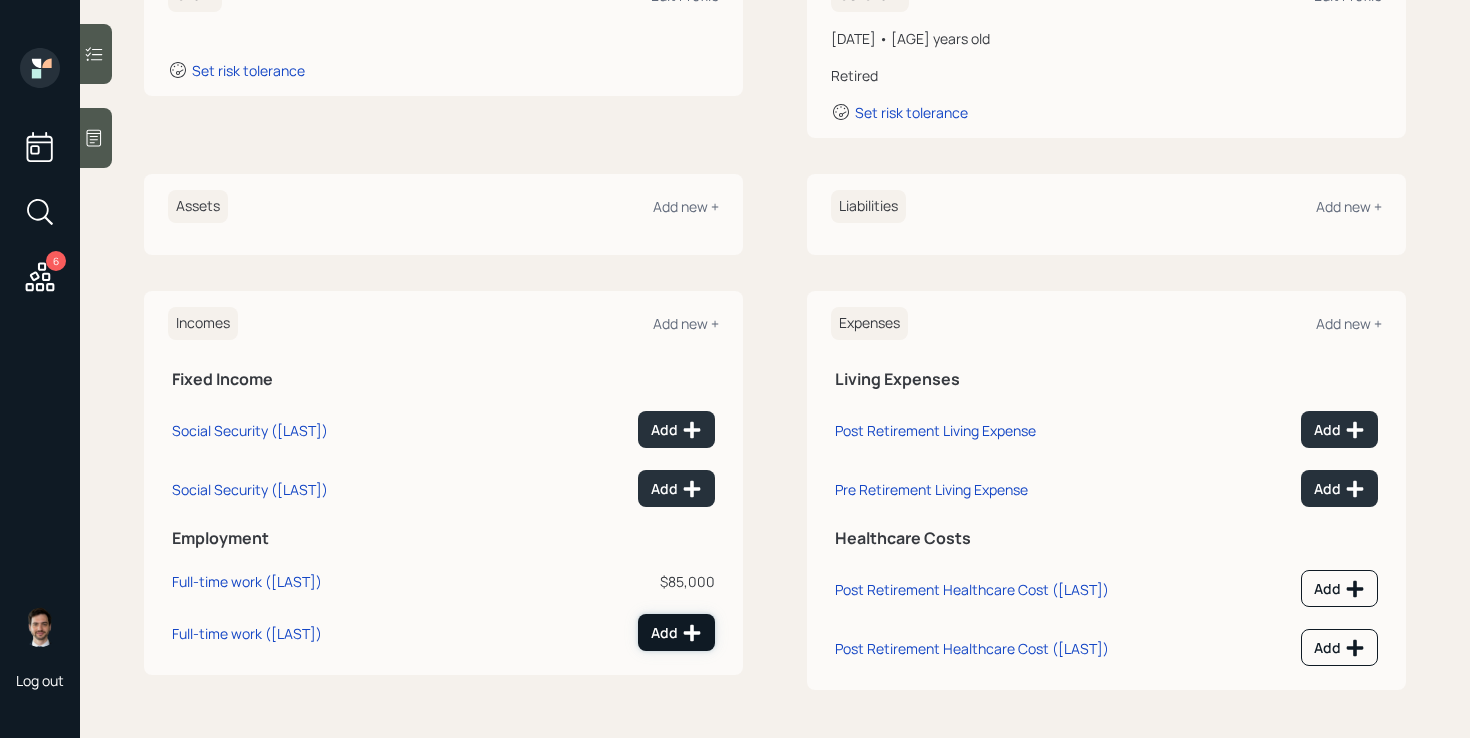 click on "Add" at bounding box center [676, 633] 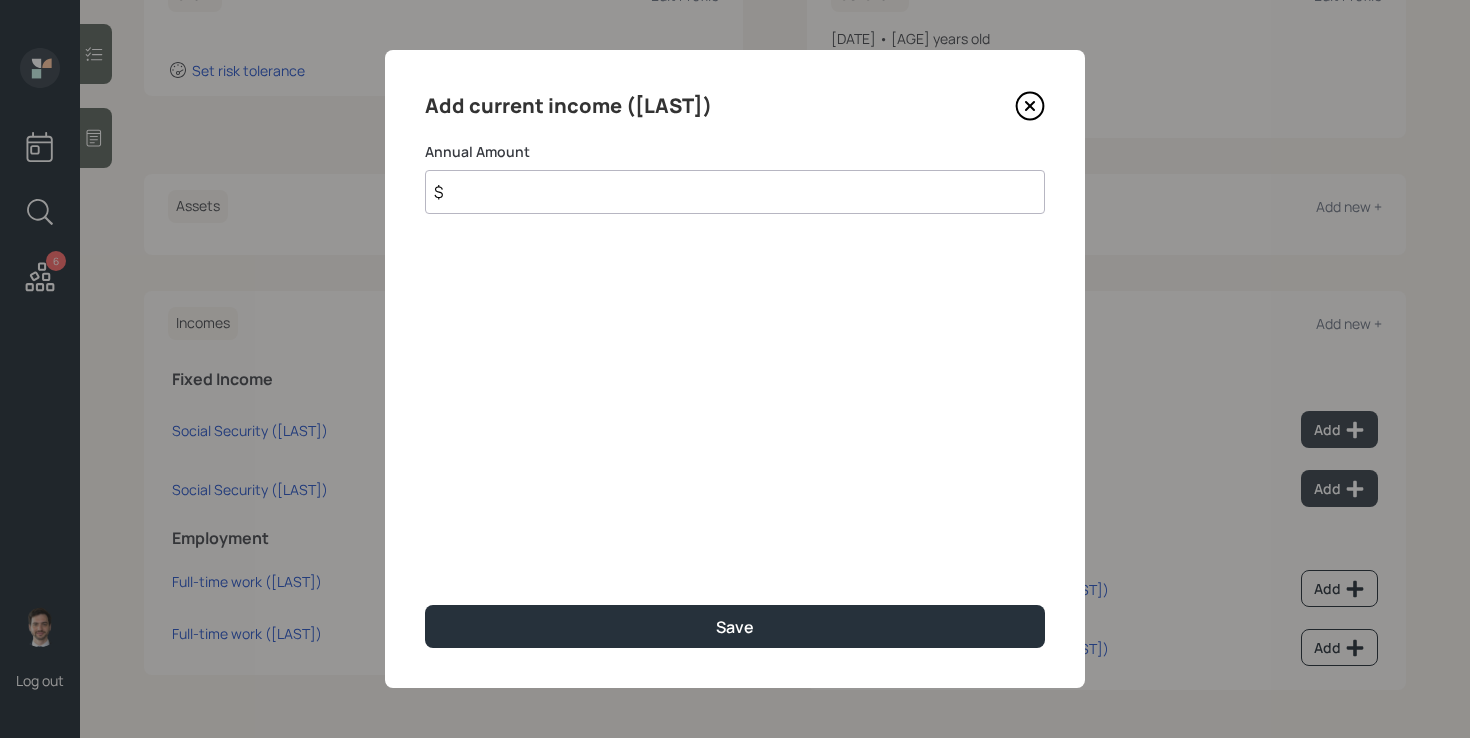 click on "$" at bounding box center (735, 192) 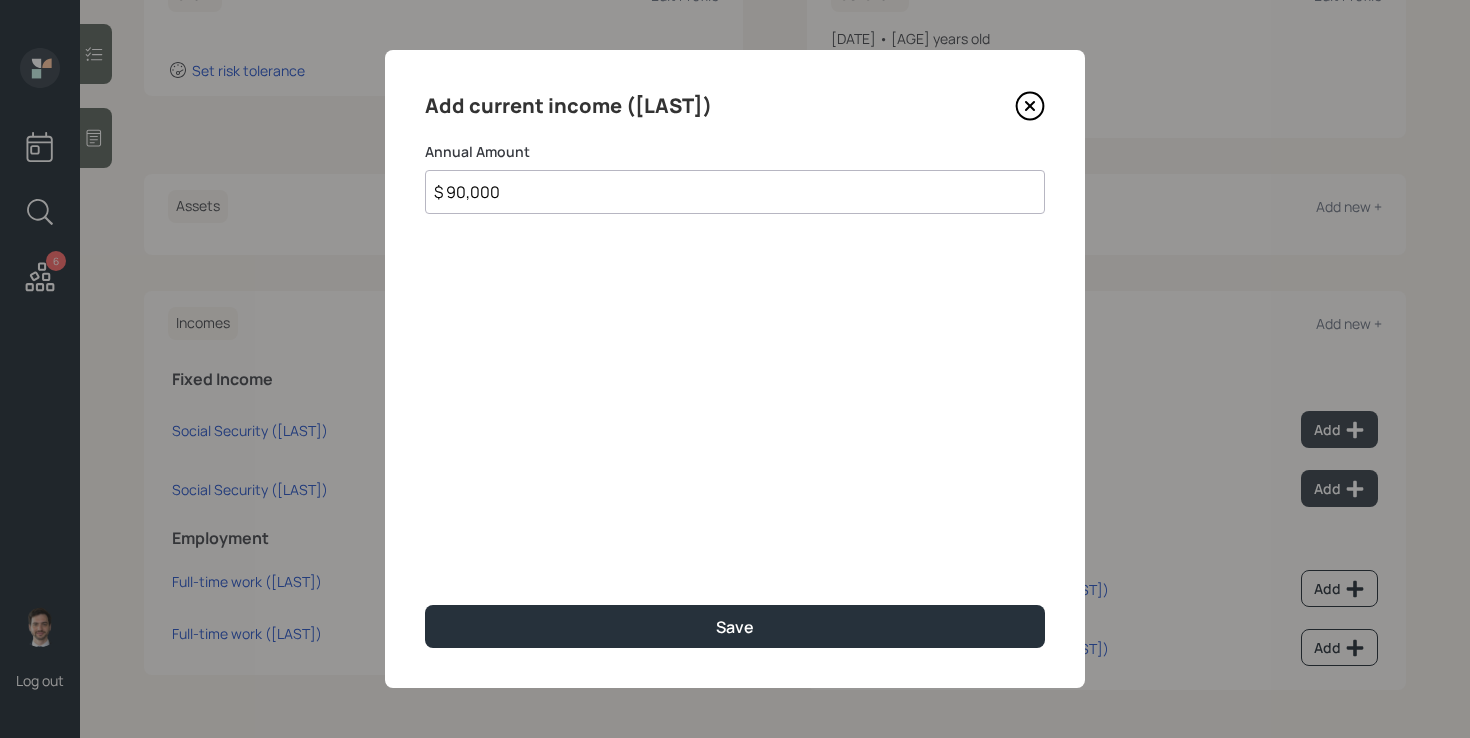 type on "$ 90,000" 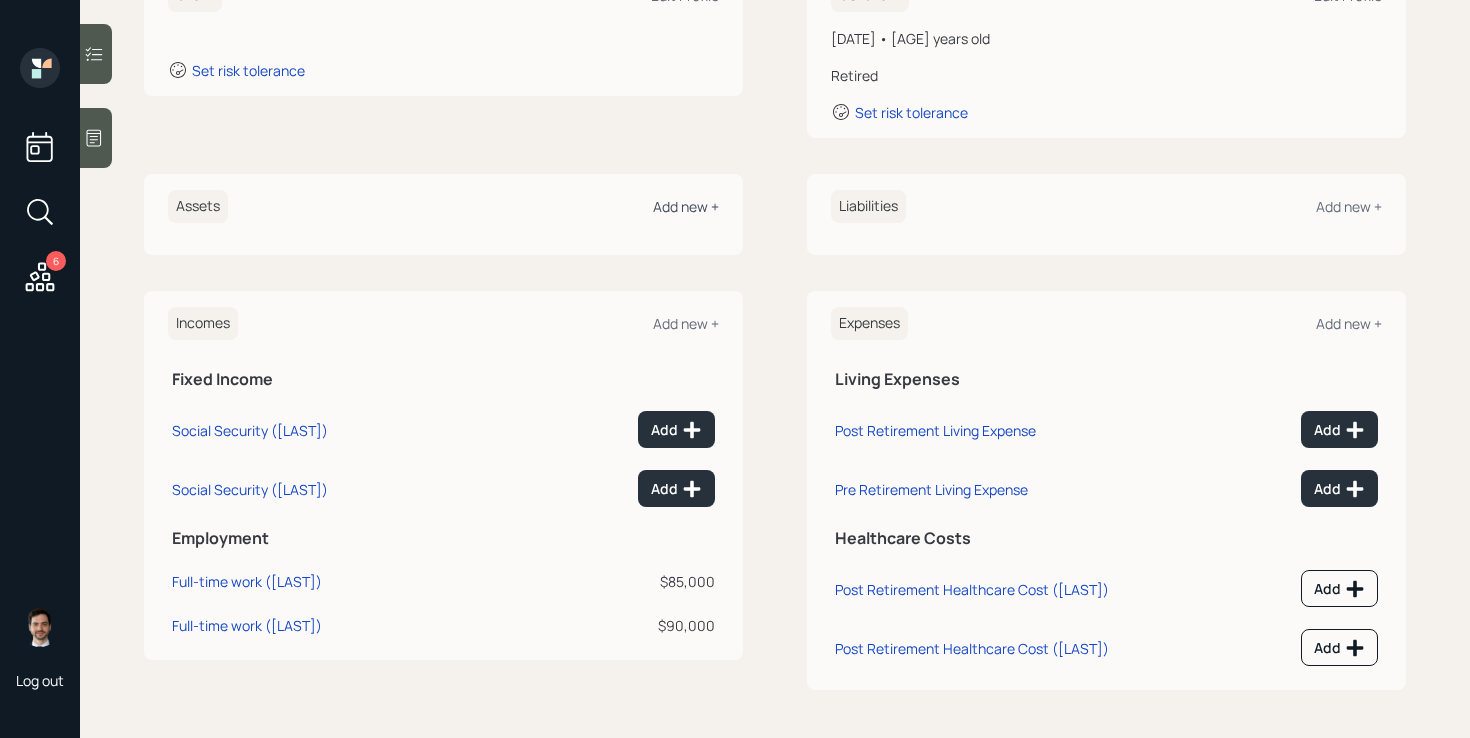 click on "Add new +" at bounding box center (686, 206) 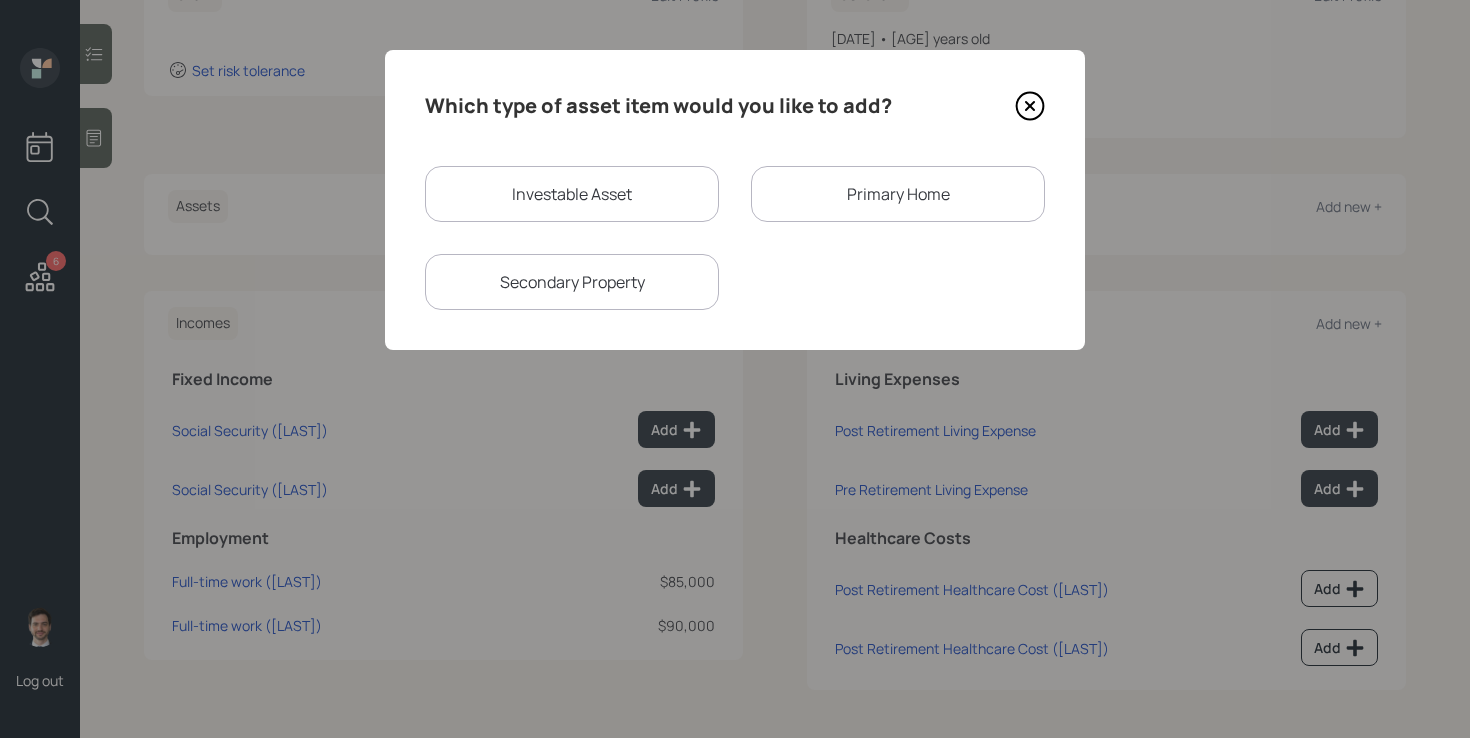 click on "Investable Asset" at bounding box center [572, 194] 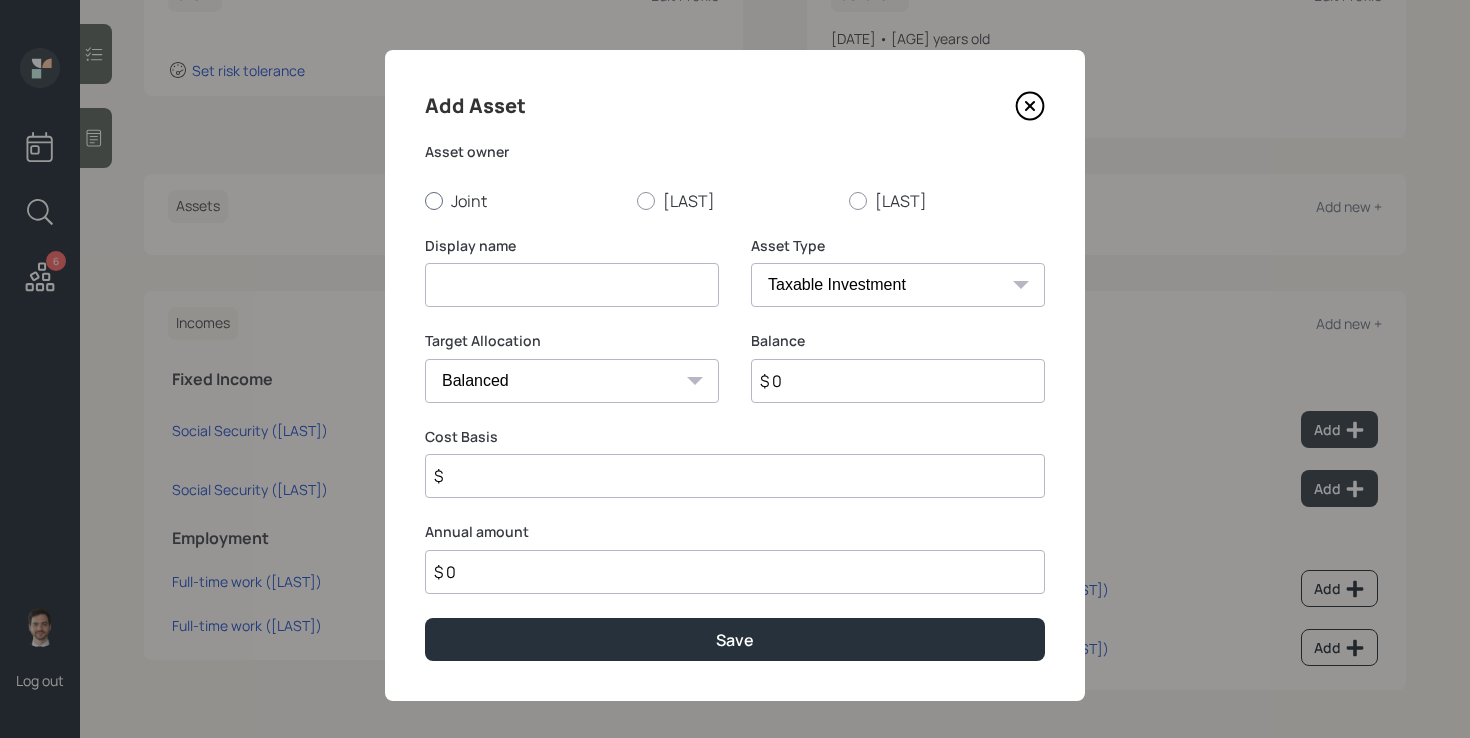 click on "Joint" at bounding box center (523, 201) 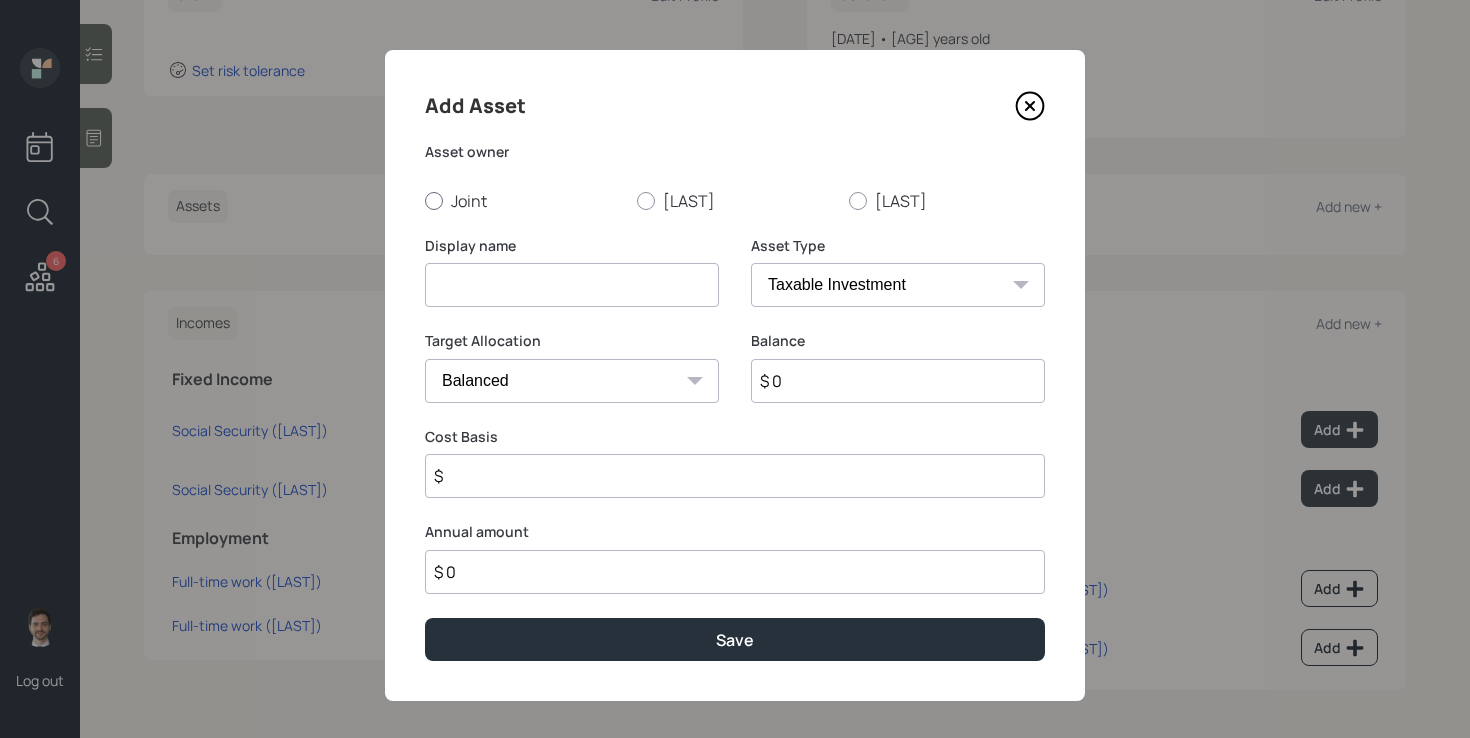 radio on "true" 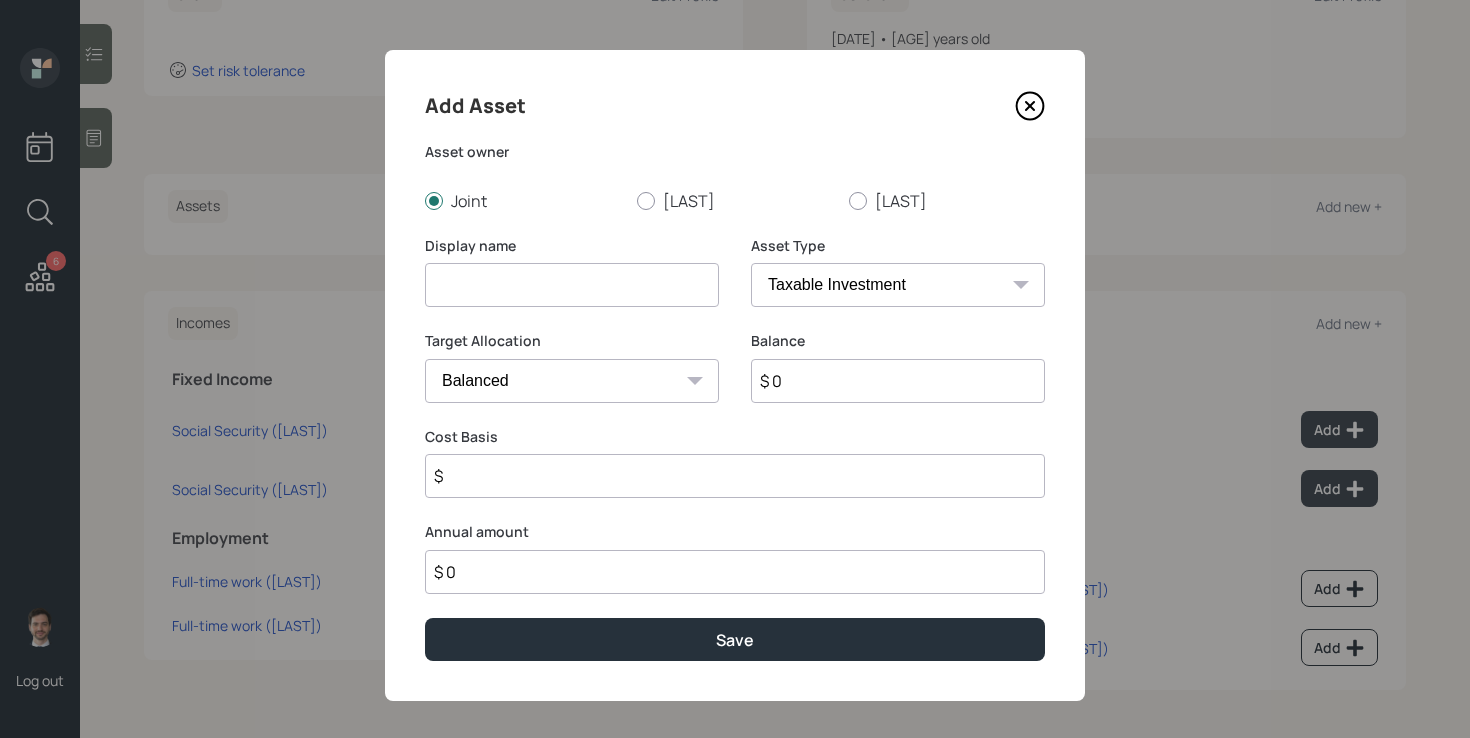 click at bounding box center [572, 285] 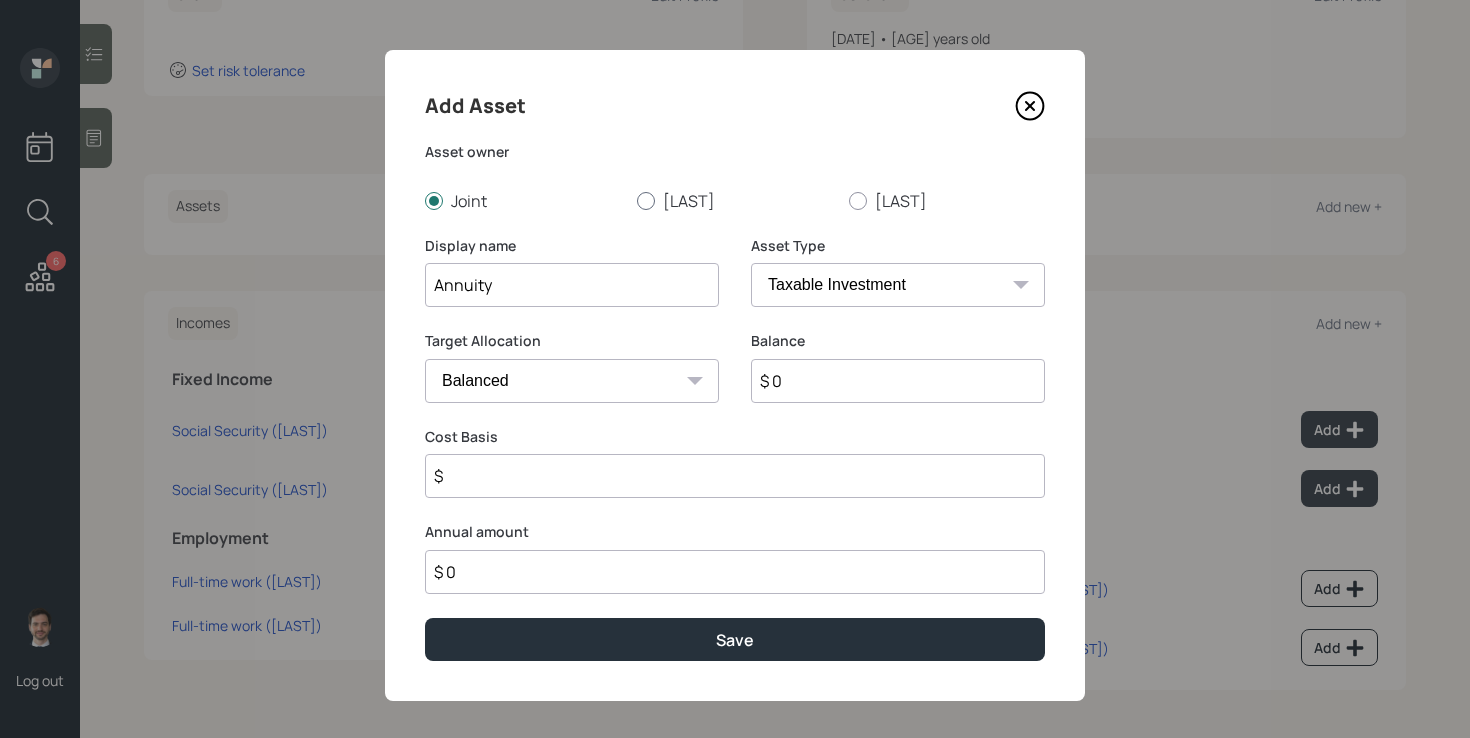 type on "Annuity" 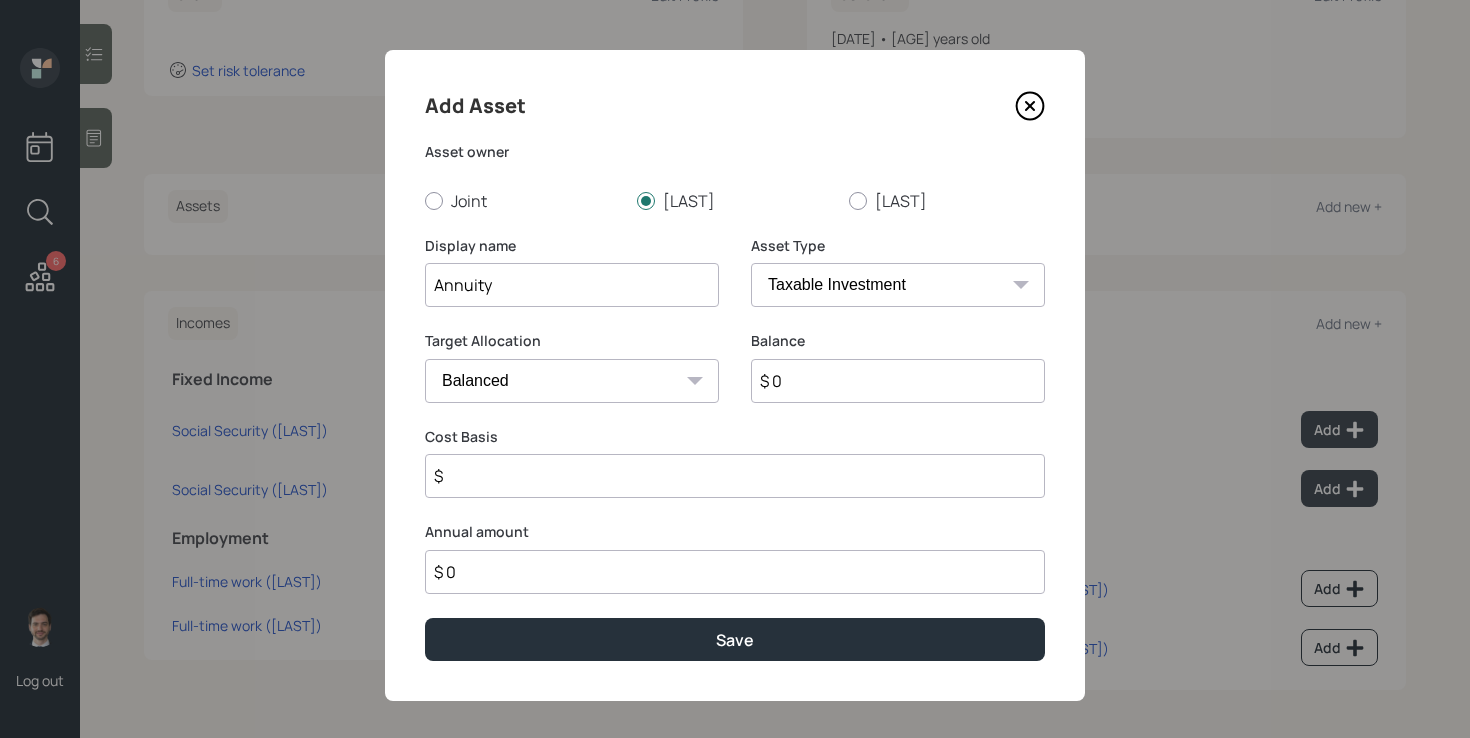 click on "$ 0" at bounding box center [898, 381] 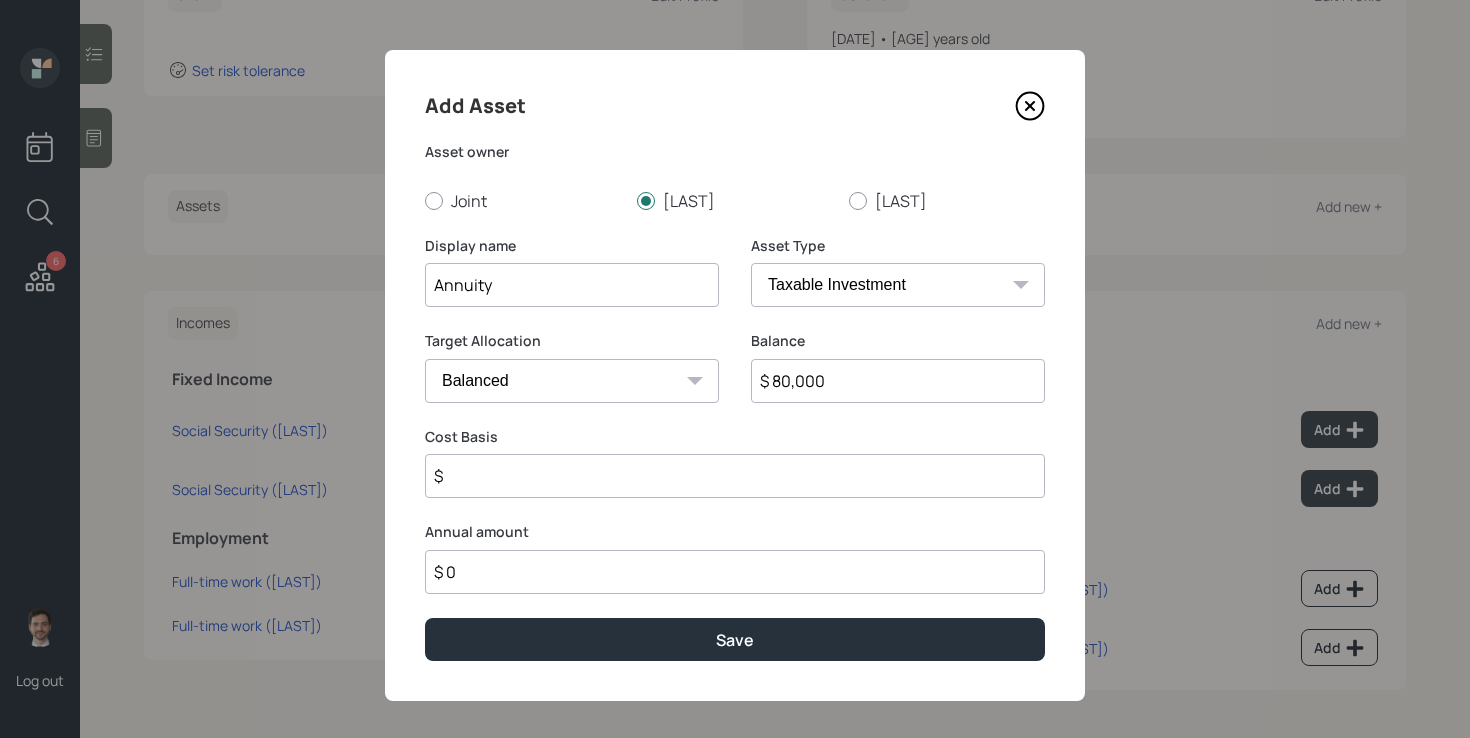 type on "$ 80,000" 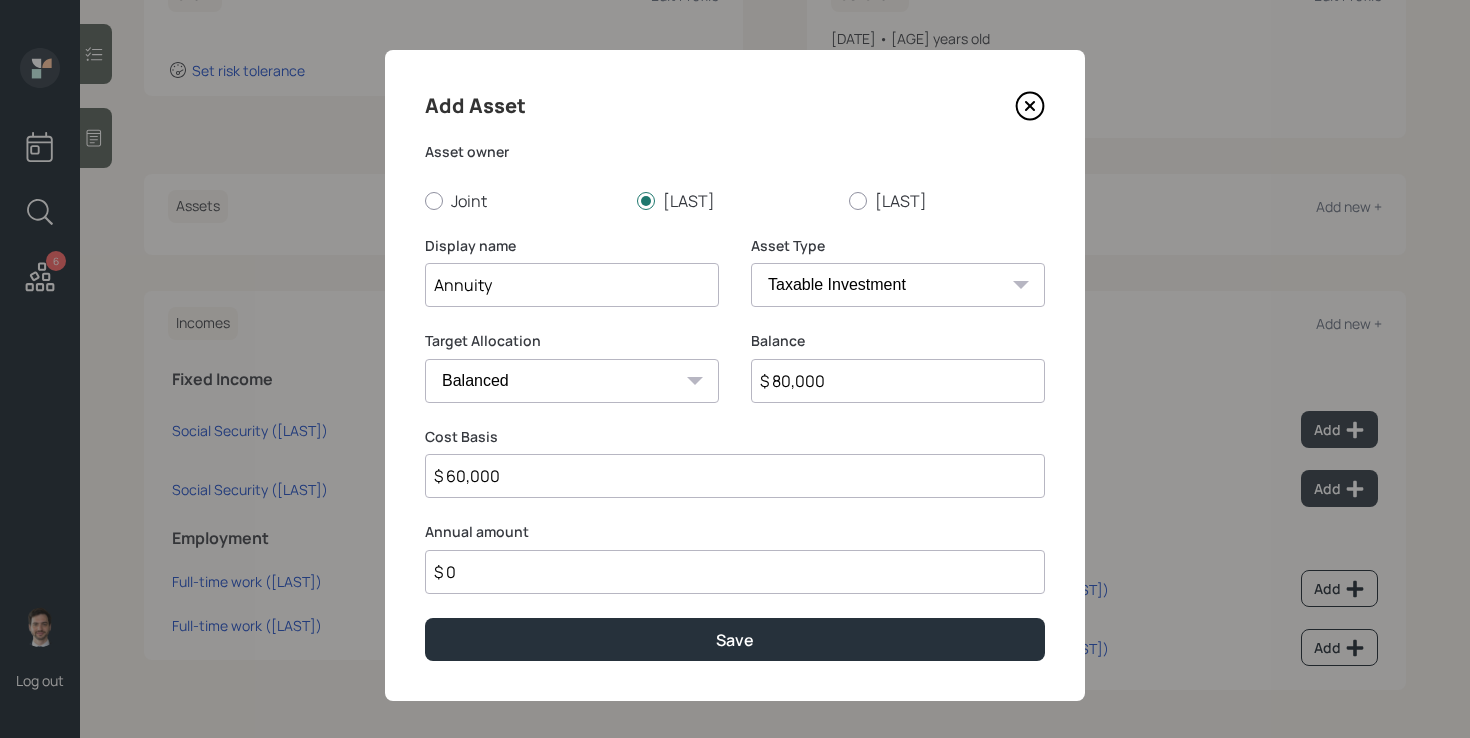 type on "$ 60,000" 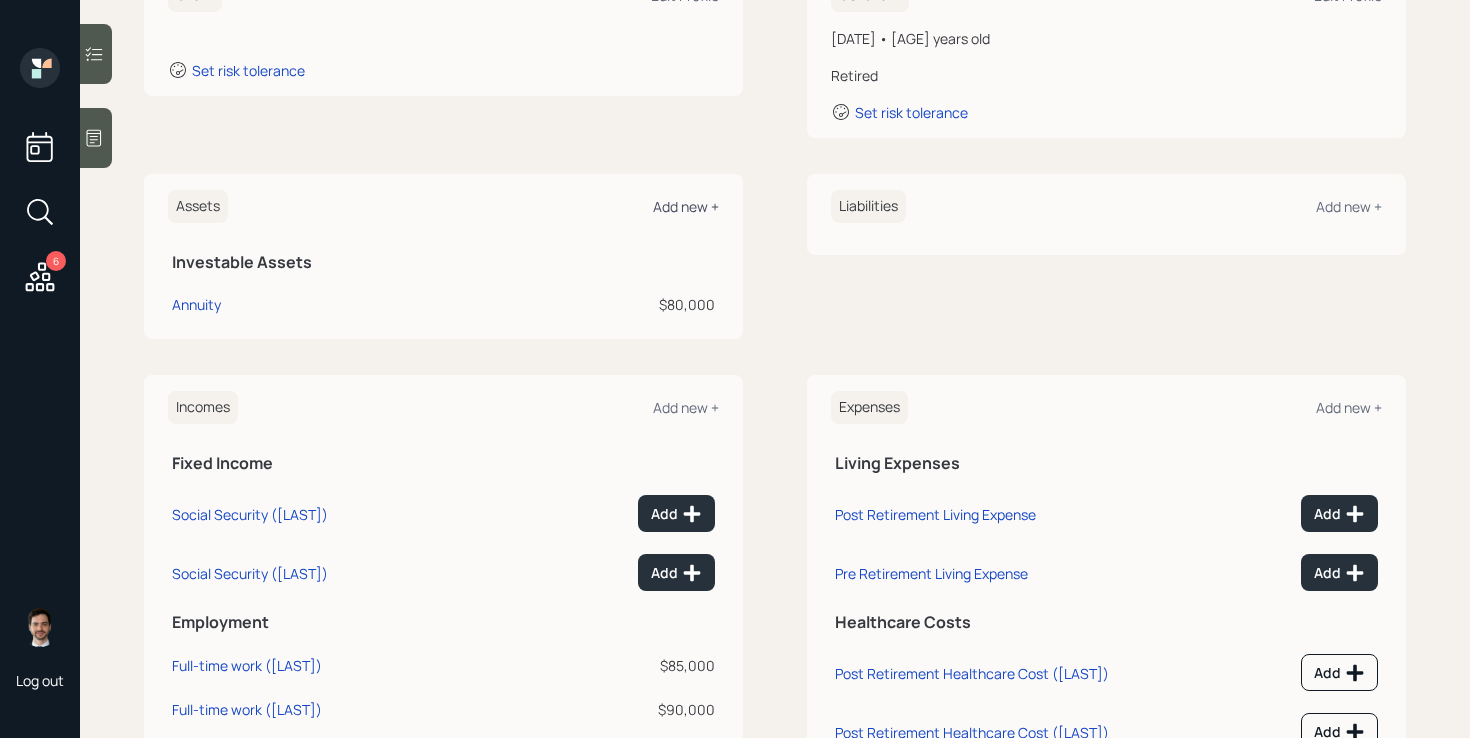 click on "Add new +" at bounding box center [686, 206] 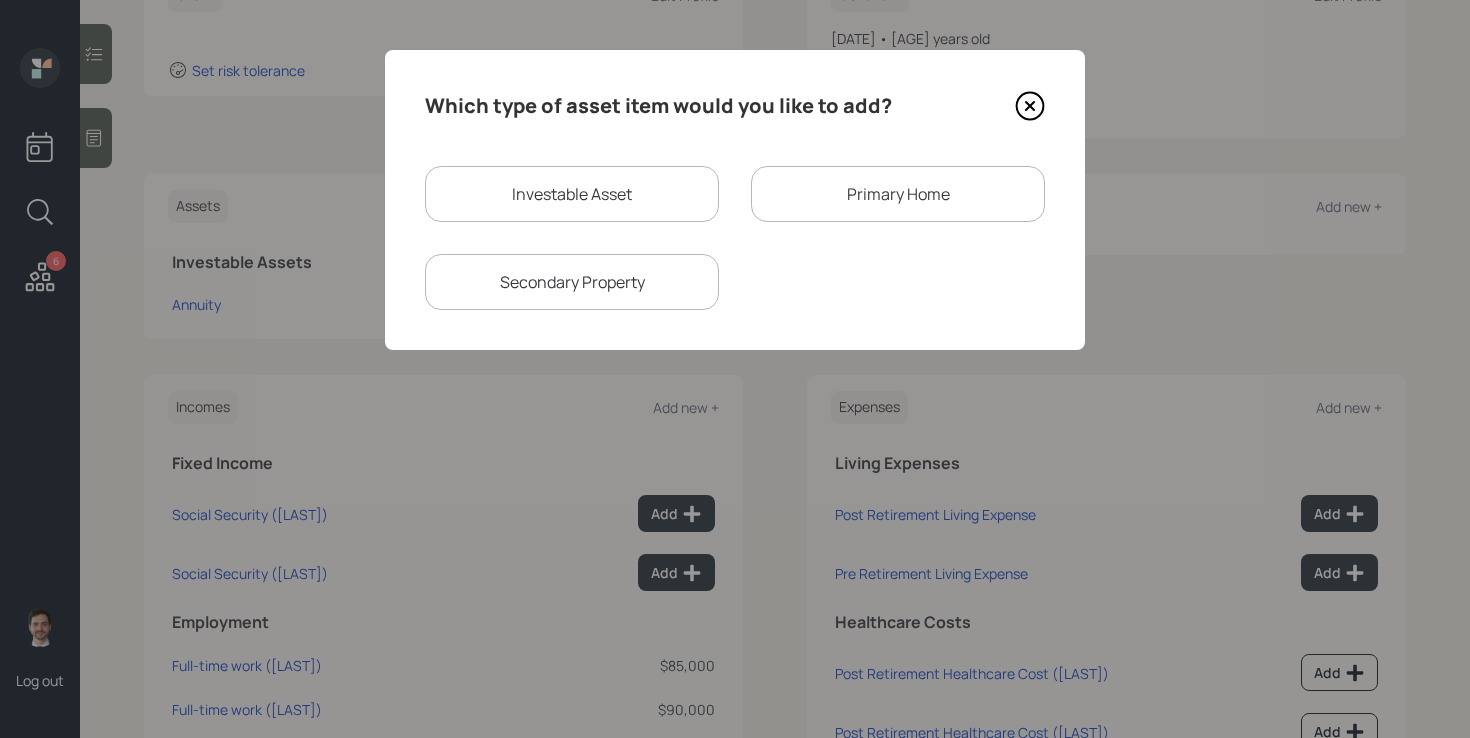 click on "Investable Asset" at bounding box center [572, 194] 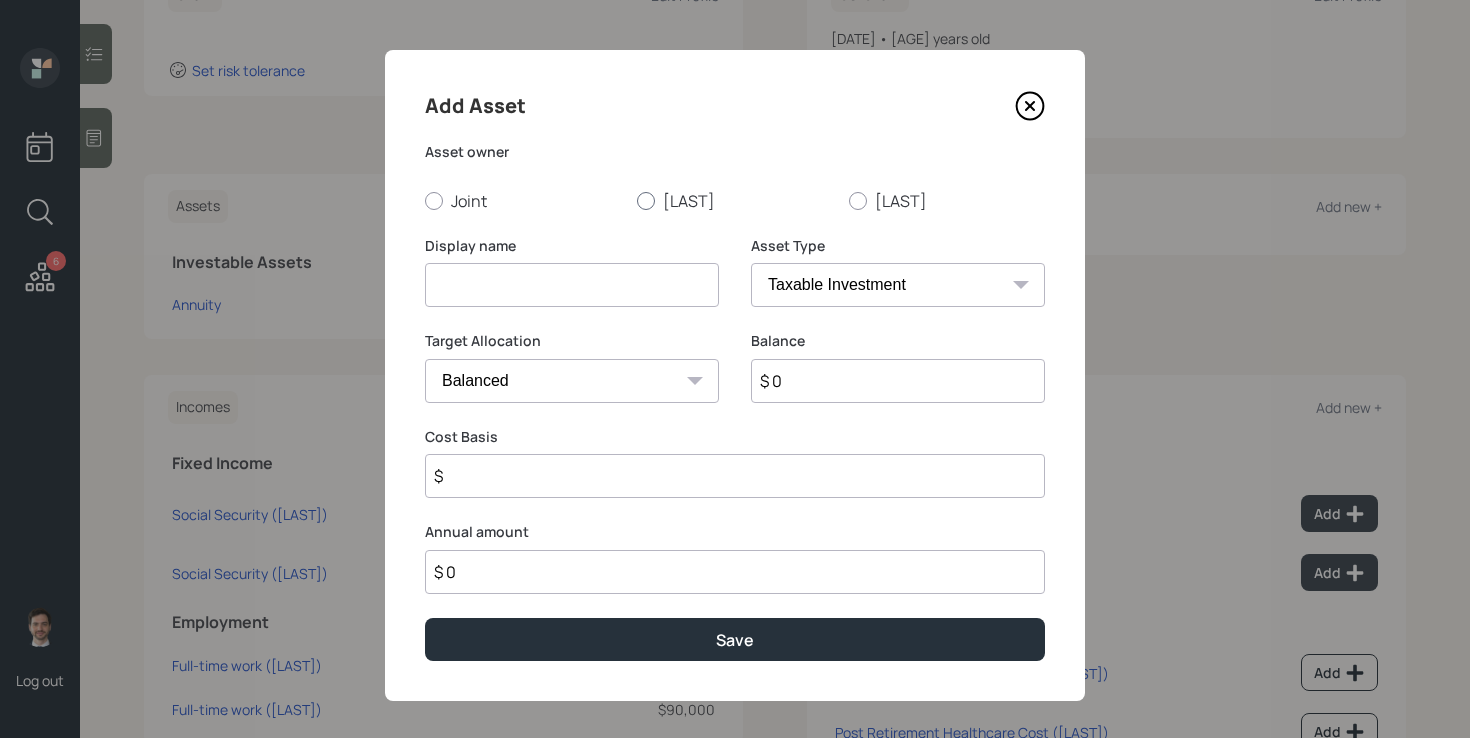 click on "[LAST]" at bounding box center [735, 201] 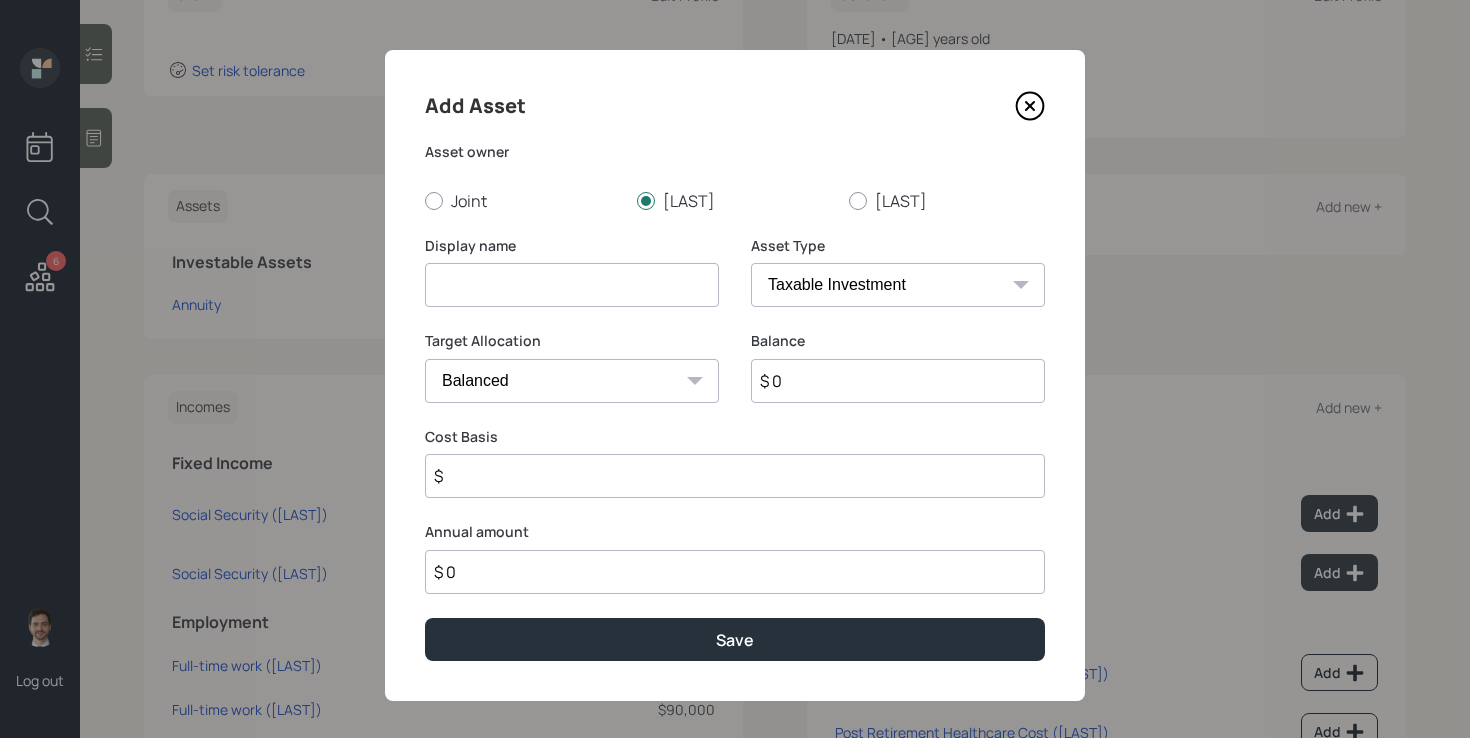 drag, startPoint x: 612, startPoint y: 282, endPoint x: 633, endPoint y: 256, distance: 33.42155 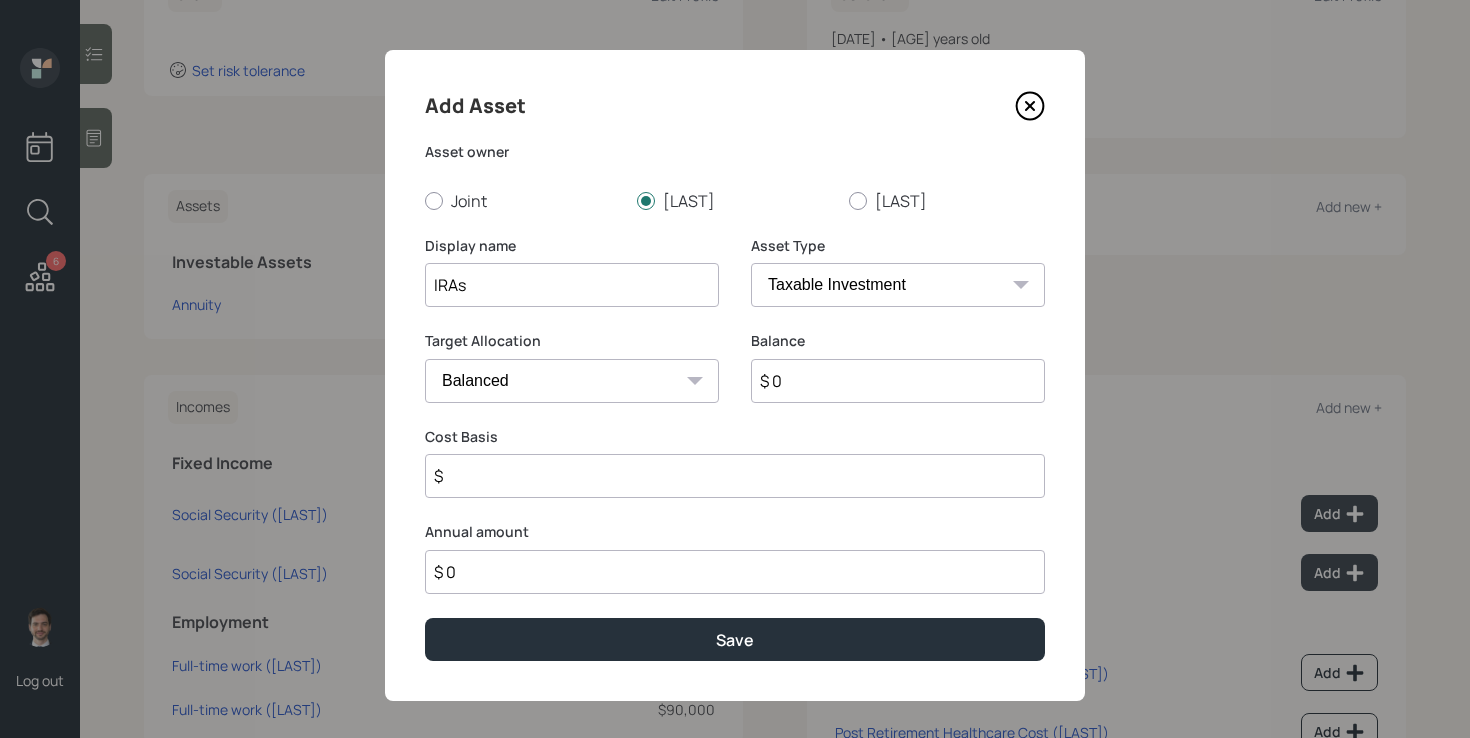 type on "IRAs" 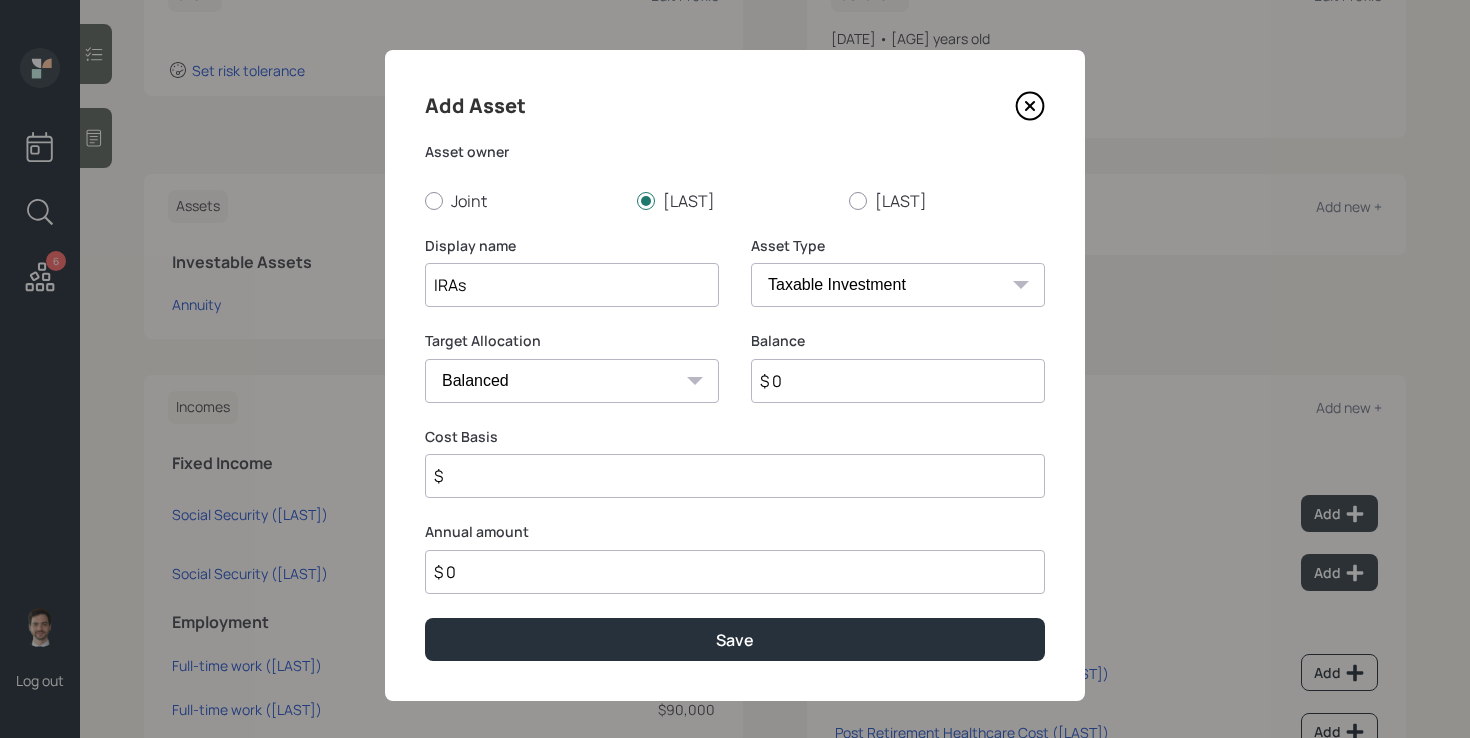 select on "ira" 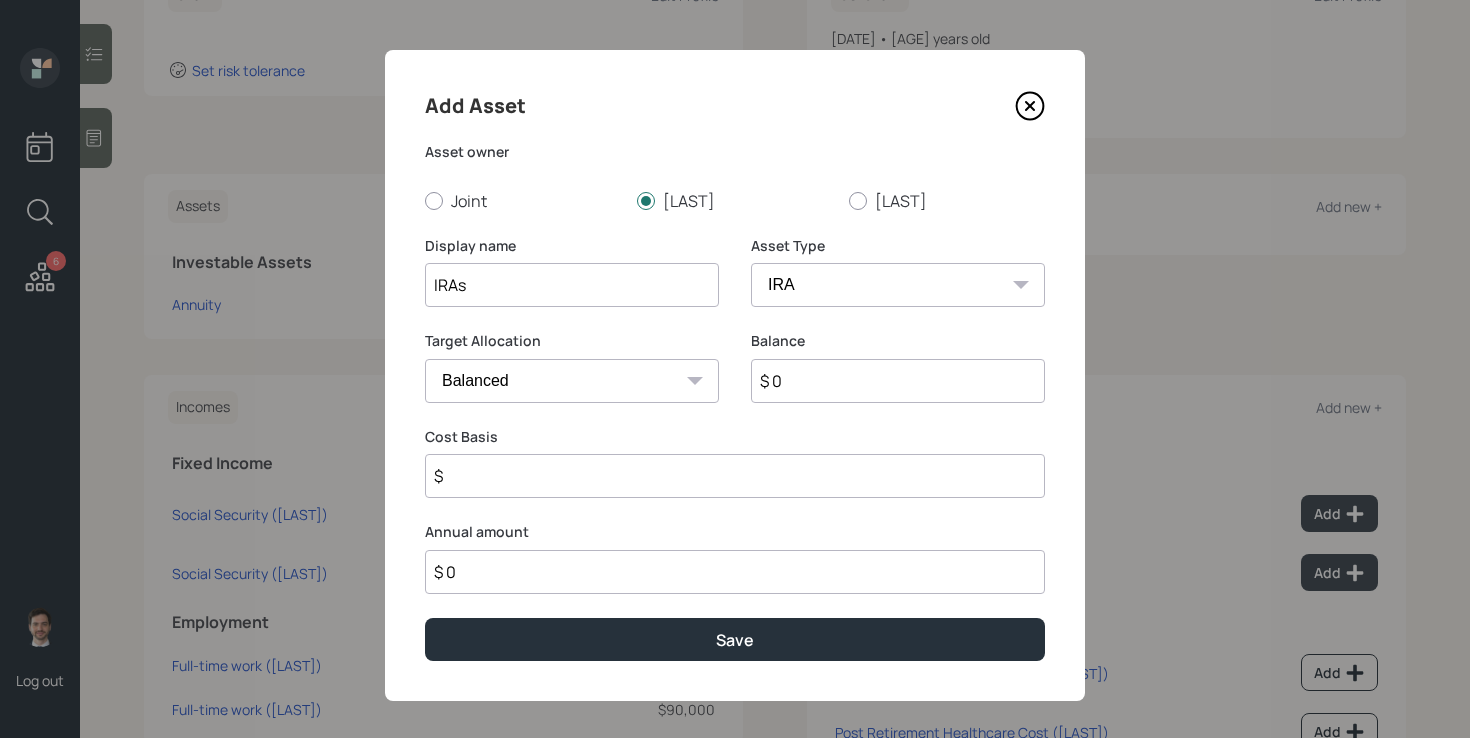 type on "$" 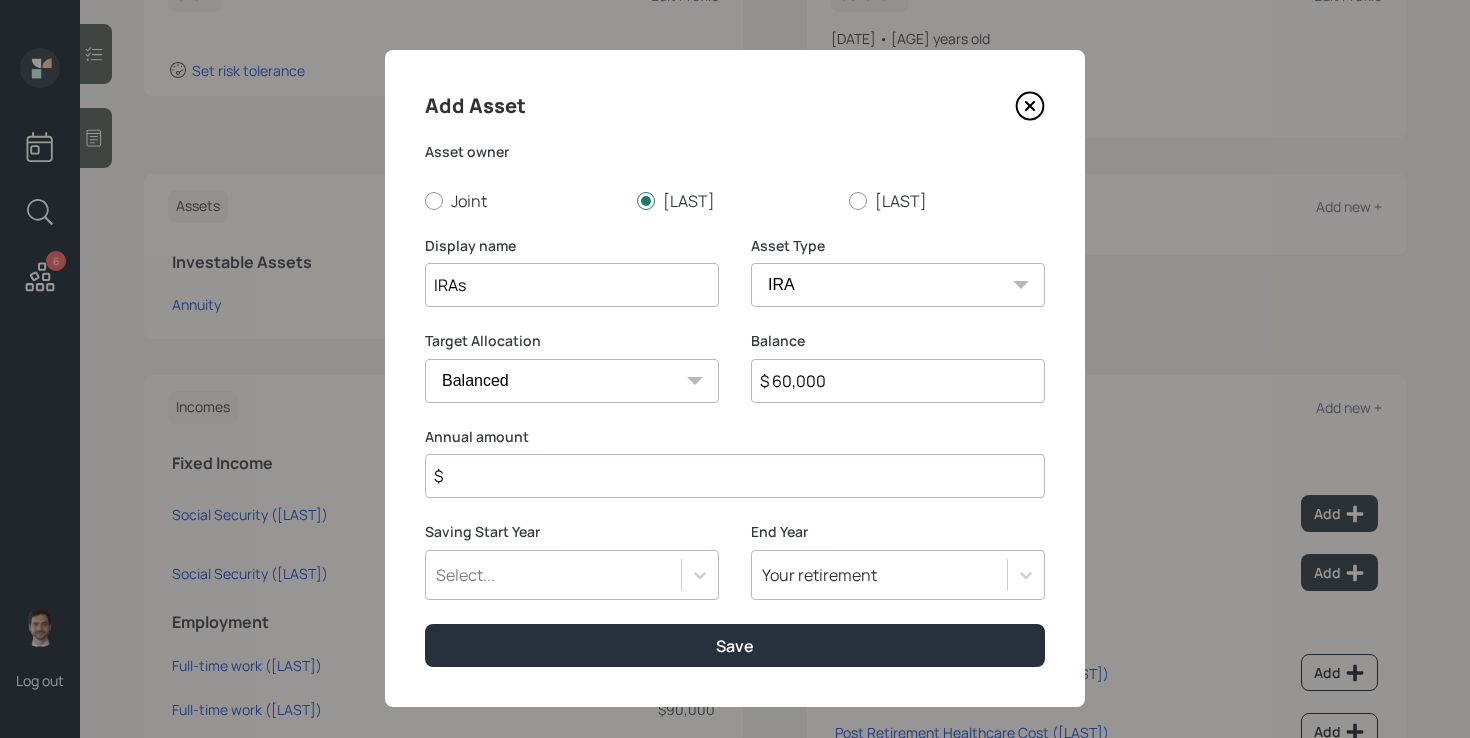 type on "$ 60,000" 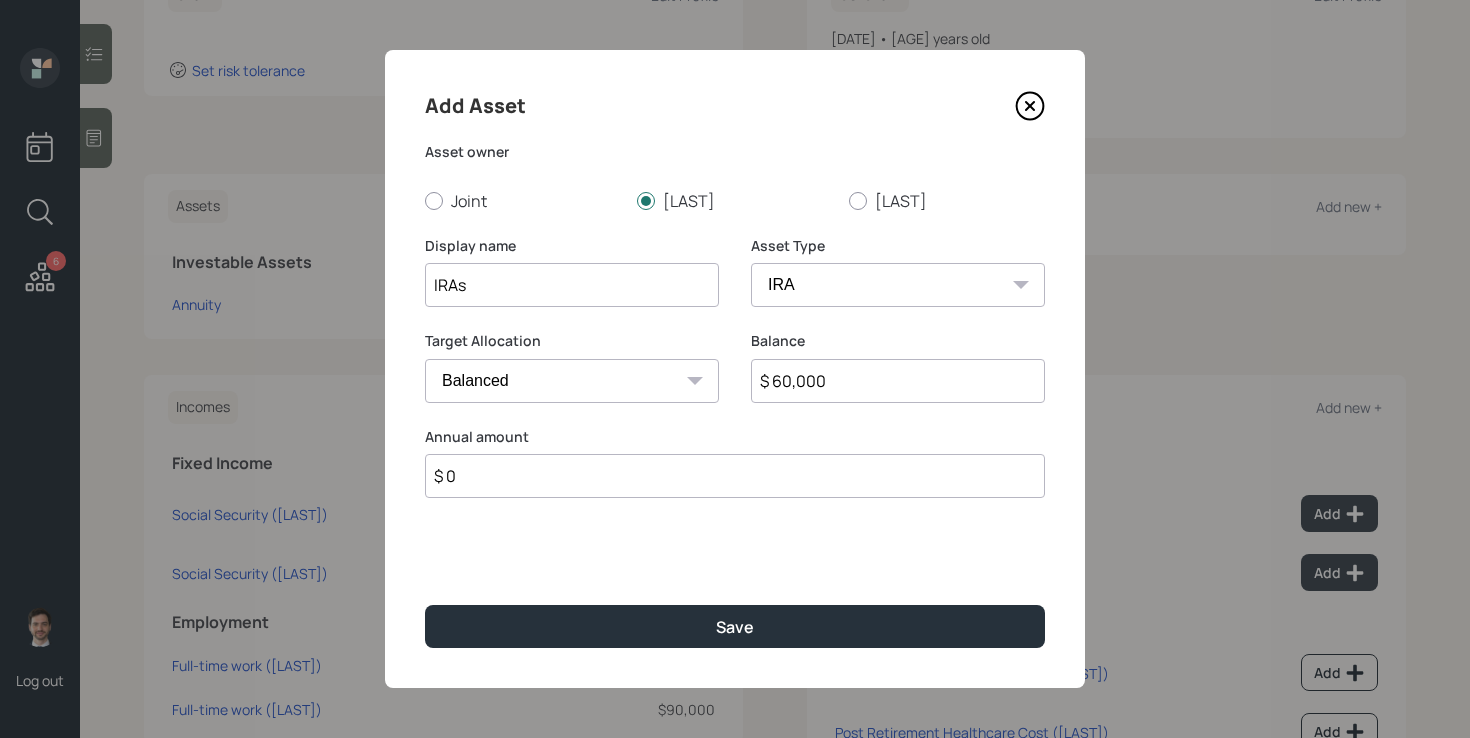 type on "$ 0" 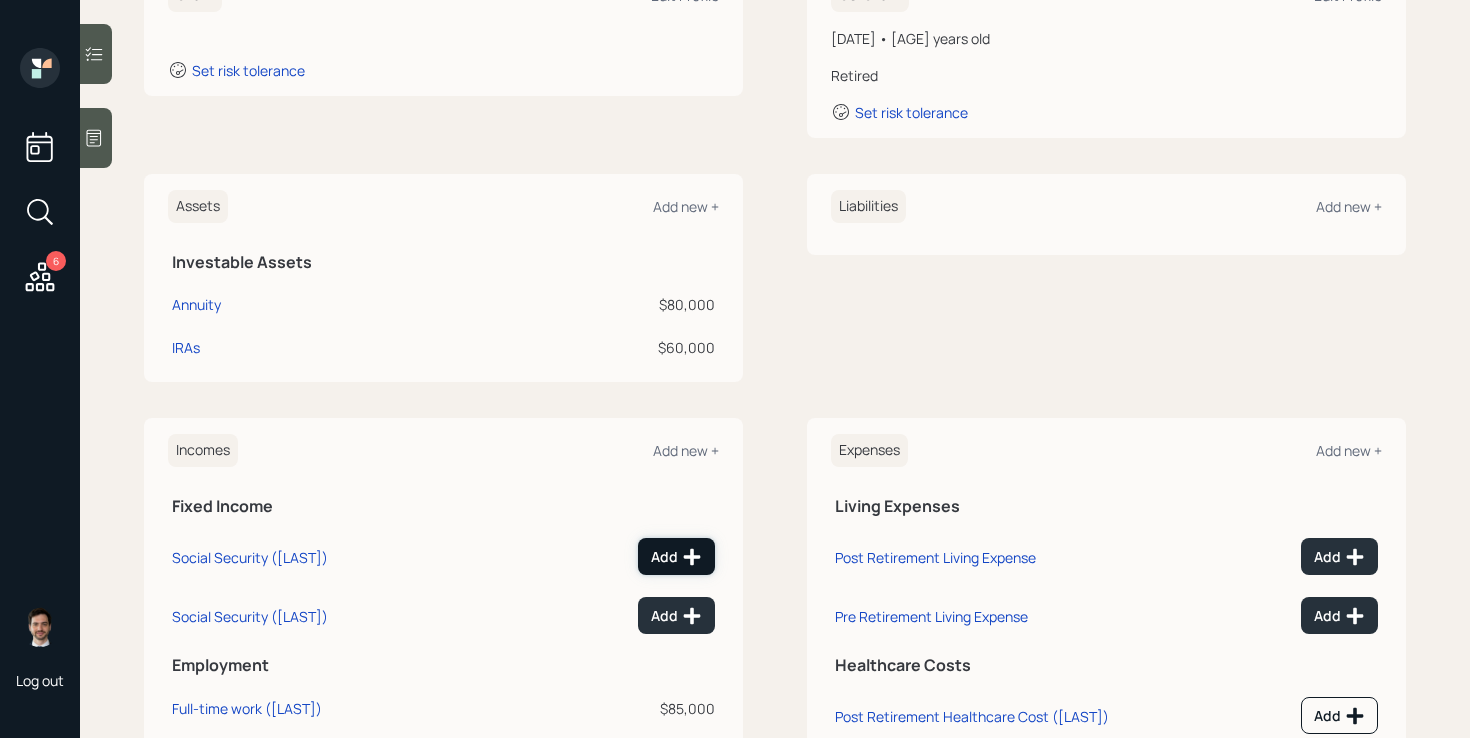 click on "Add" at bounding box center (676, 557) 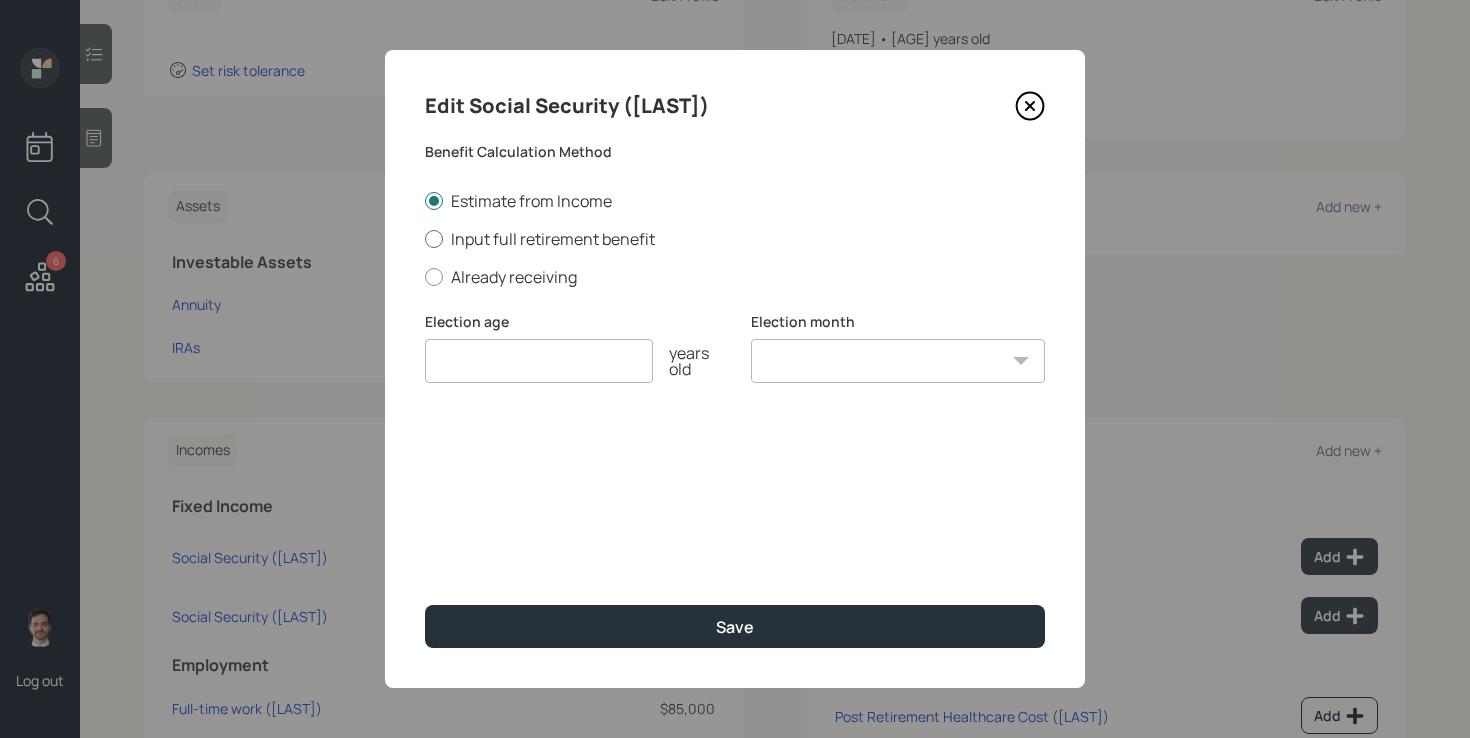 click on "Input full retirement benefit" at bounding box center (735, 239) 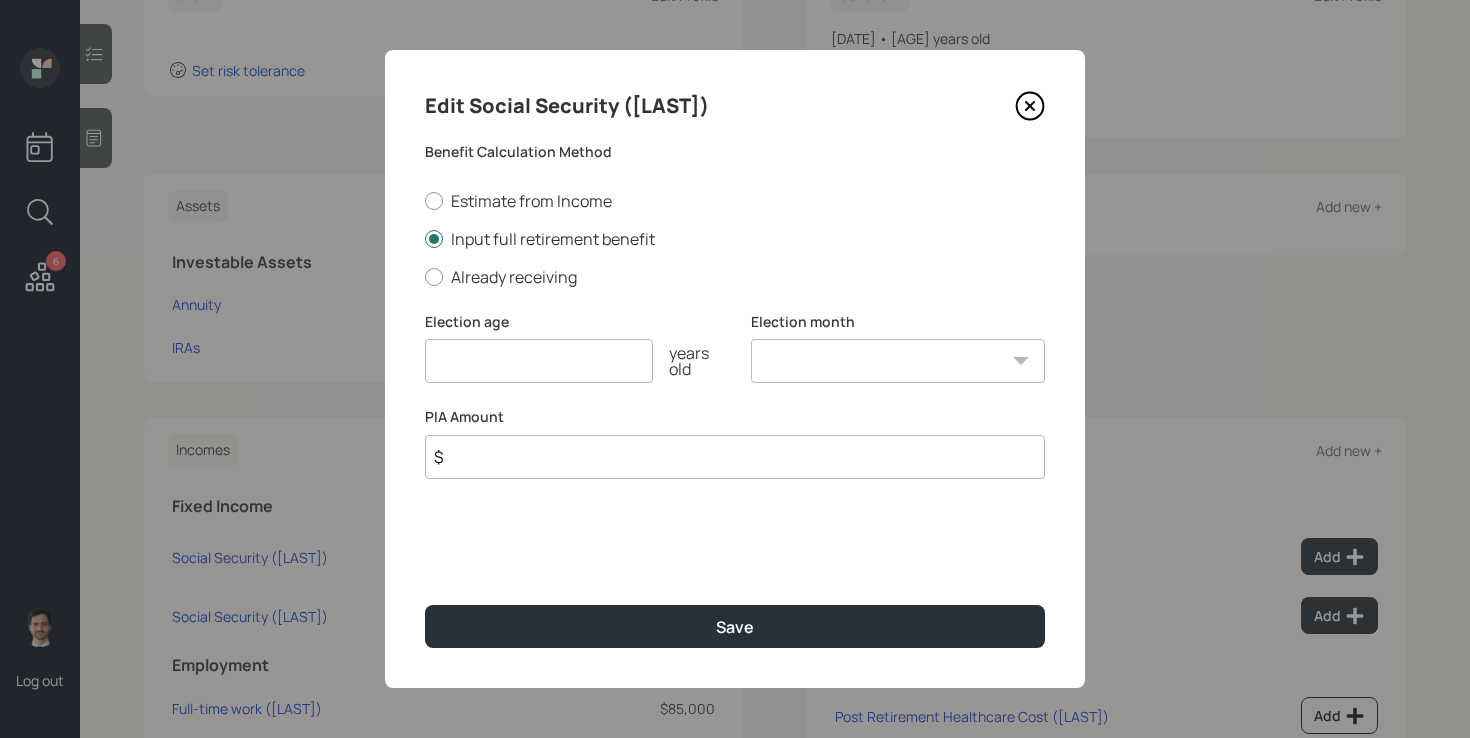 click at bounding box center (539, 361) 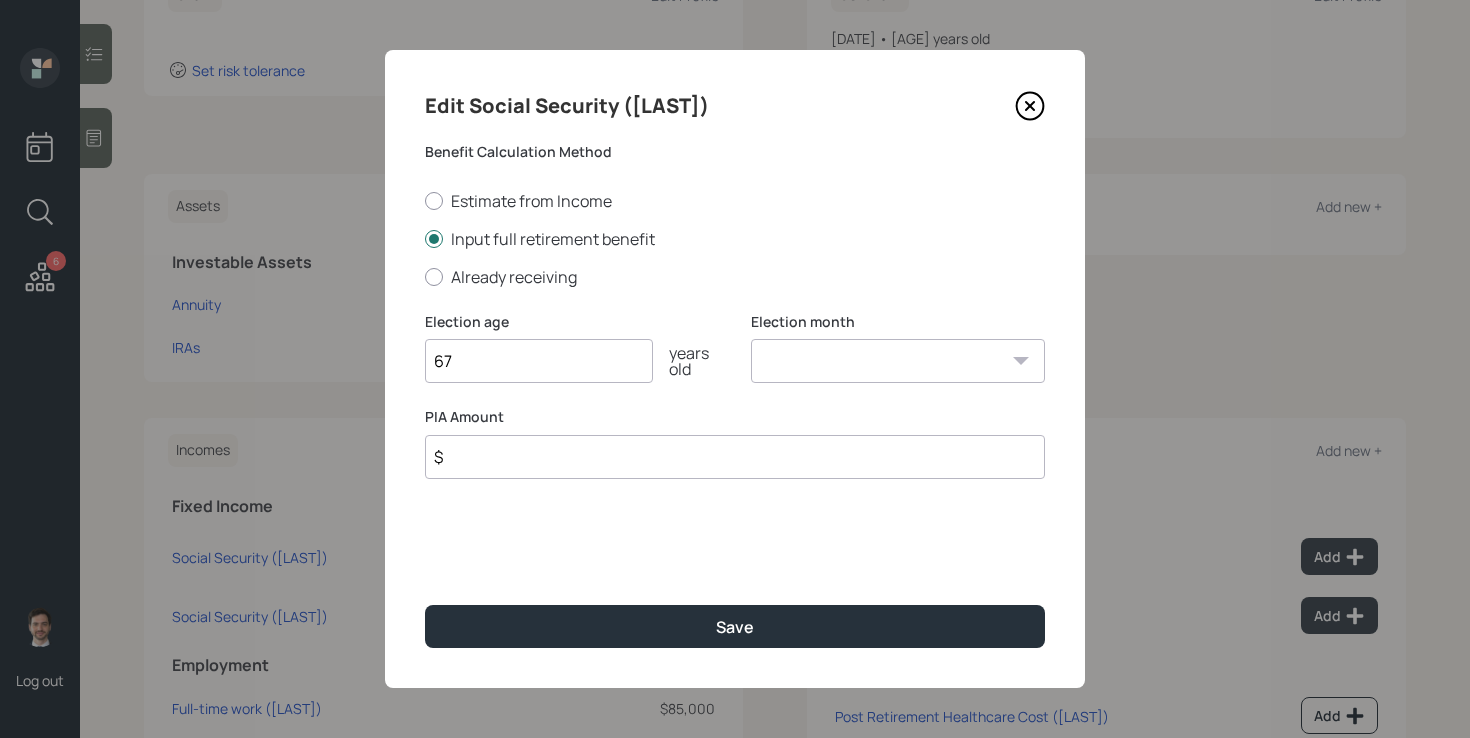 type on "67" 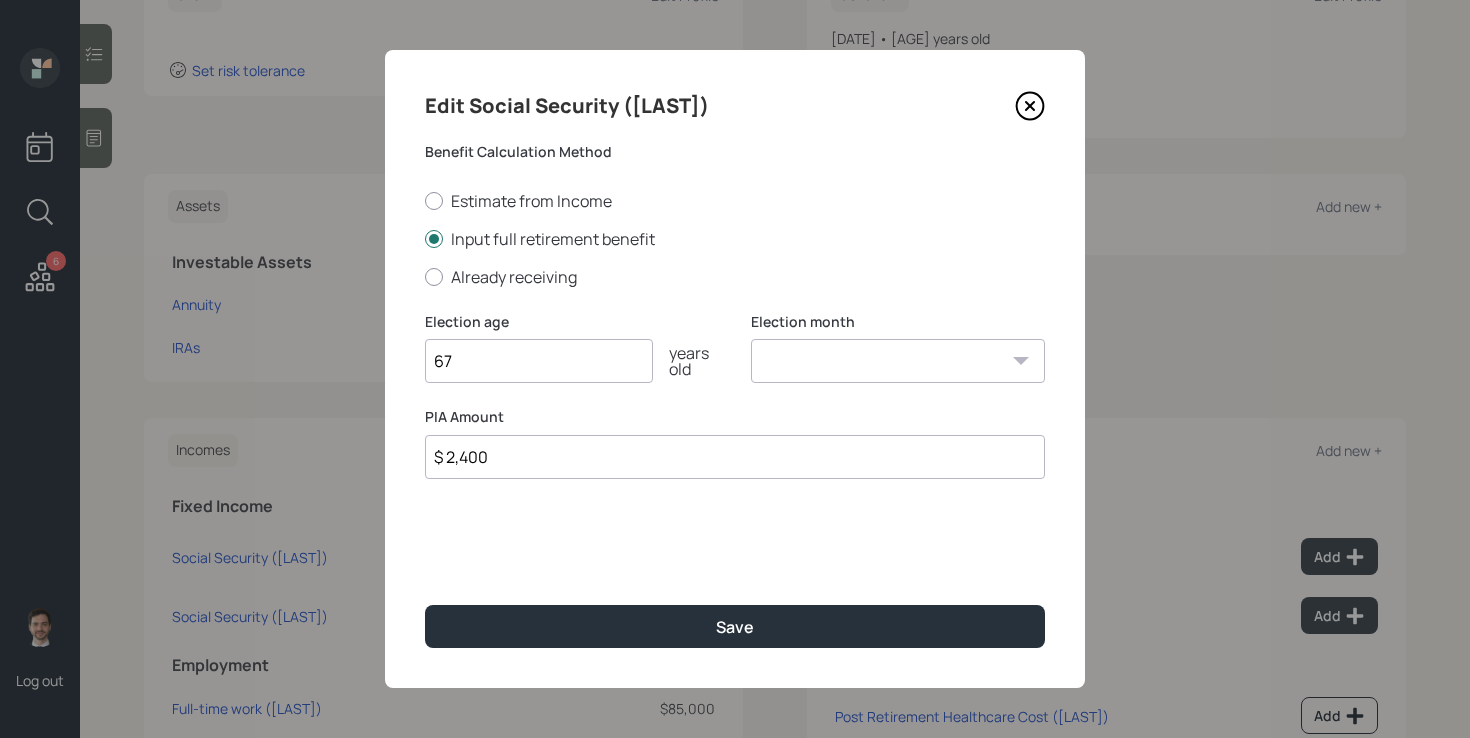 type on "$ 2,400" 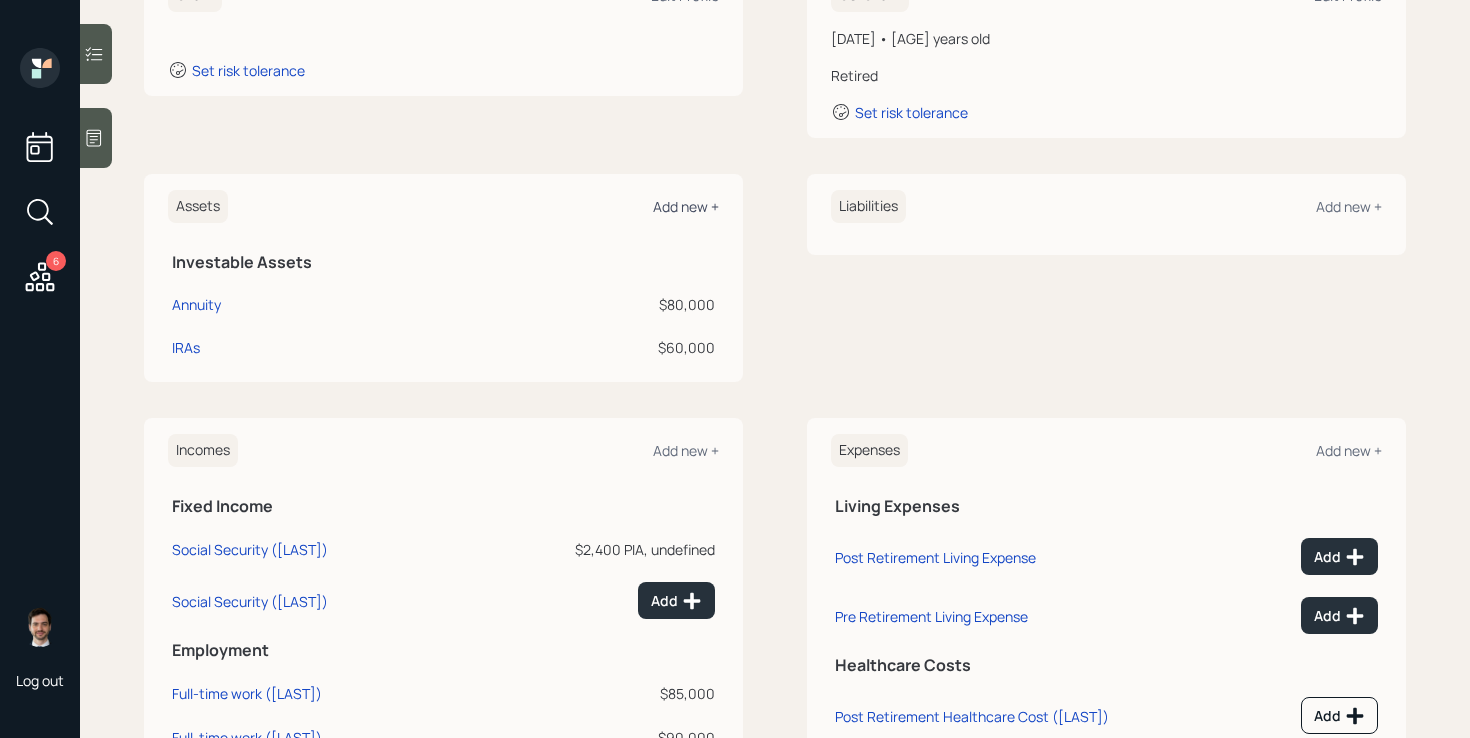 click on "Add new +" at bounding box center [686, 206] 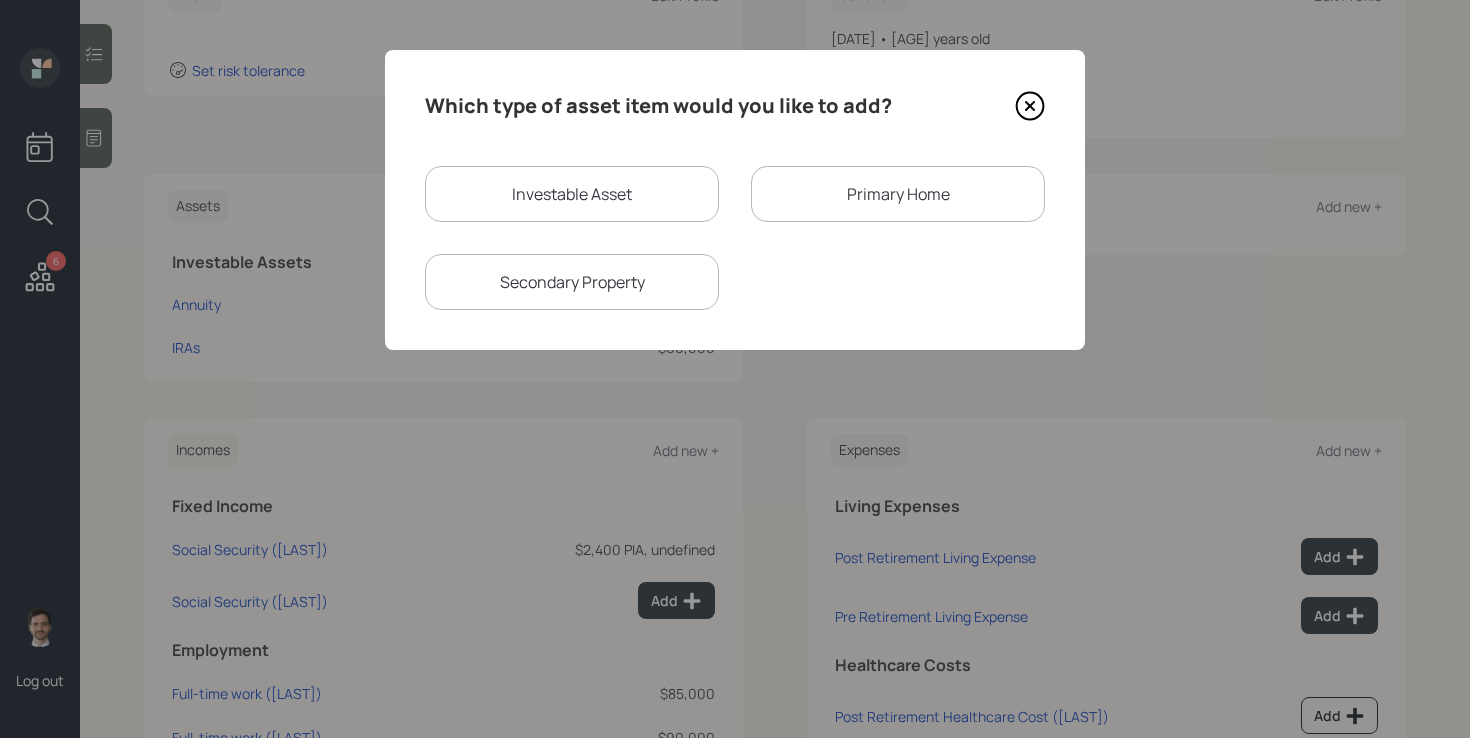 click on "Investable Asset" at bounding box center (572, 194) 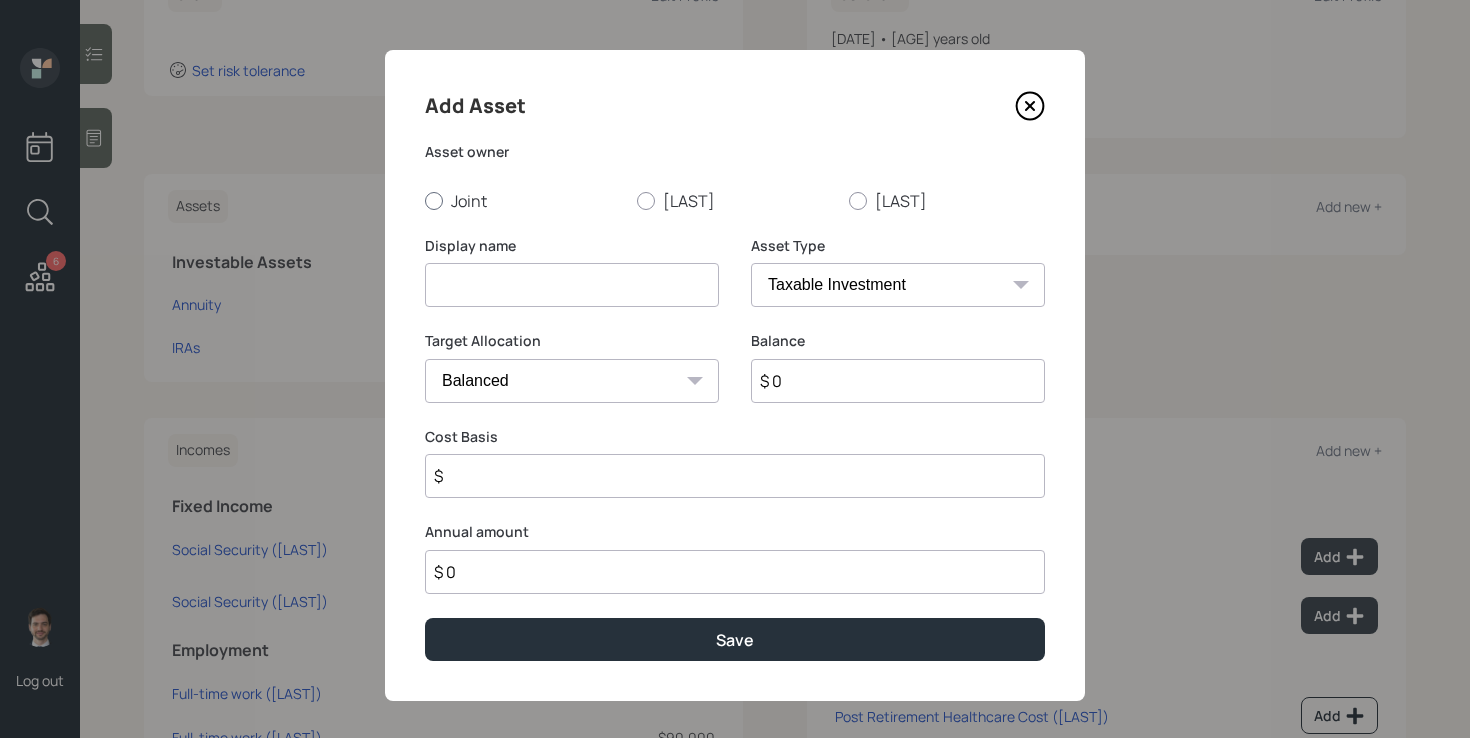 click on "Joint" at bounding box center (523, 201) 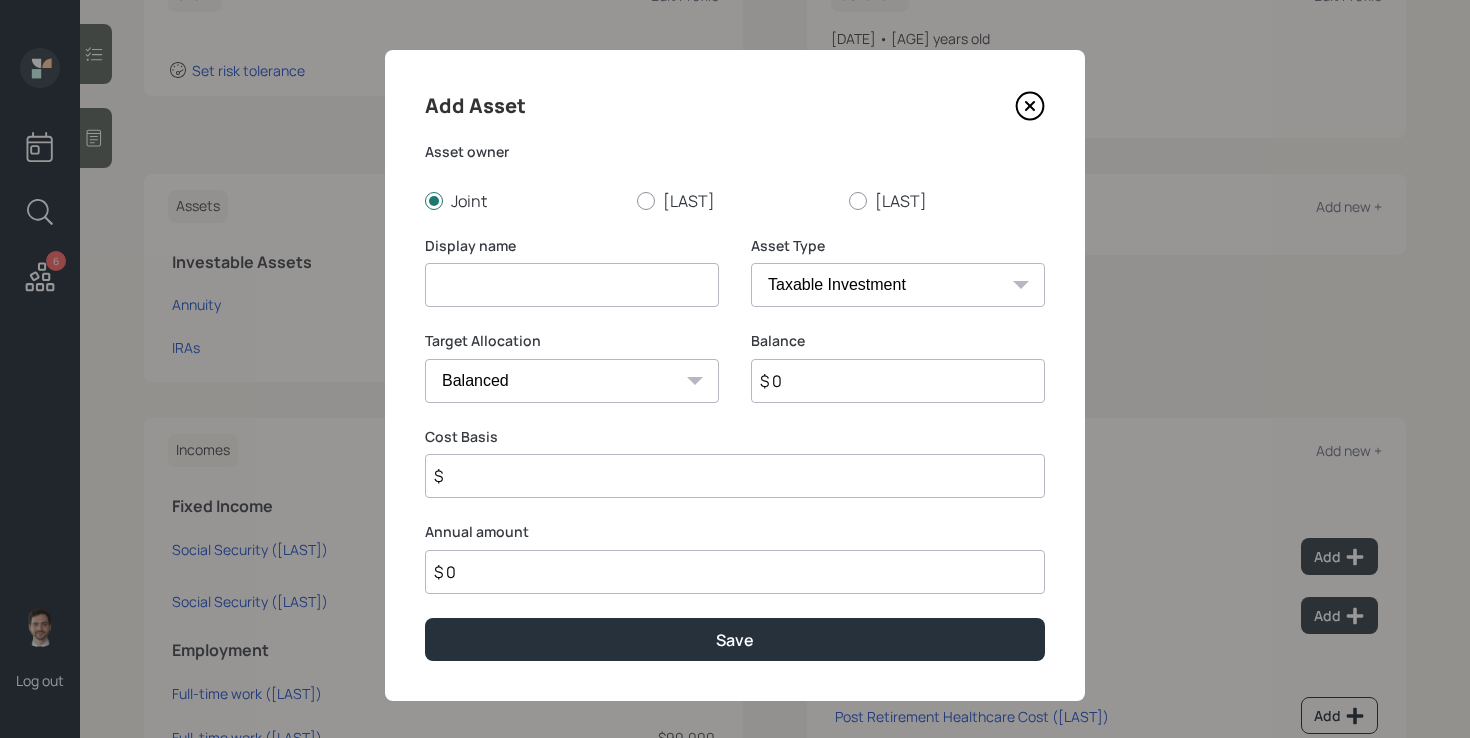 click at bounding box center [572, 285] 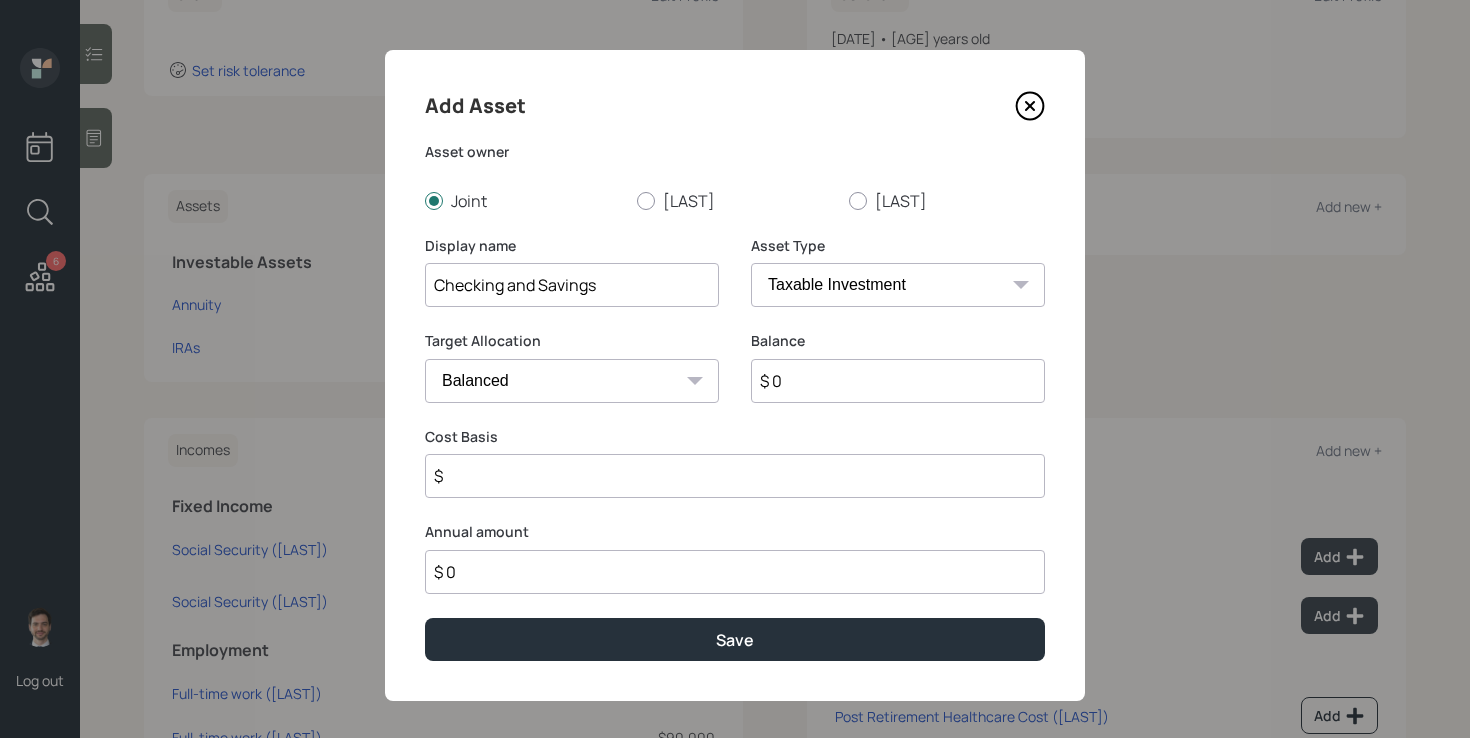 type on "Checking and Savings" 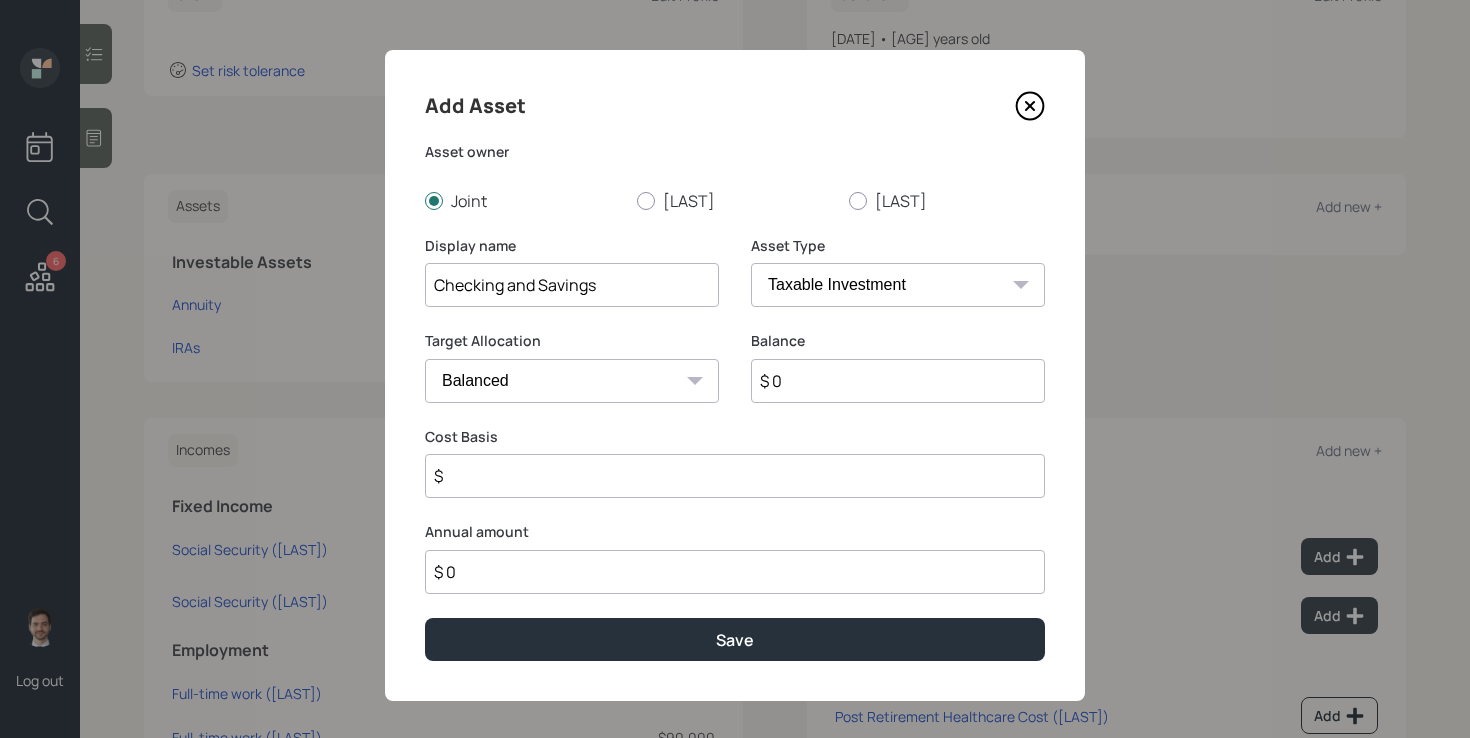 select on "emergency_fund" 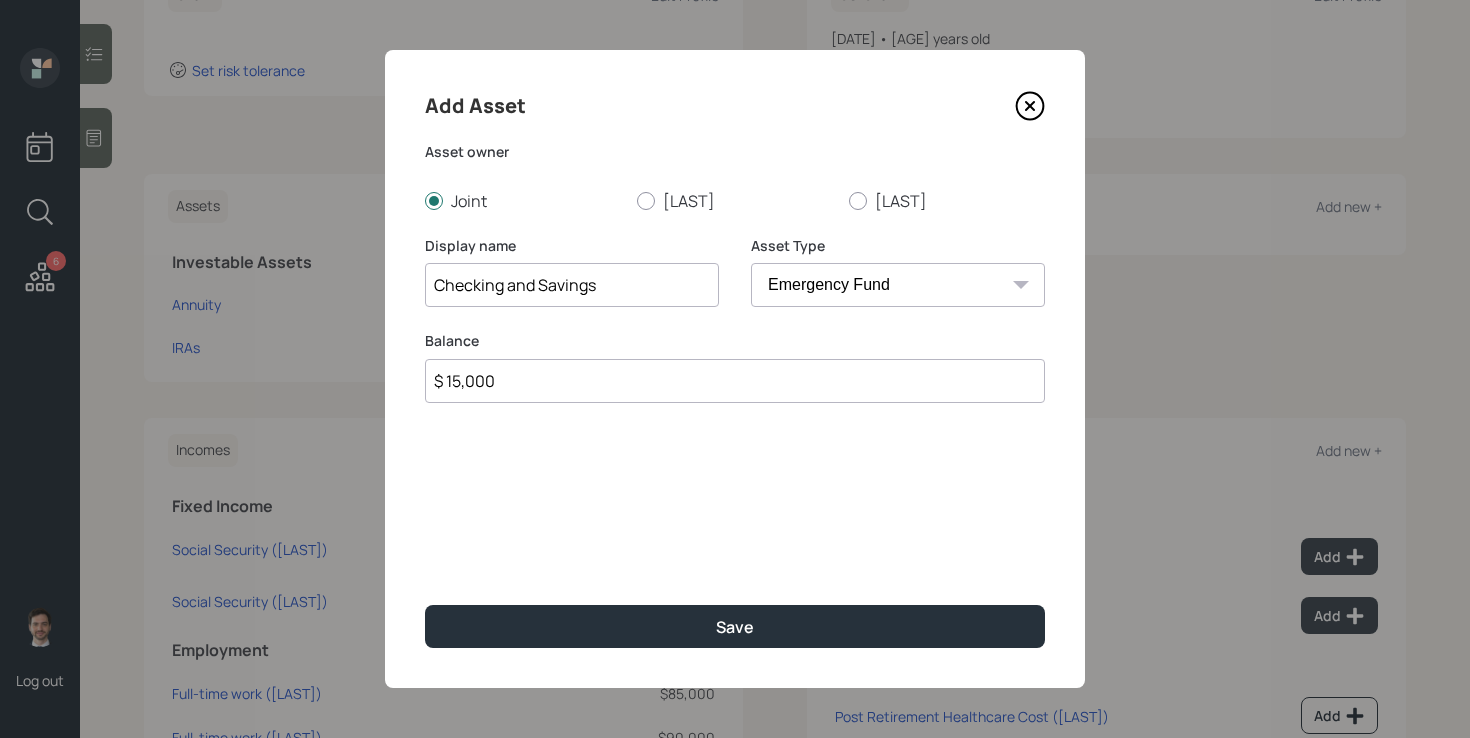 type on "$ 15,000" 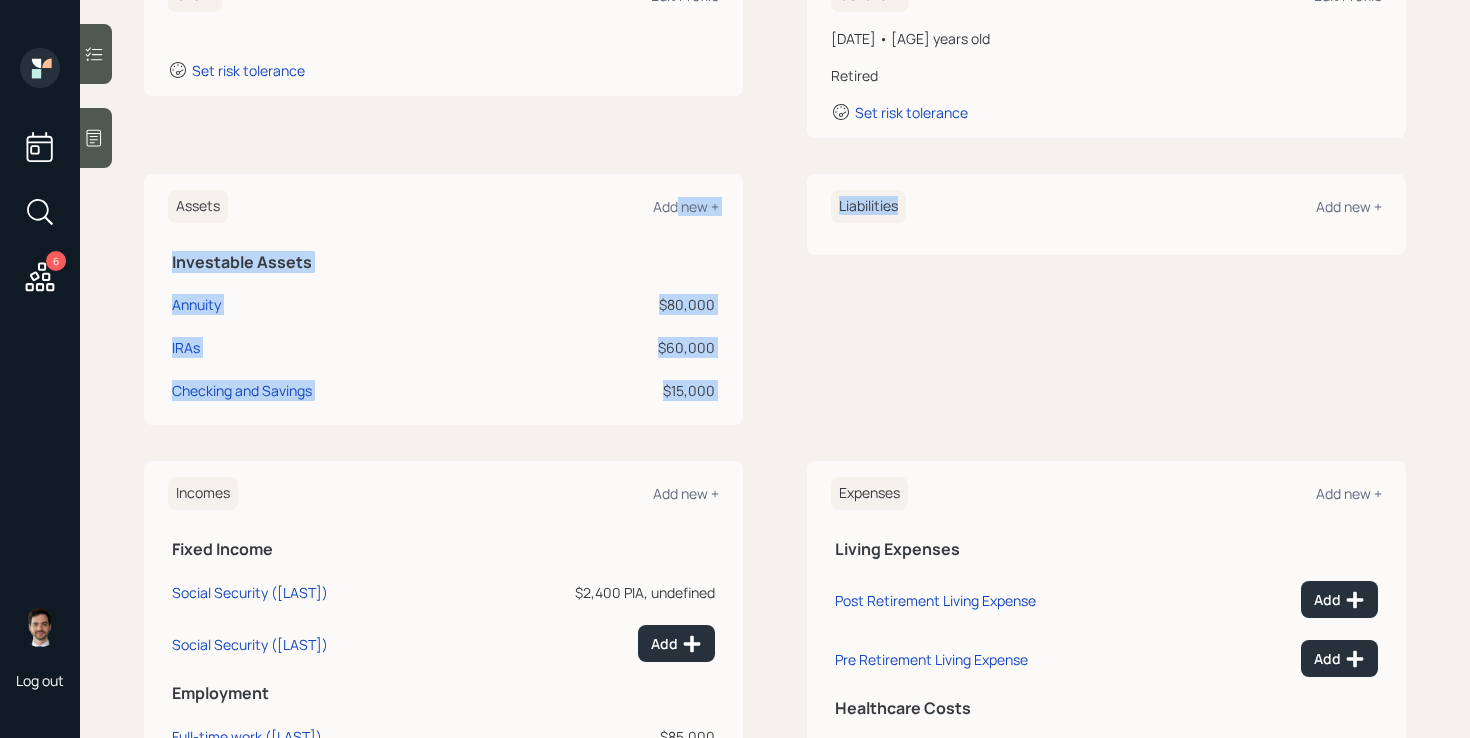 drag, startPoint x: 678, startPoint y: 203, endPoint x: 791, endPoint y: 217, distance: 113.86395 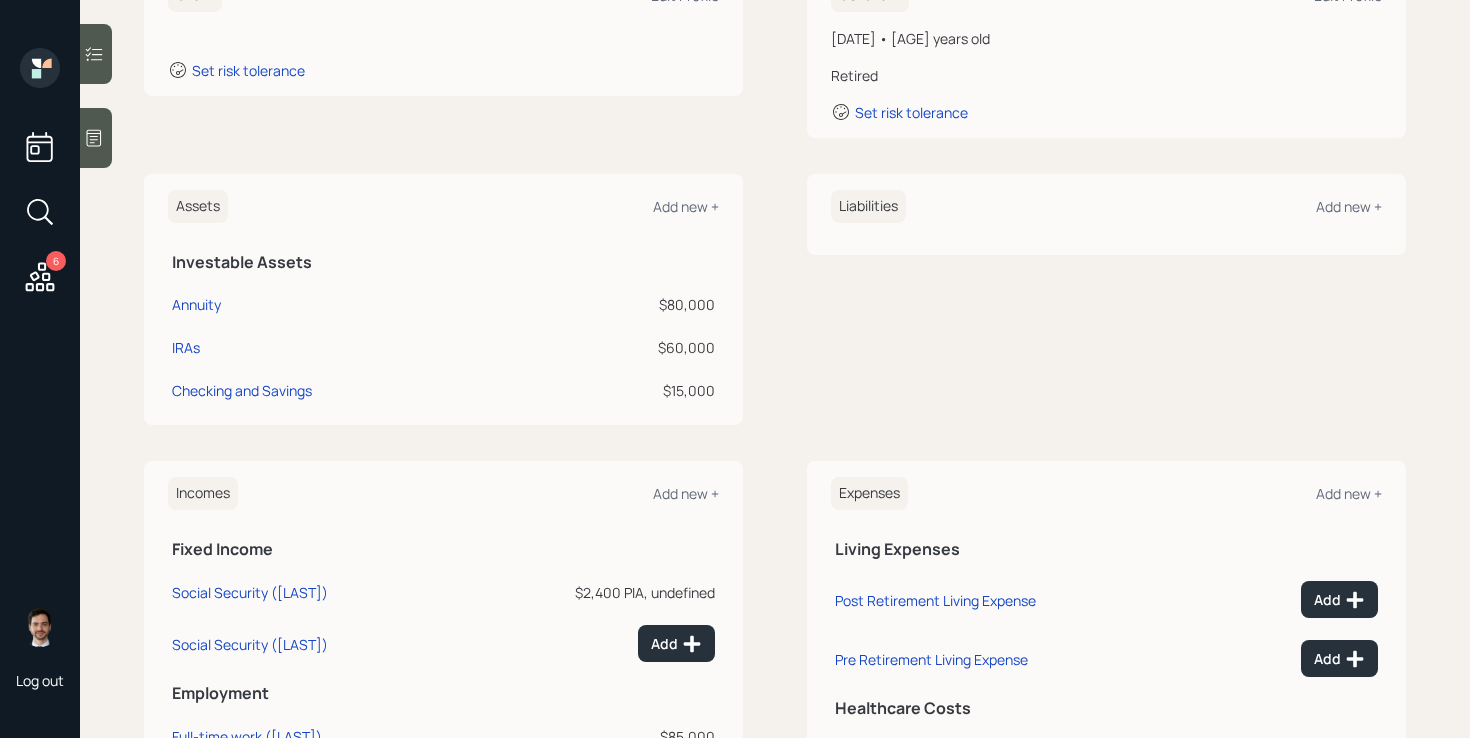 click on "Assets Add new + Investable Assets Annuity $80,000 IRAs $60,000 Checking and Savings $15,000 Liabilities Add new +" at bounding box center (775, 299) 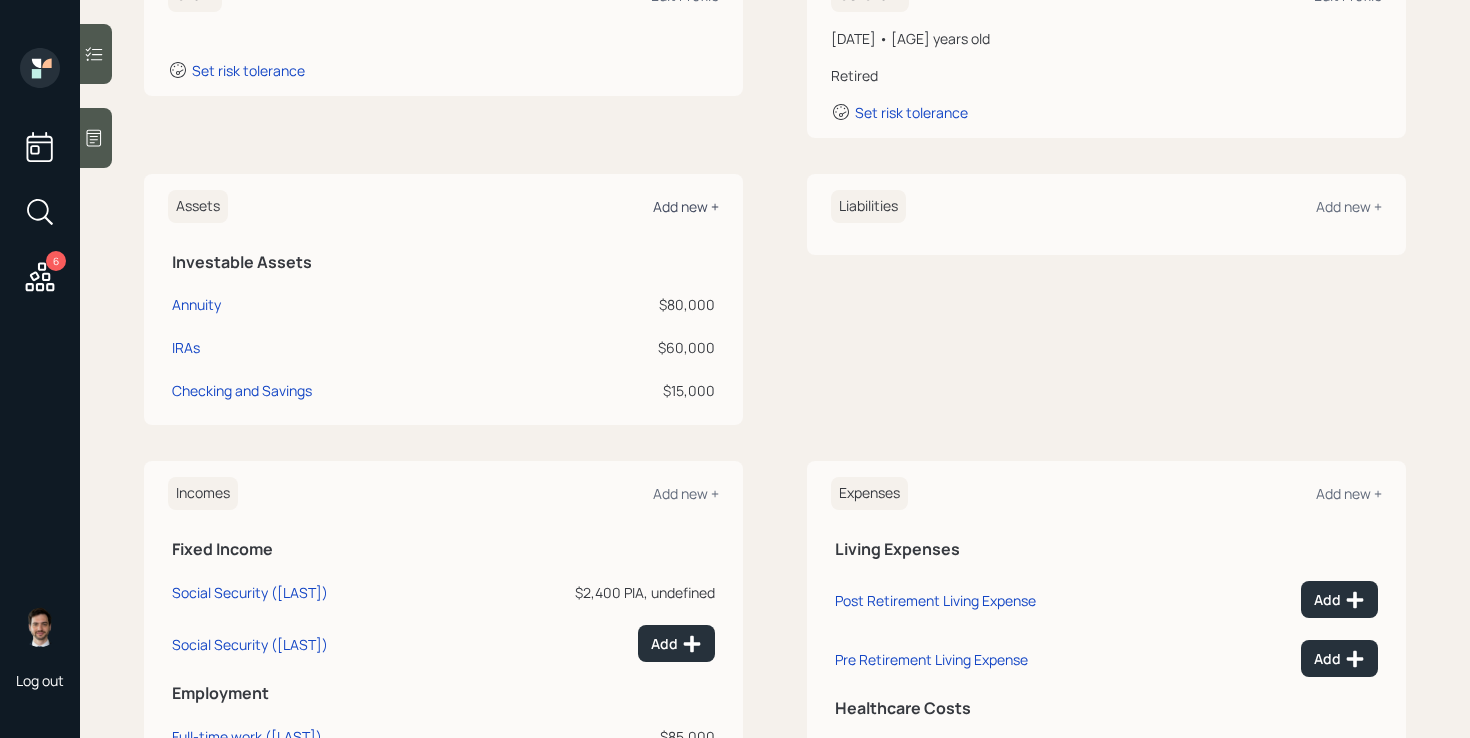 click on "Add new +" at bounding box center [686, 206] 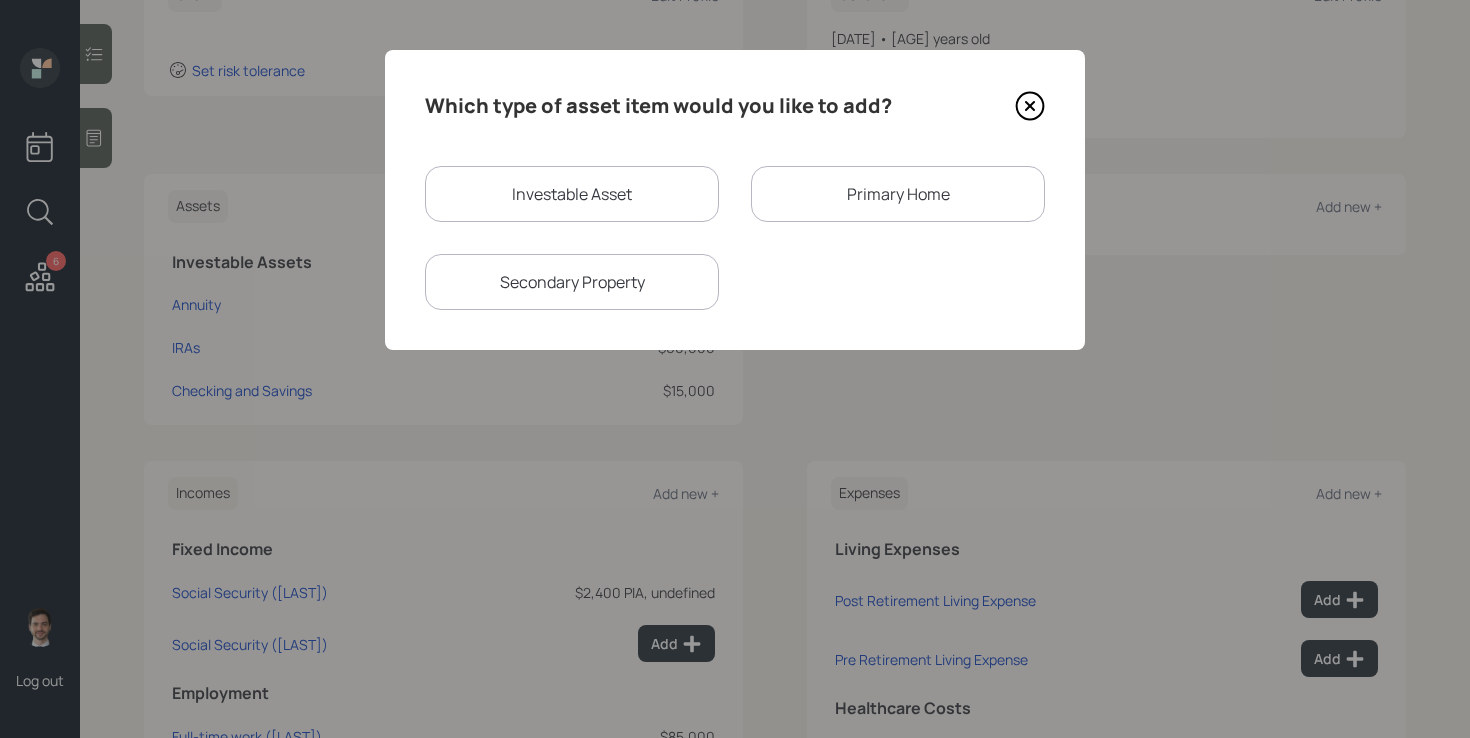 click on "Investable Asset" at bounding box center (572, 194) 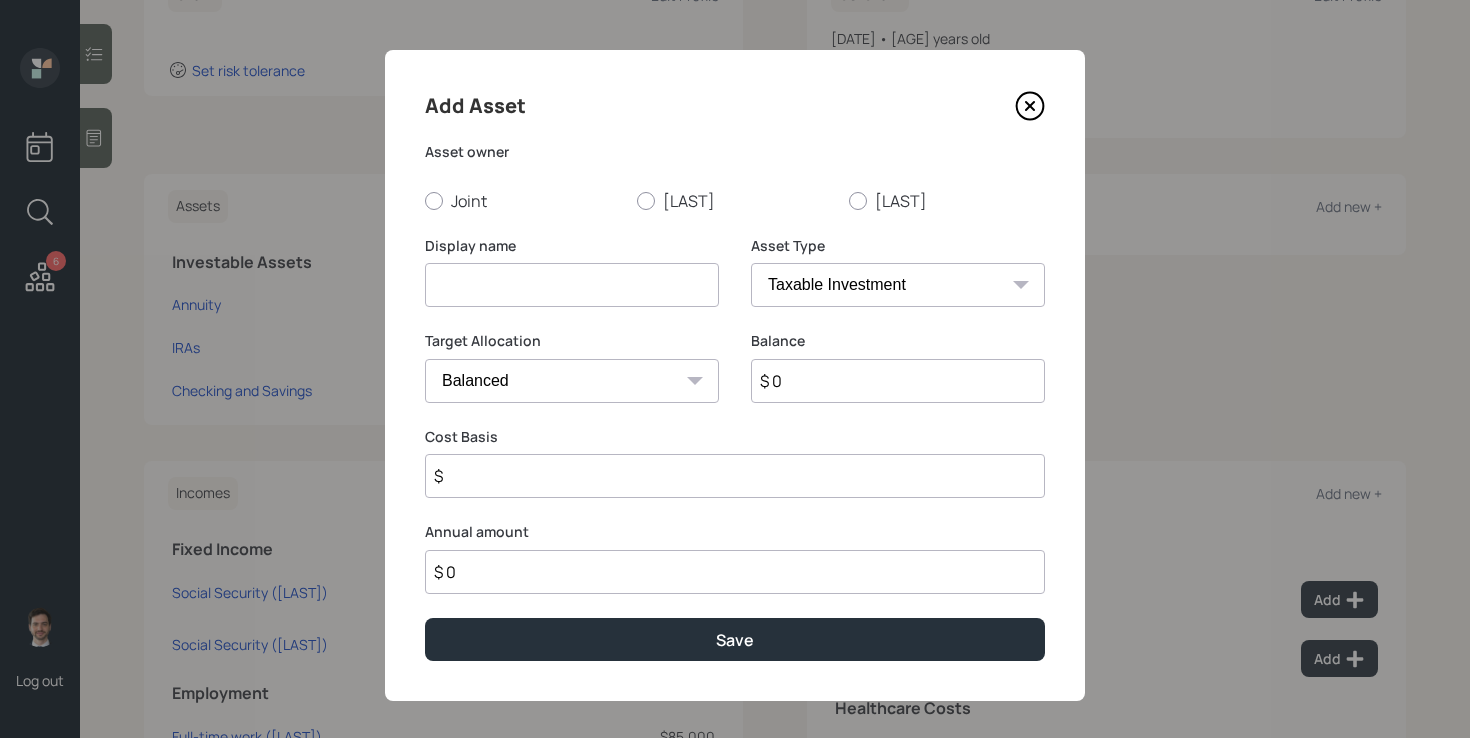 click on "Add Asset Asset owner Joint [LAST] [LAST] Display name Asset Type SEP IRA IRA Roth IRA 401(k) Roth 401(k) 403(b) Roth 403(b) 457(b) Roth 457(b) Health Savings Account 529 Taxable Investment Checking / Savings Emergency Fund Target Allocation Cash Conservative Balanced Aggressive Balance $ 0 Cost Basis $ Annual amount $ 0 Save" at bounding box center (735, 375) 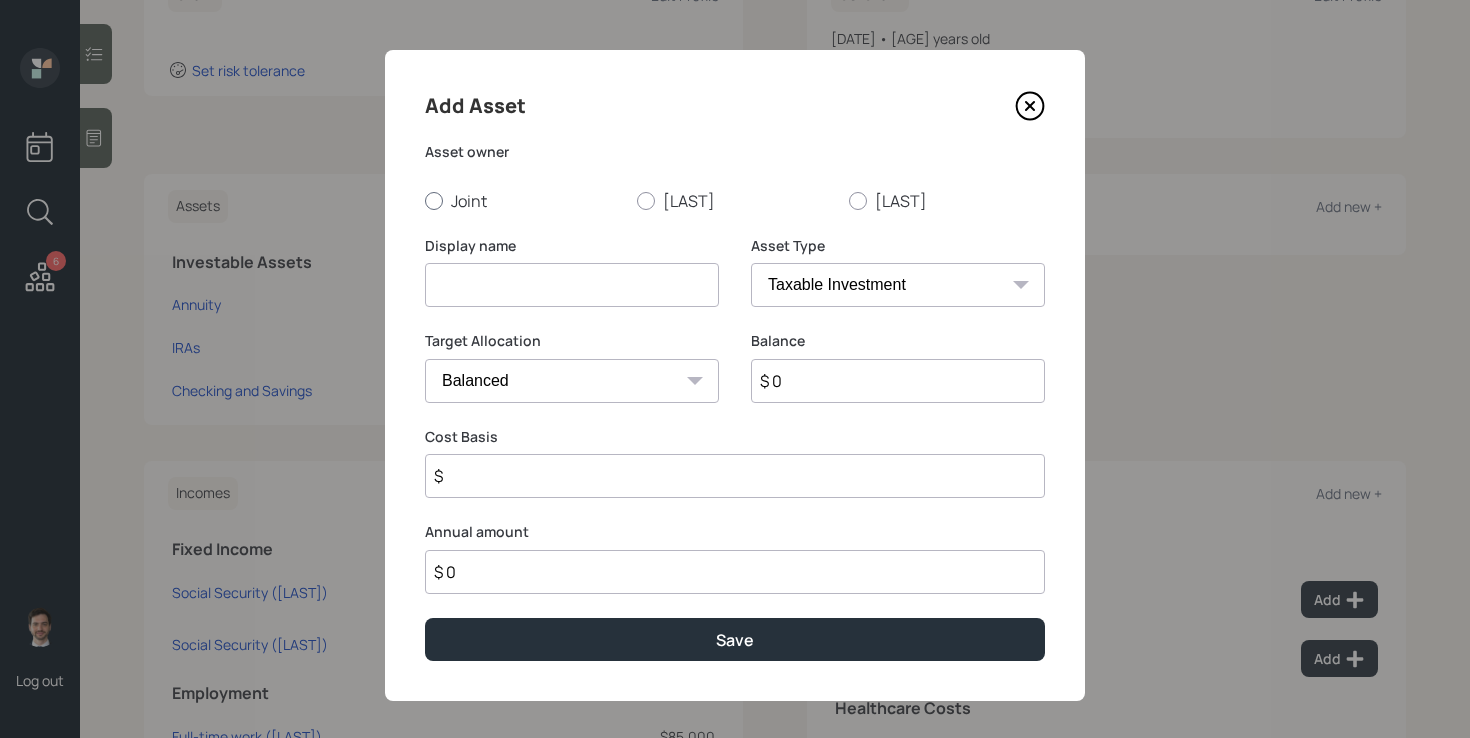 click at bounding box center [434, 201] 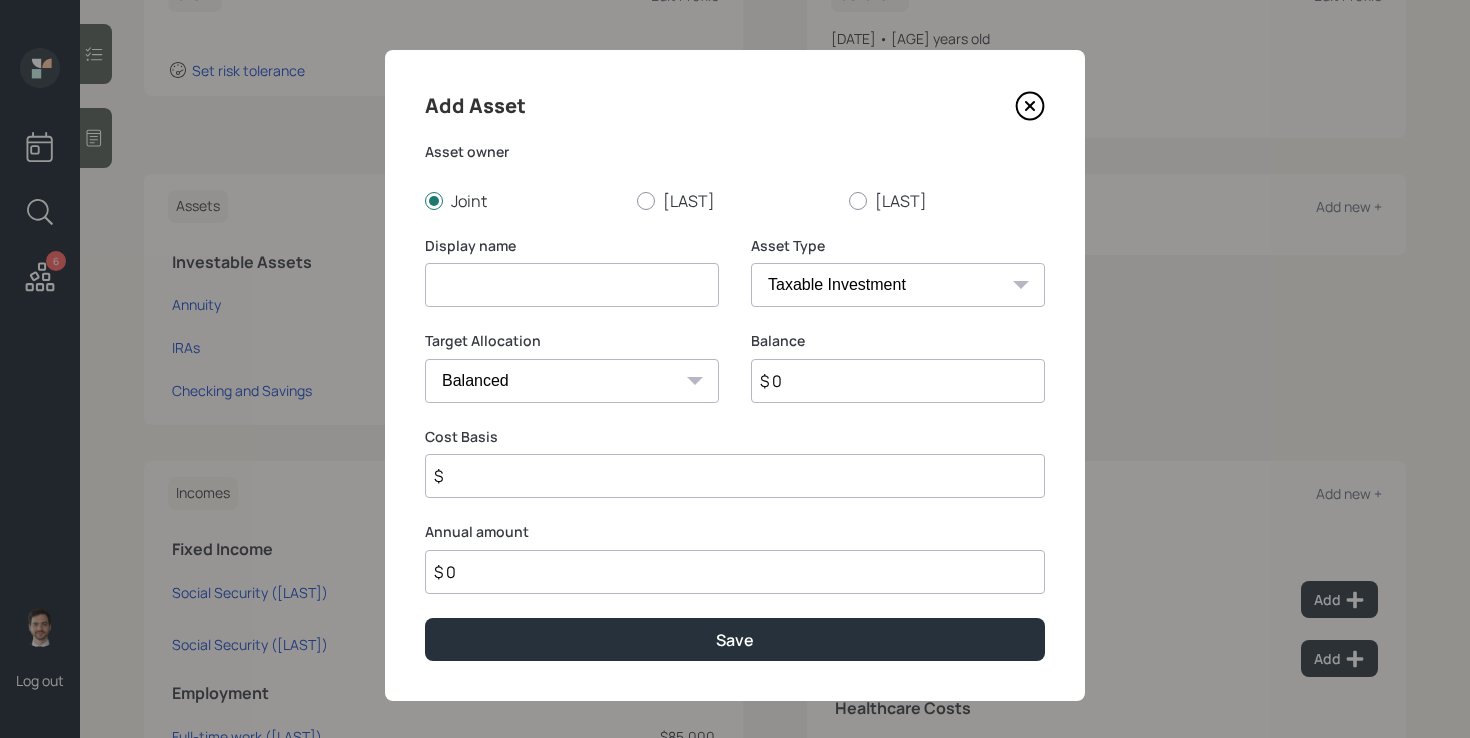 click at bounding box center (572, 285) 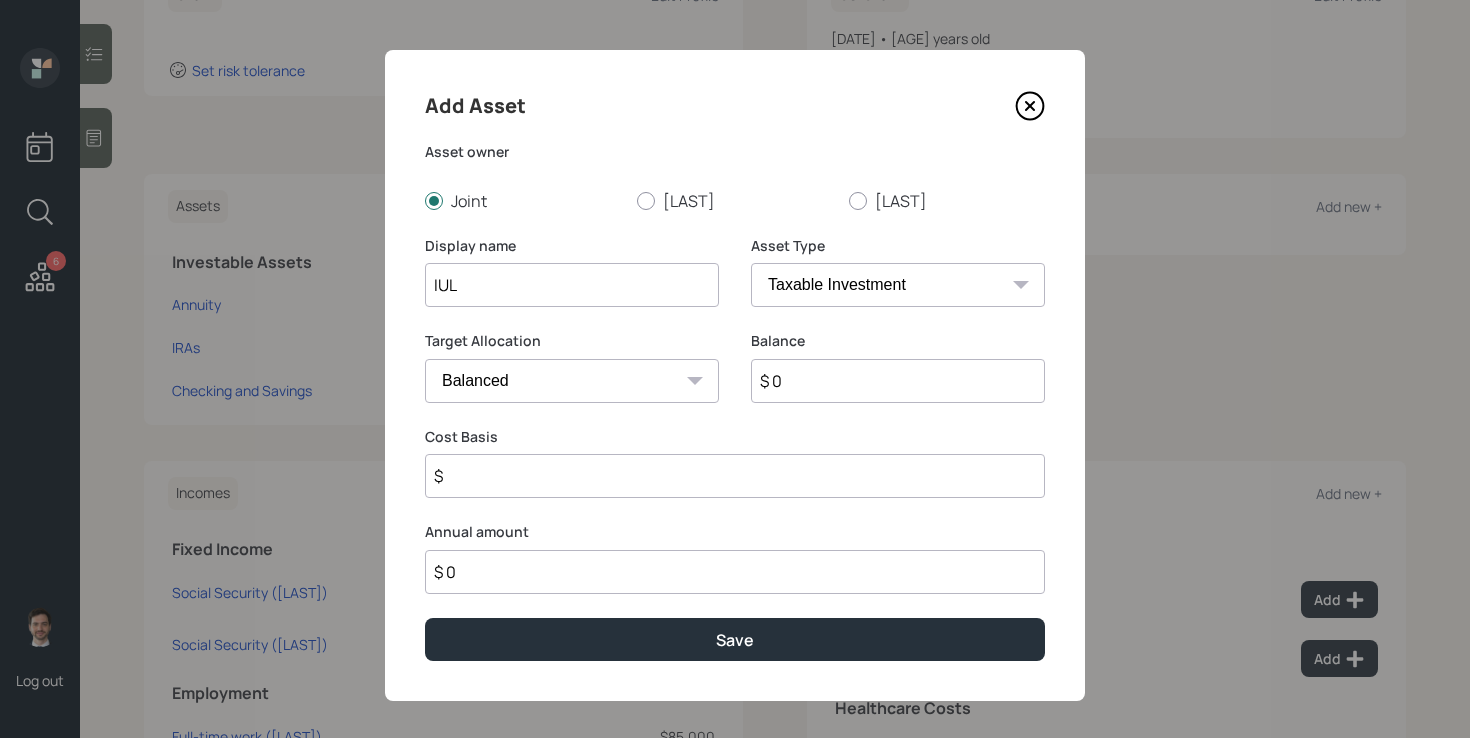type on "IUL" 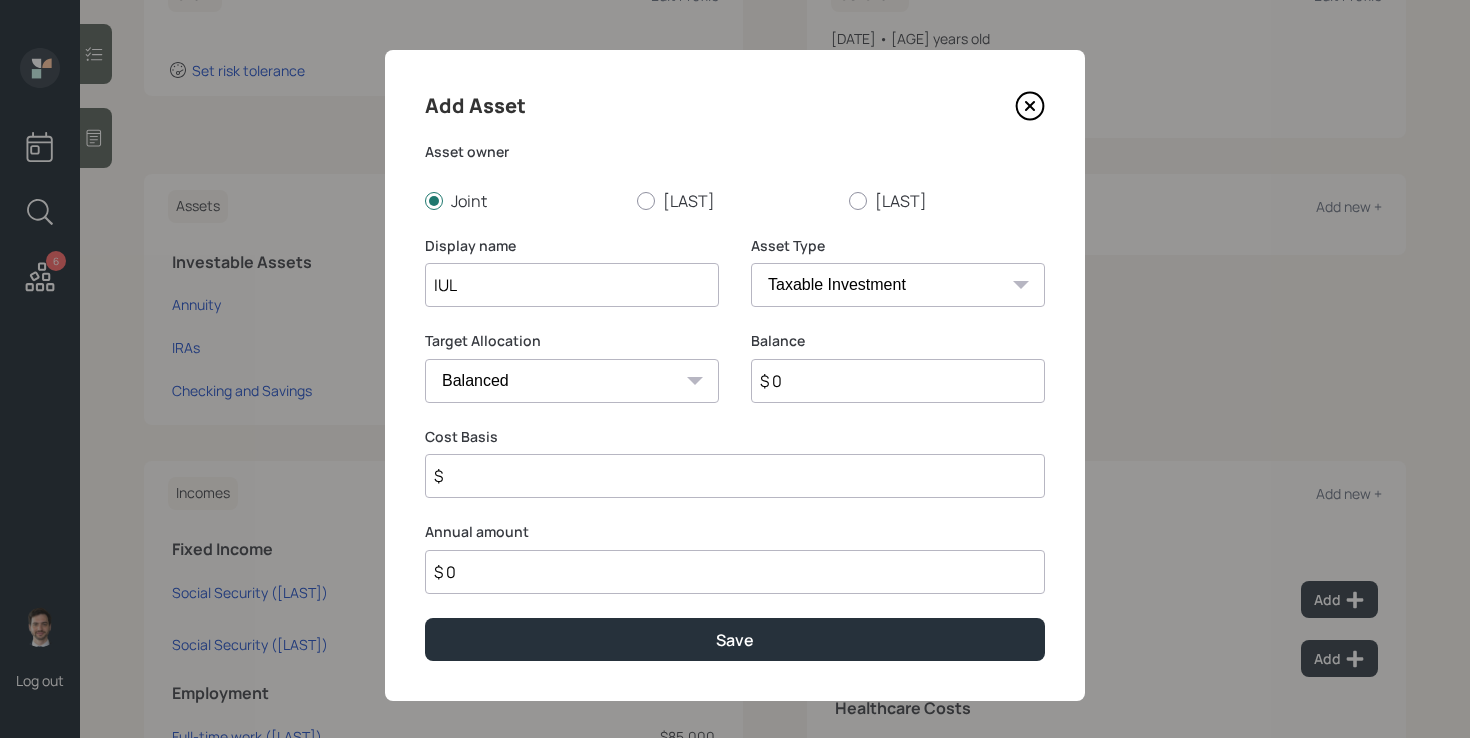 click on "Cash Conservative Balanced Aggressive" at bounding box center (572, 381) 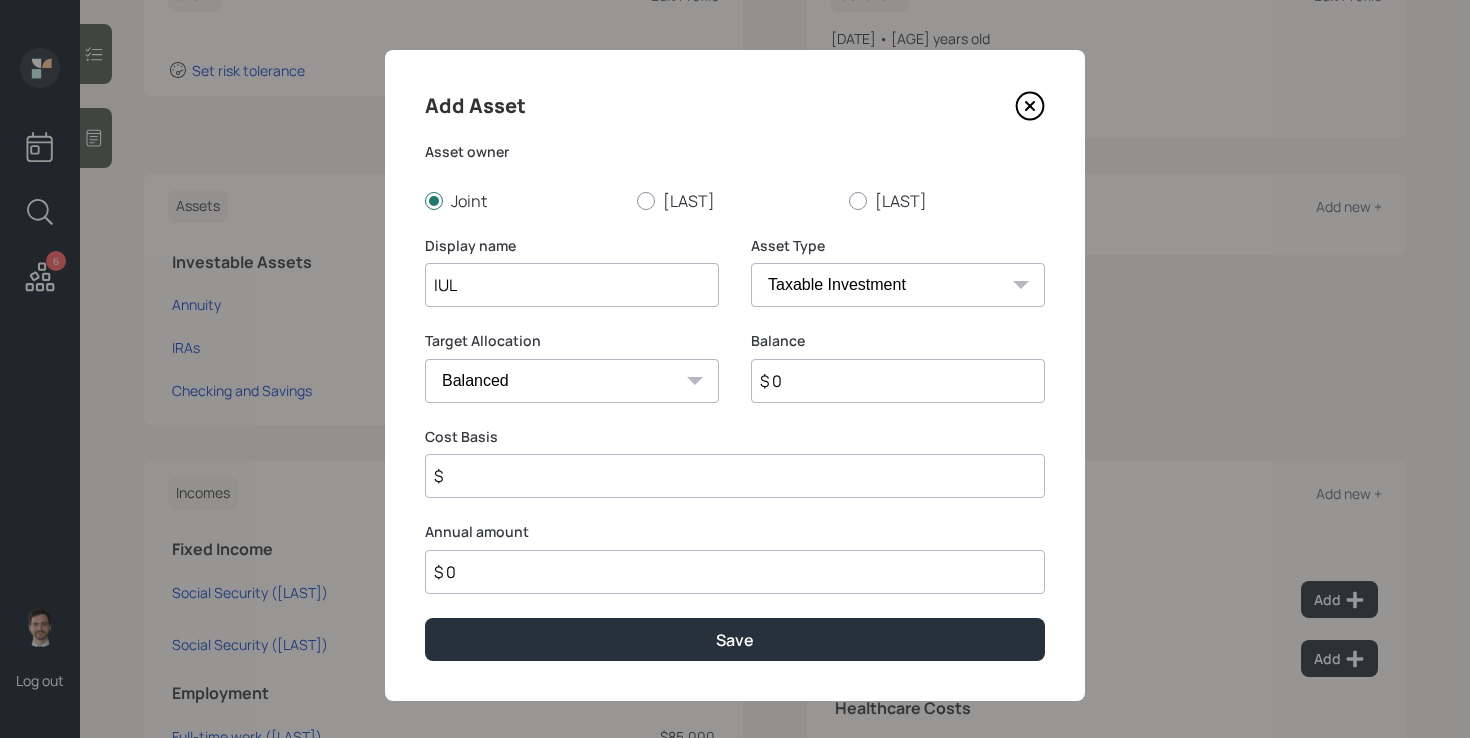 select on "uninvested" 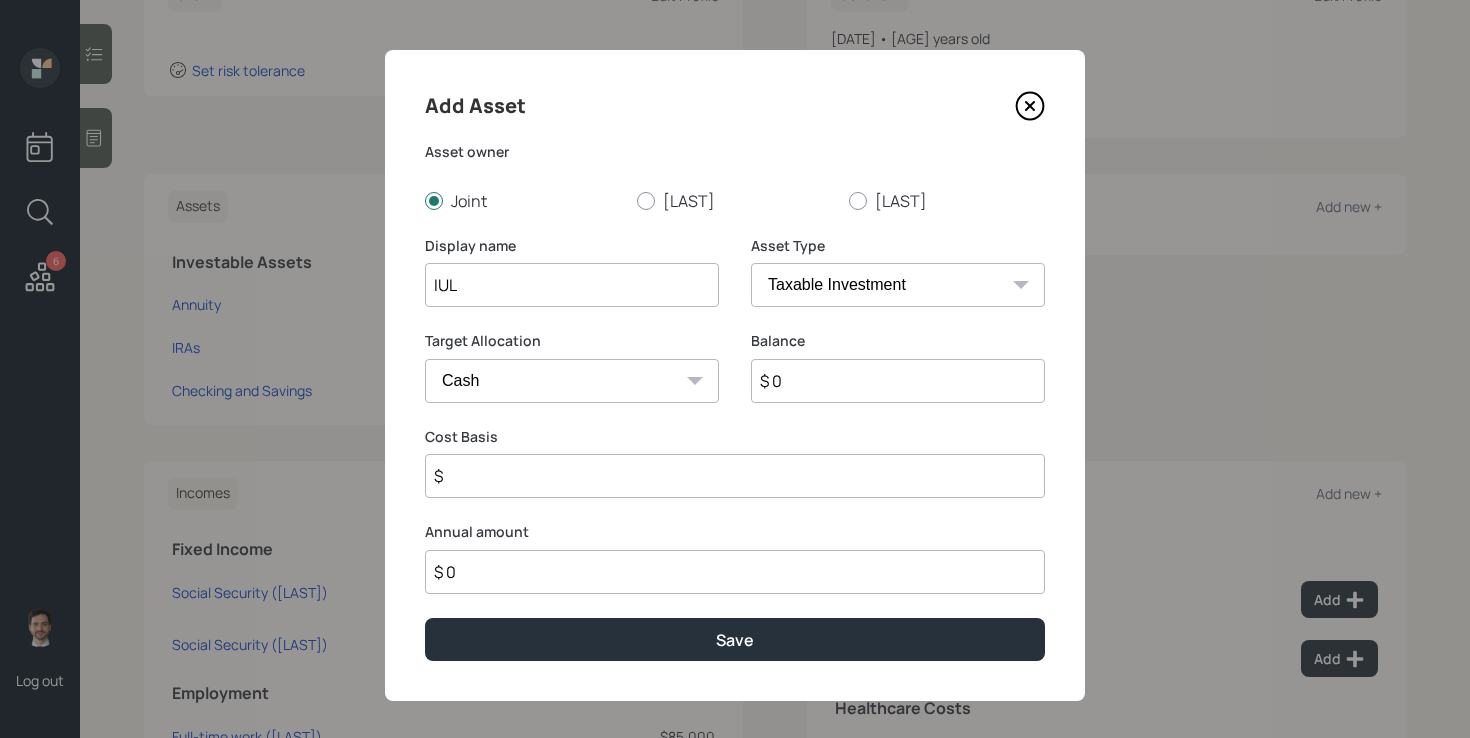 click on "$ 0" at bounding box center (898, 381) 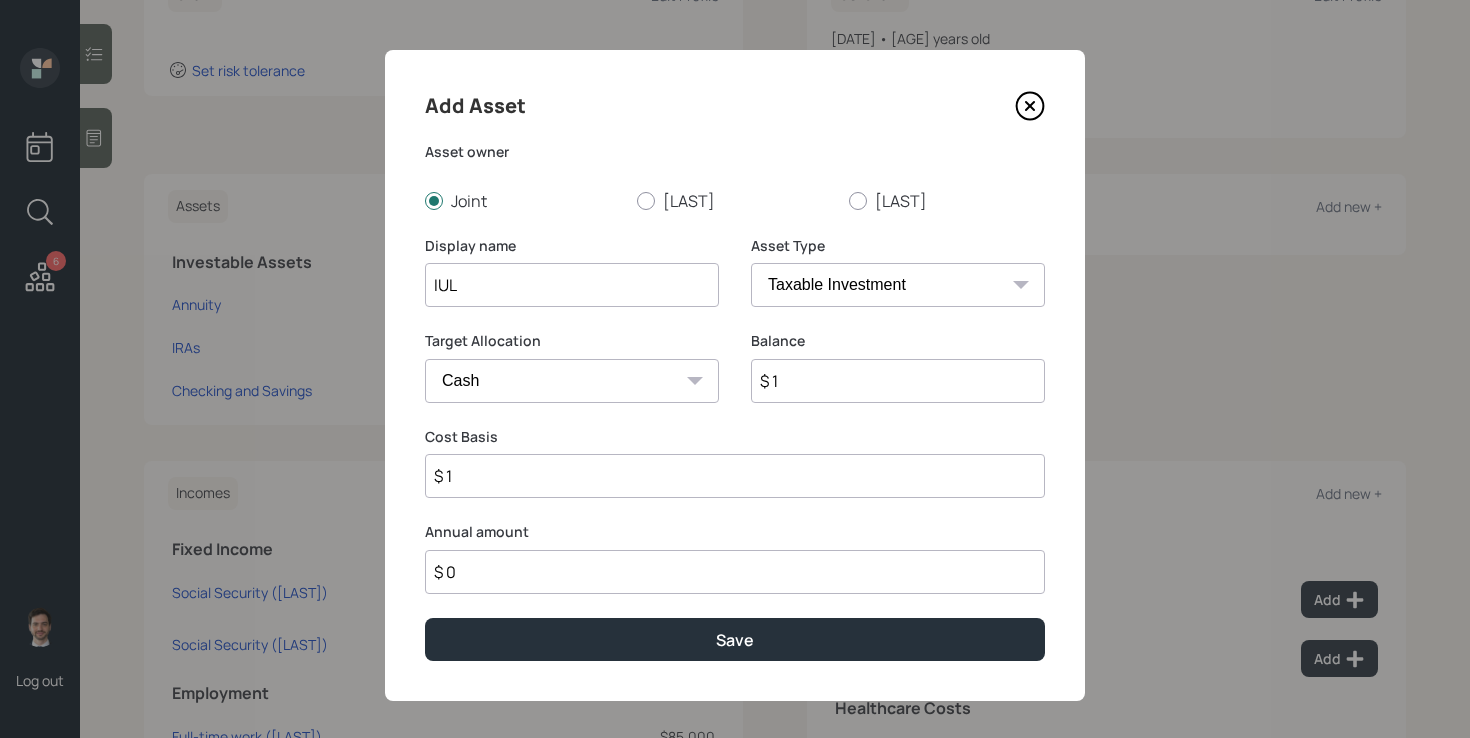 type on "$ 1" 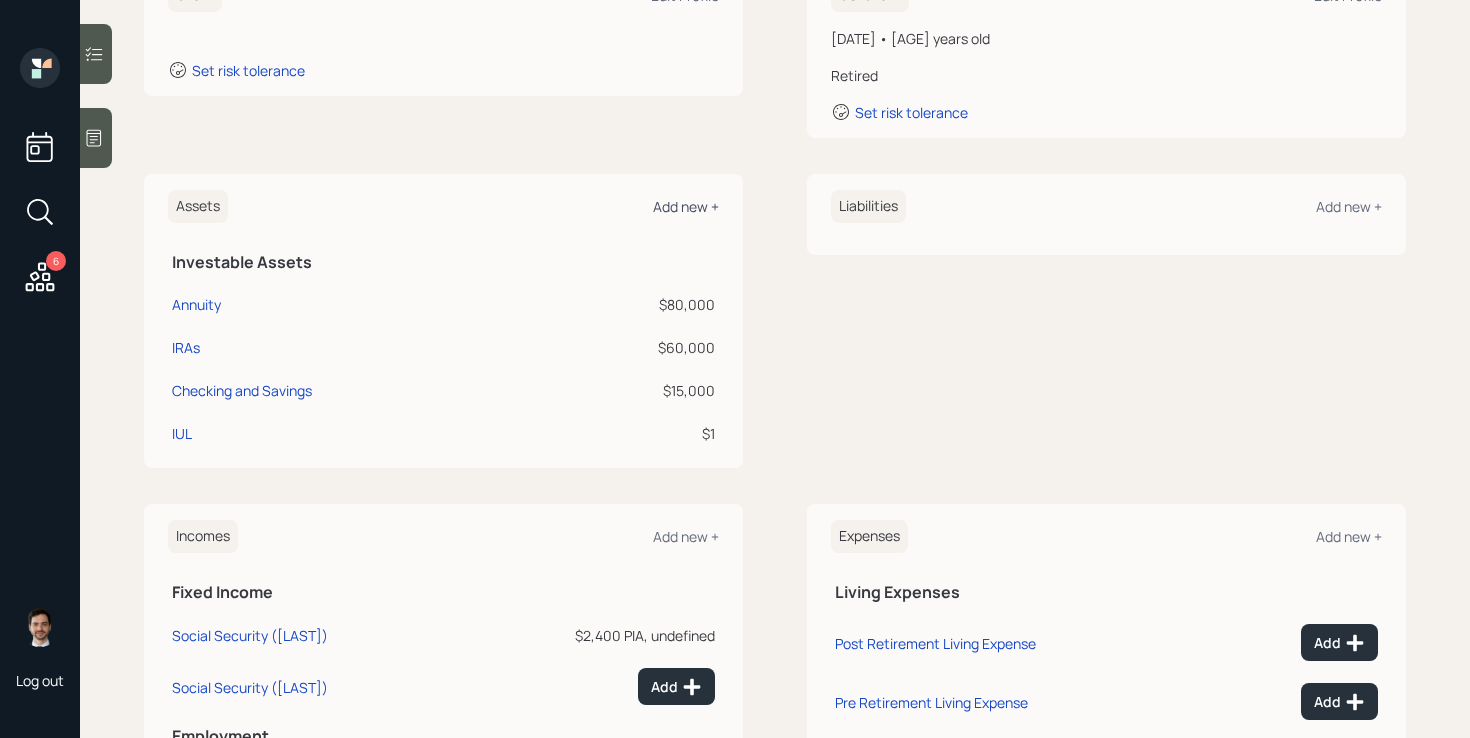 click on "Add new +" at bounding box center (686, 206) 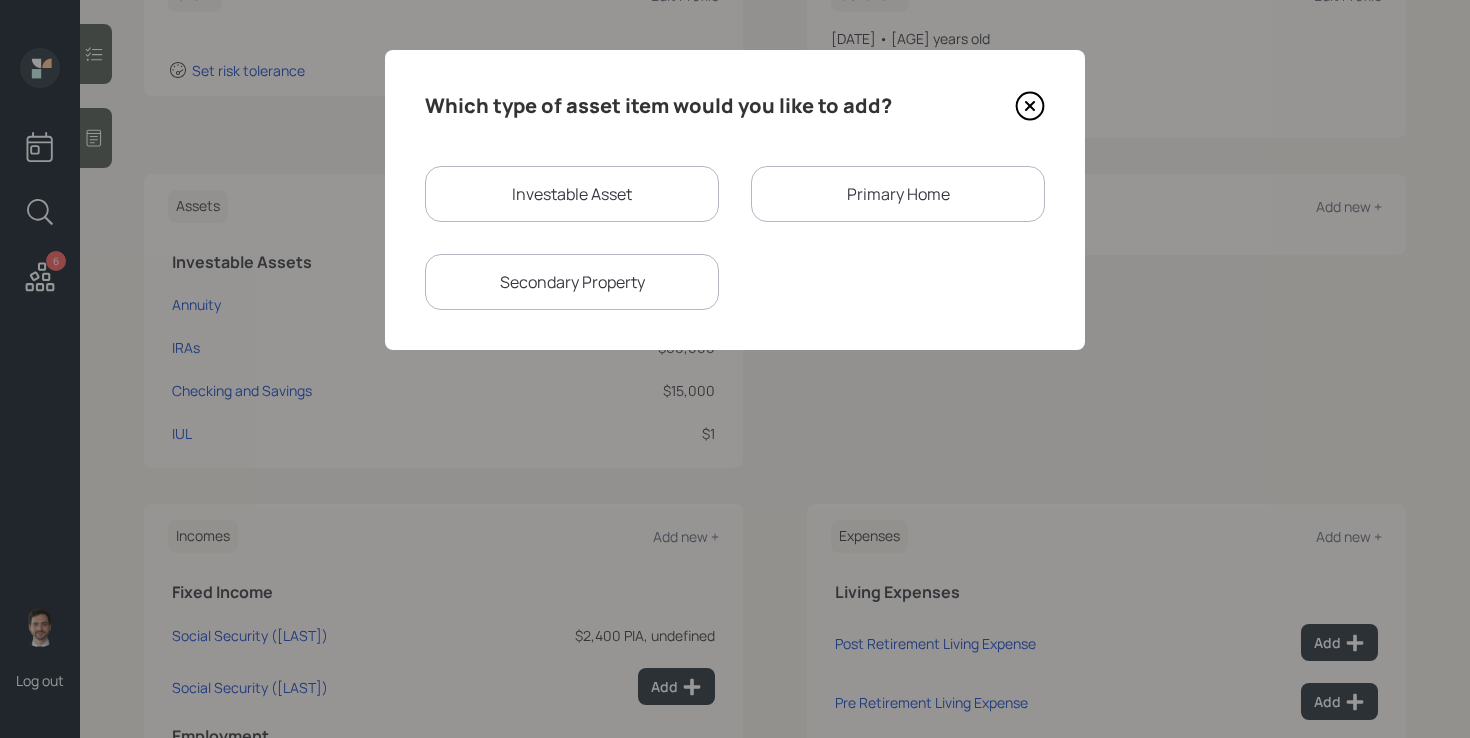click on "Primary Home" at bounding box center (898, 194) 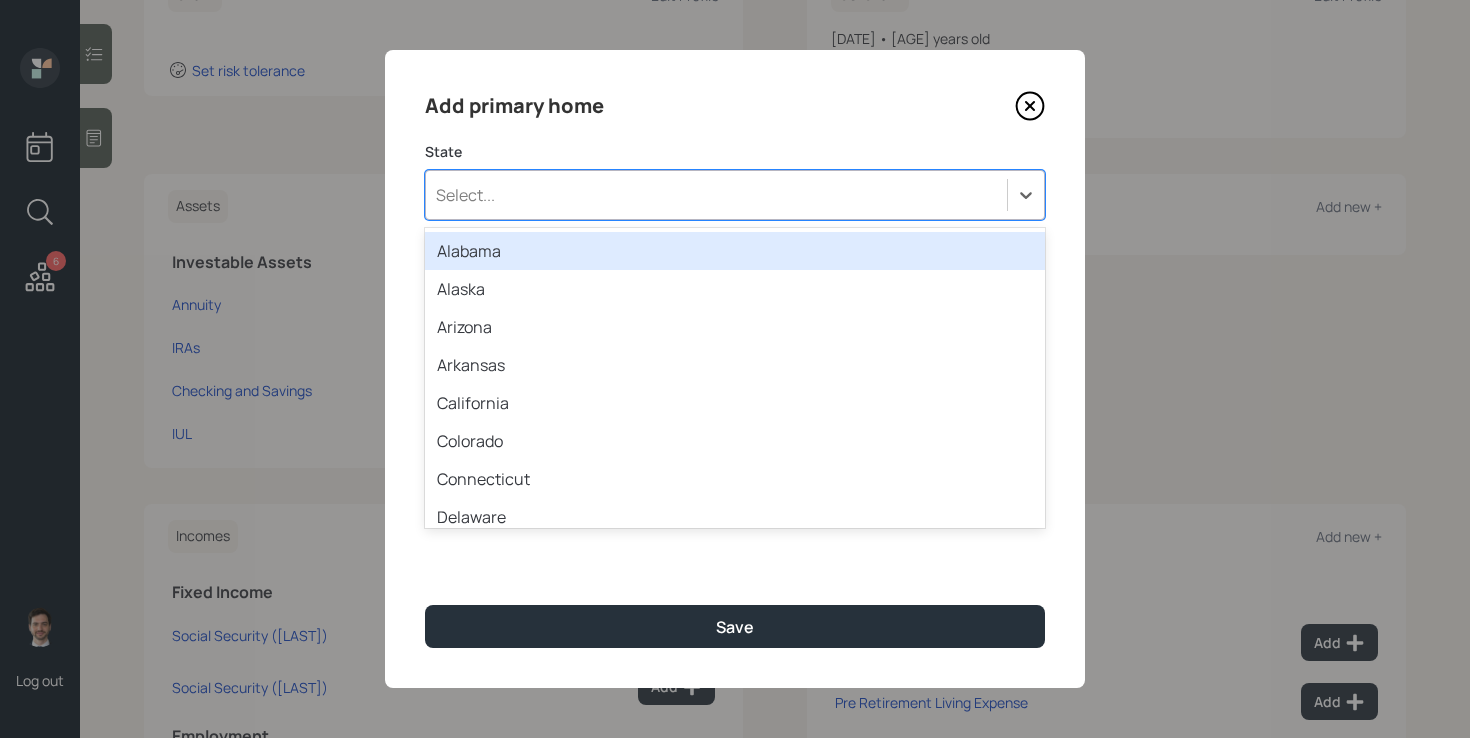 click on "Select..." at bounding box center (716, 195) 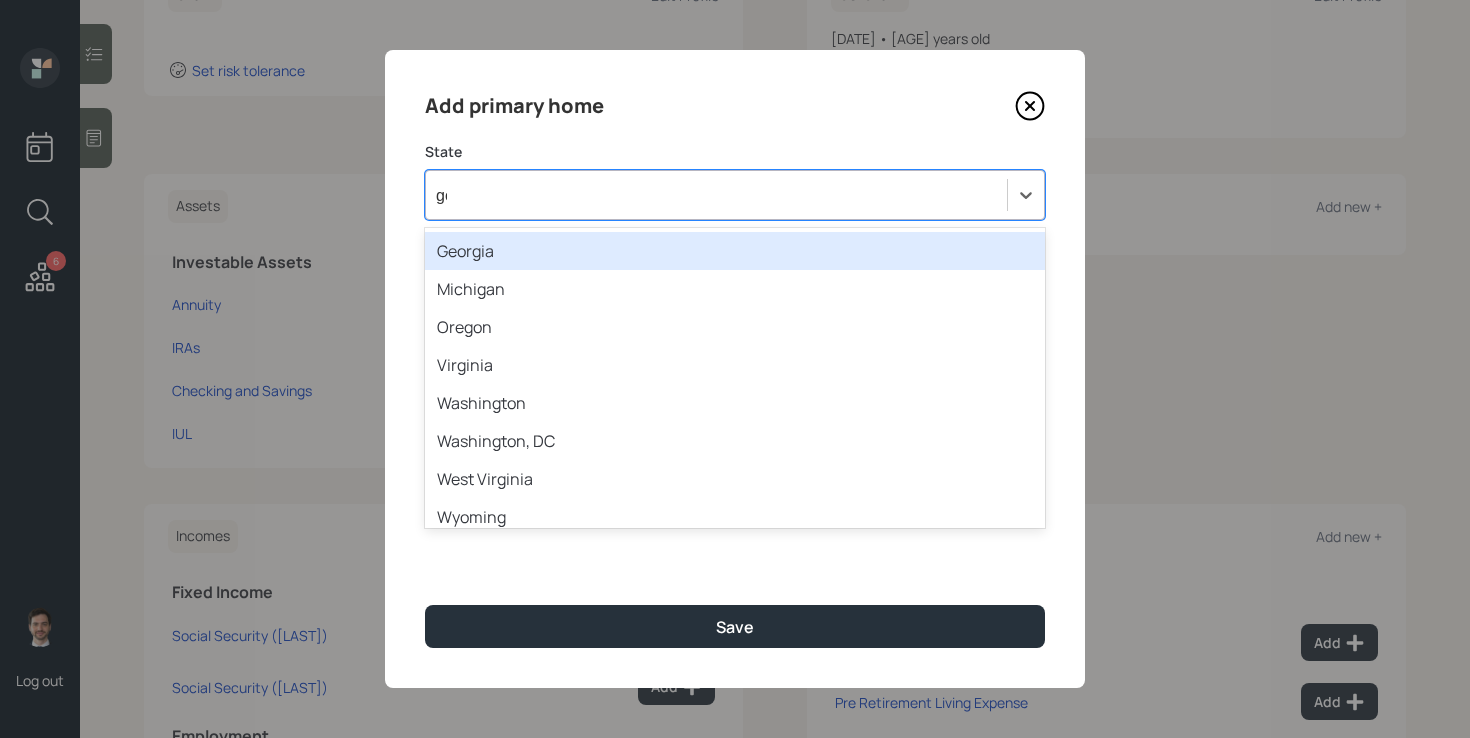 type on "geo" 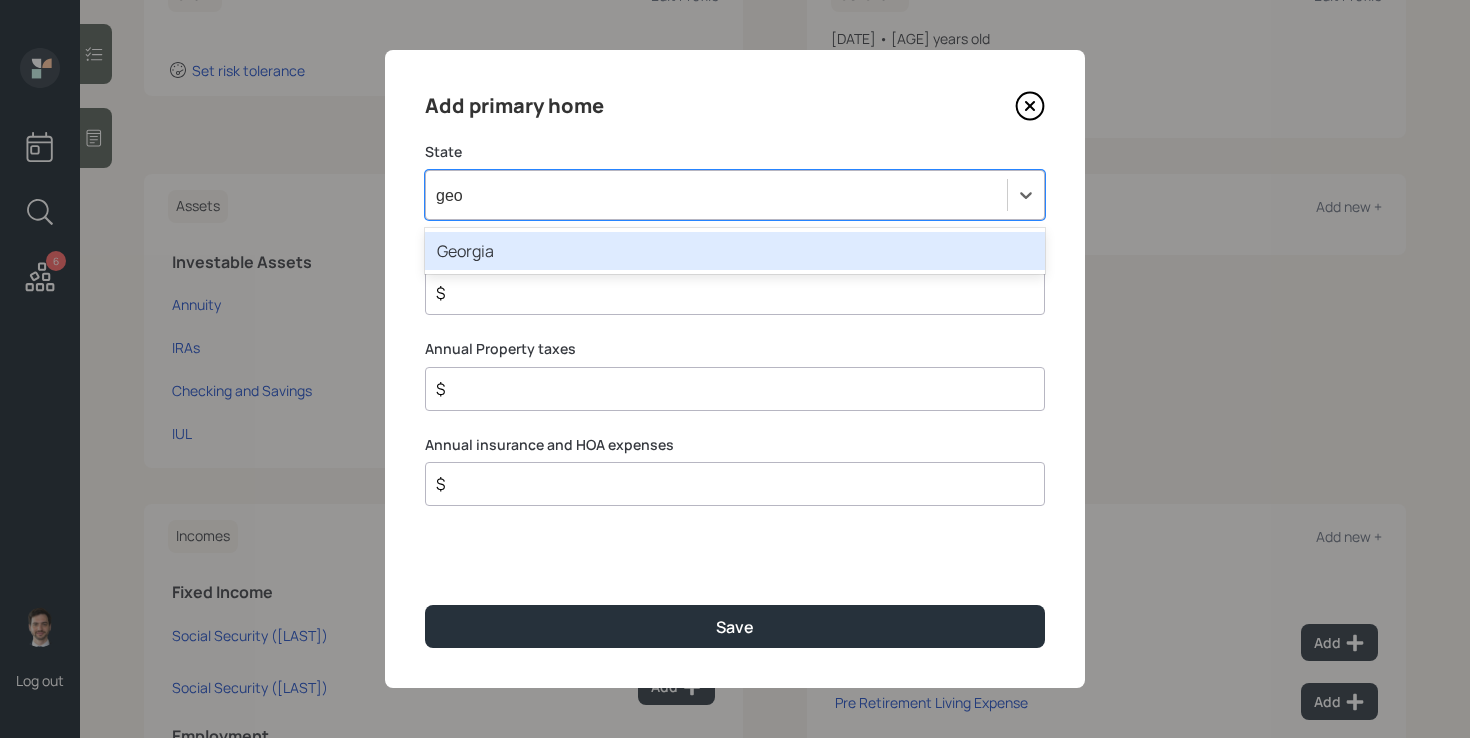 type 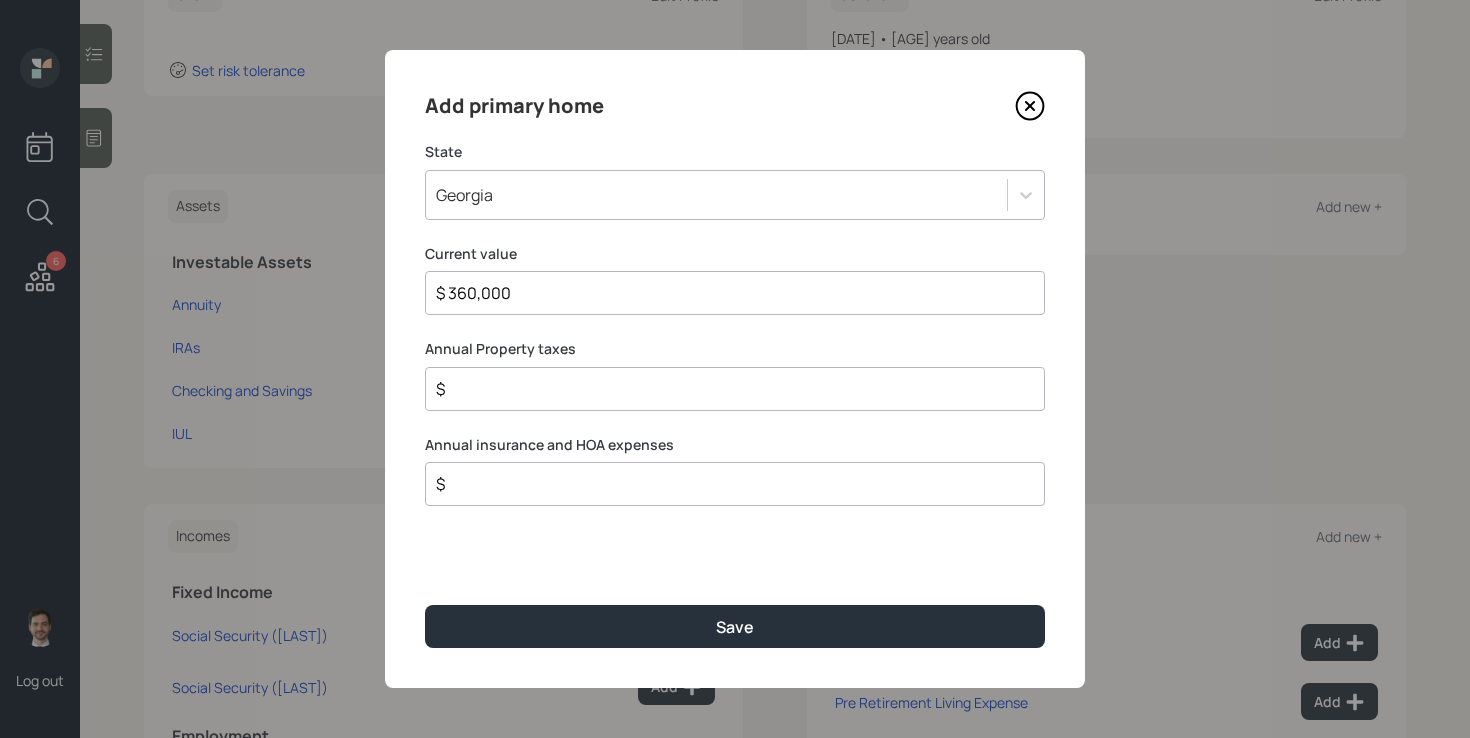 type on "$ 360,000" 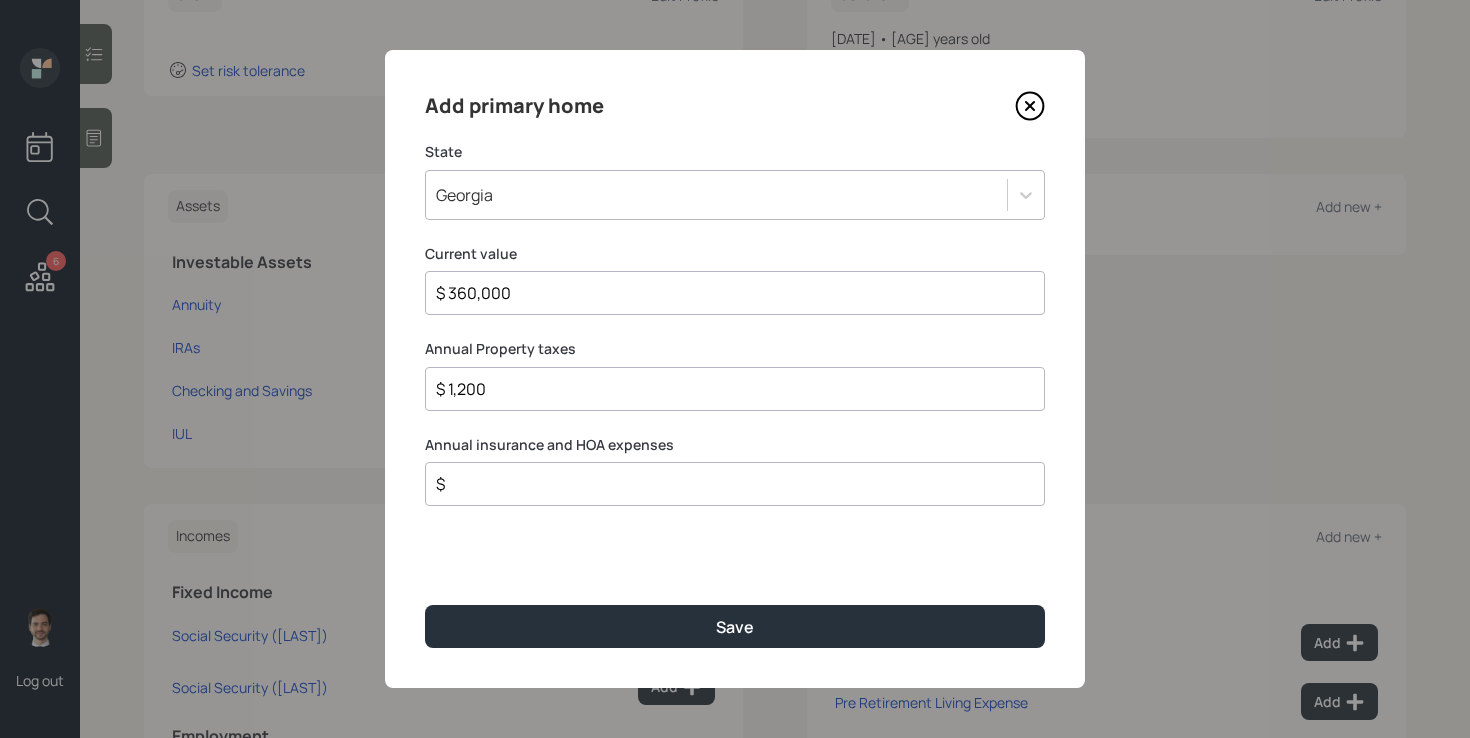 type on "$ 1,200" 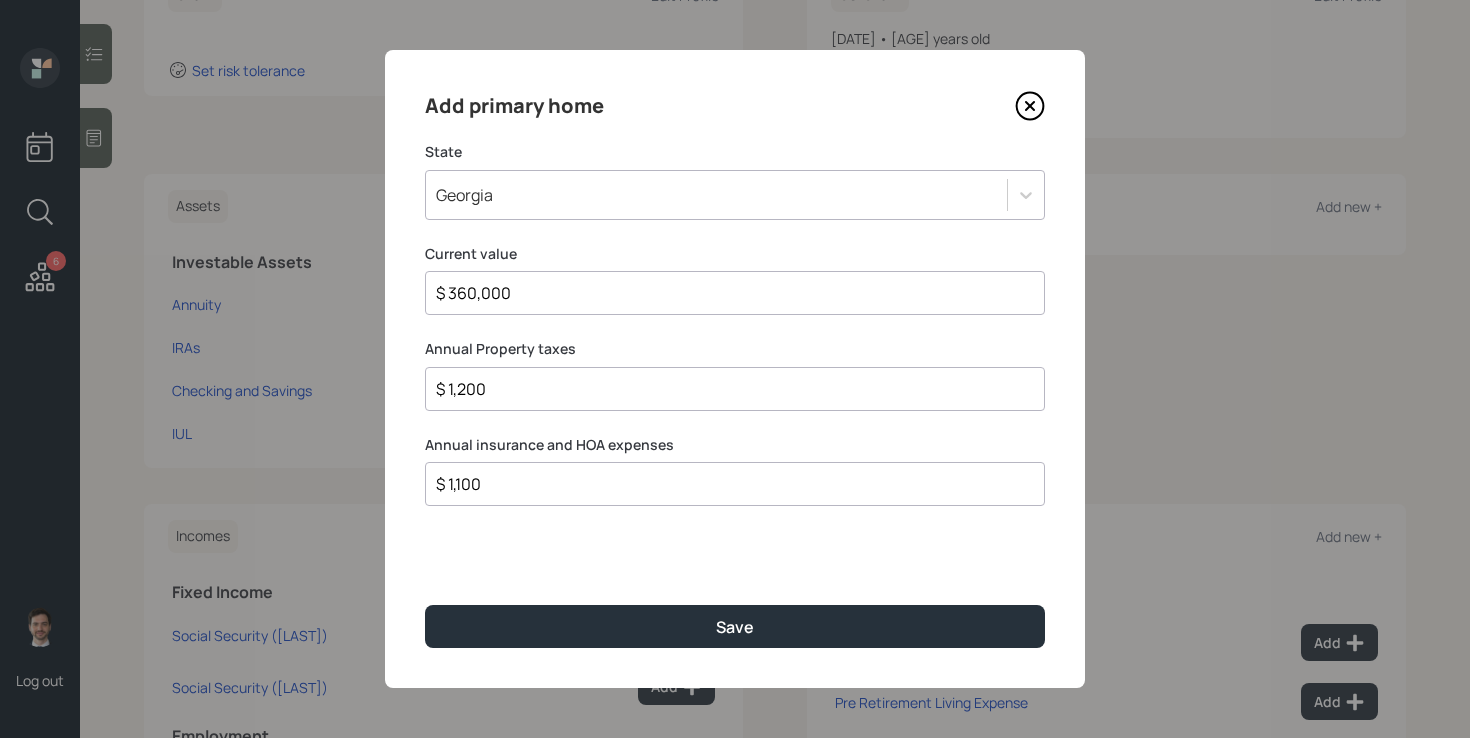 type on "$ 1,100" 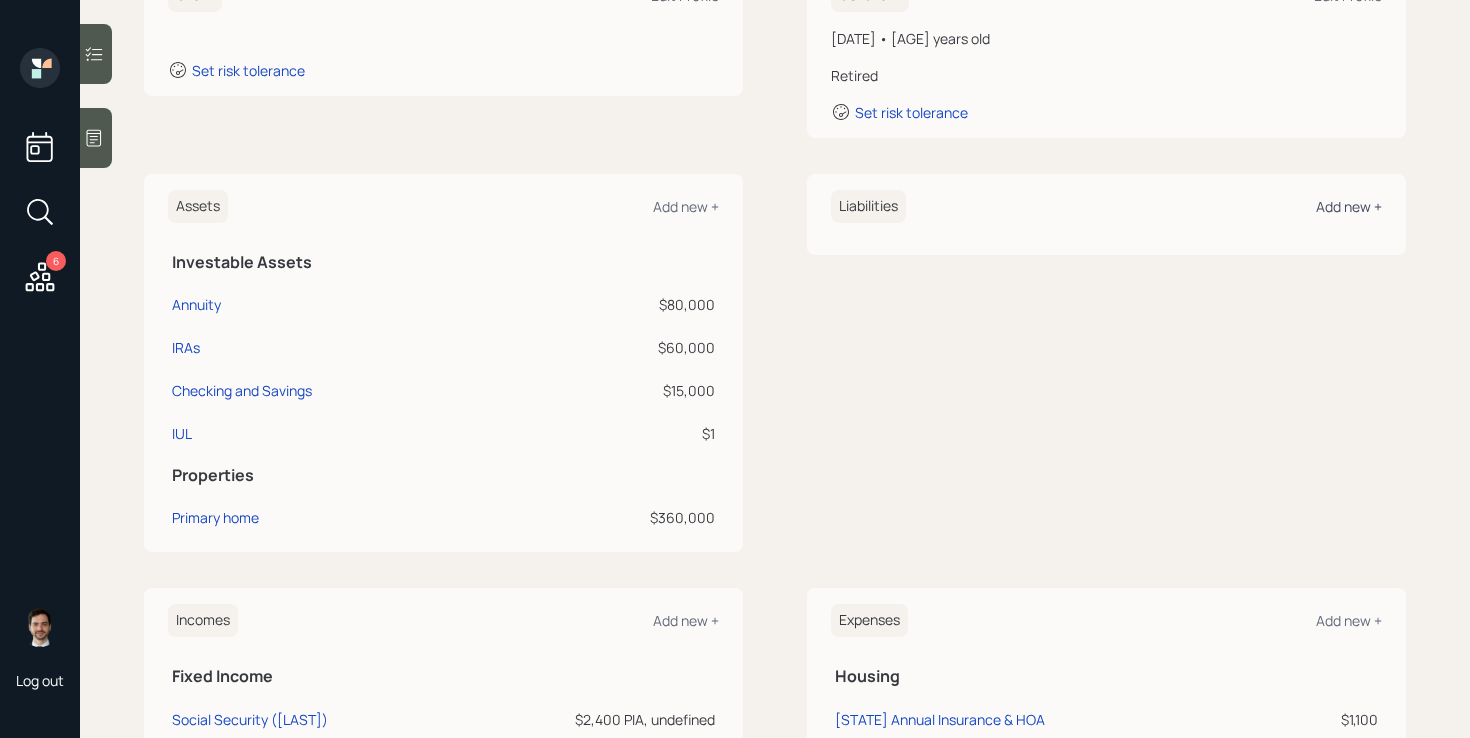 click on "Add new +" at bounding box center [1349, 206] 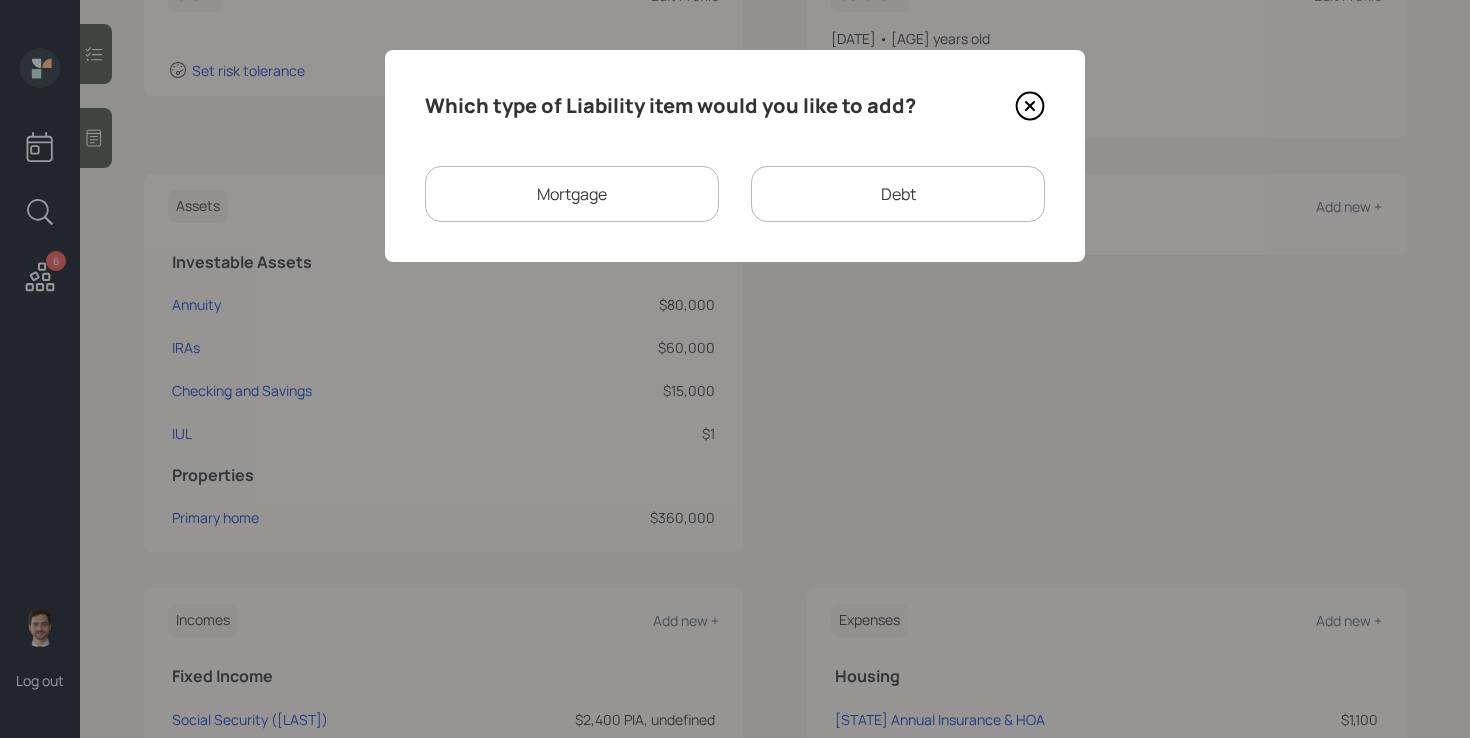 click on "Mortgage" at bounding box center (572, 194) 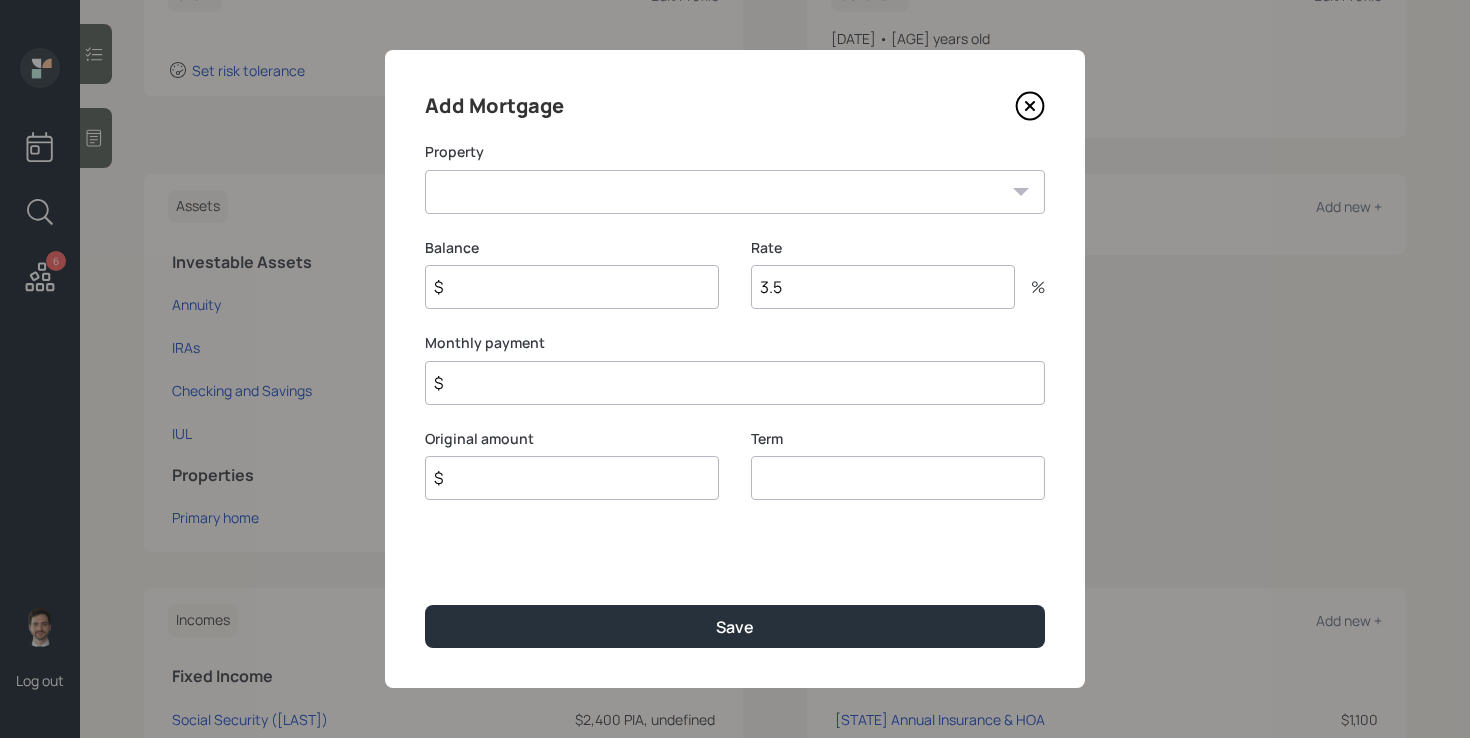 click on "[STATE] Primary home" at bounding box center [735, 192] 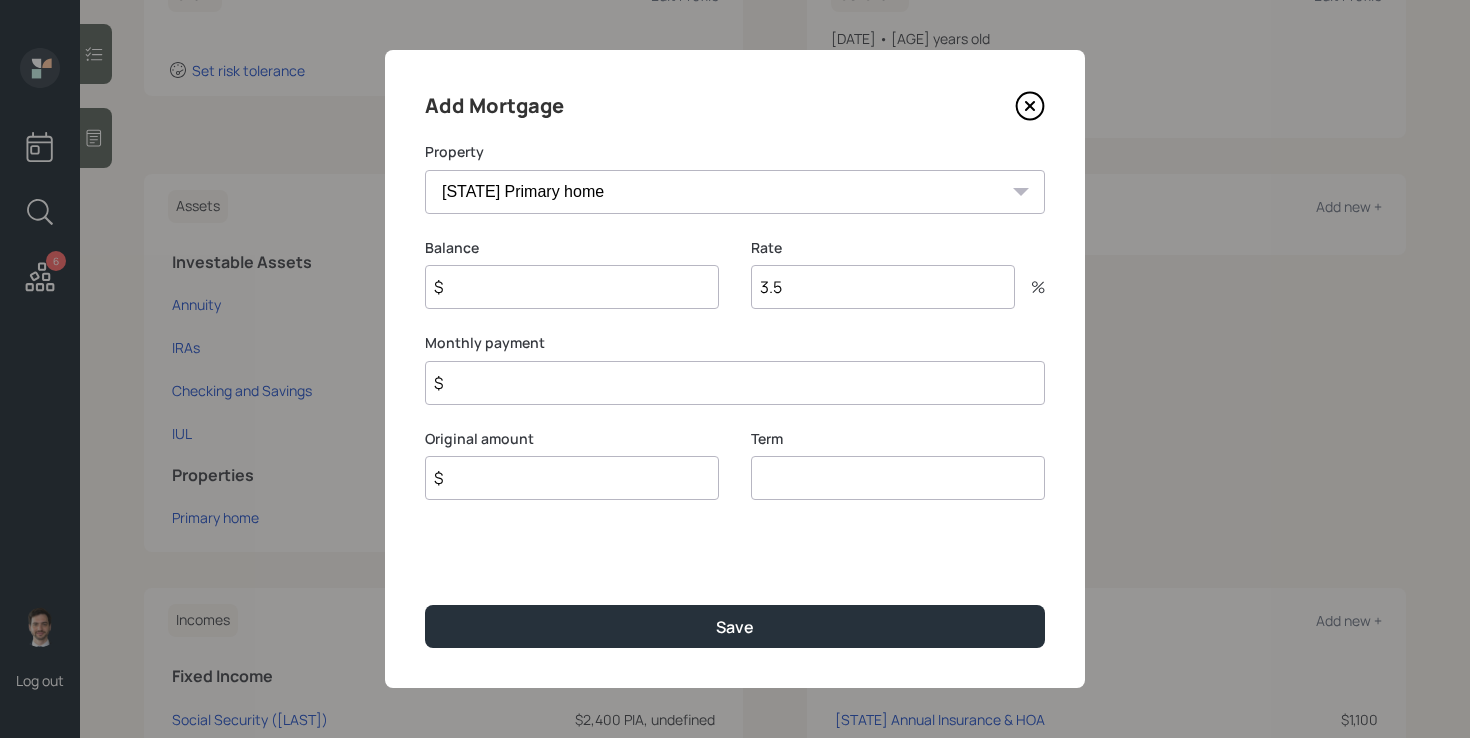 click on "$" at bounding box center (572, 287) 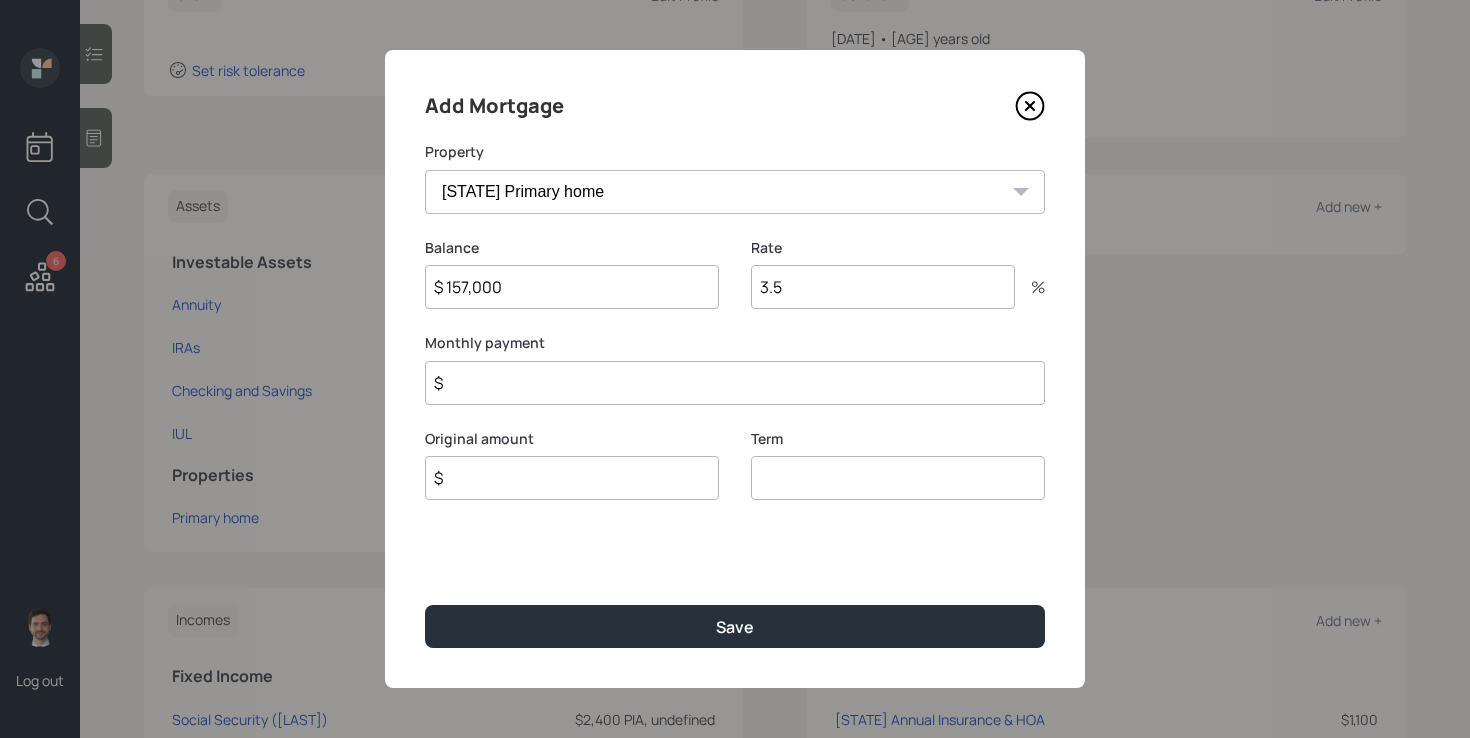 type on "$ 157,000" 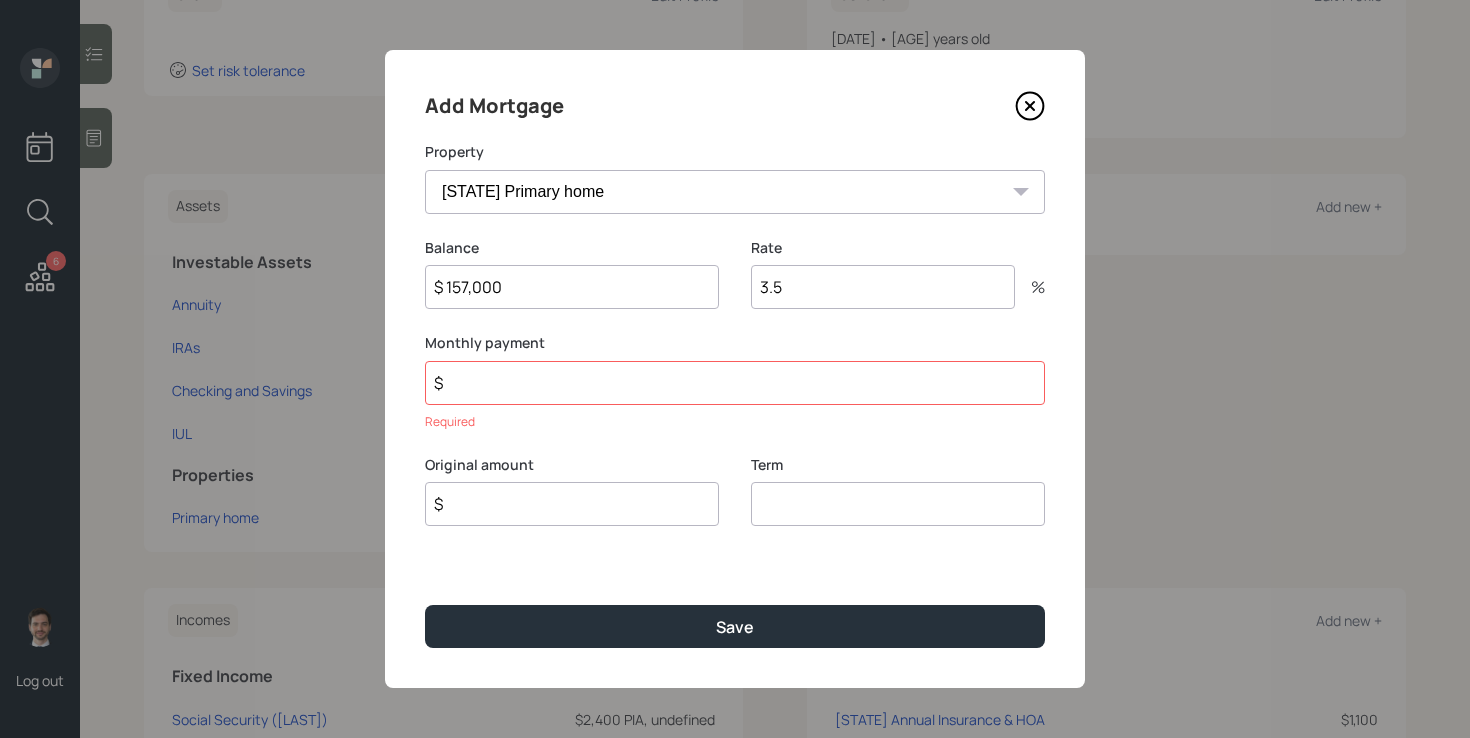 click on "$" at bounding box center [735, 383] 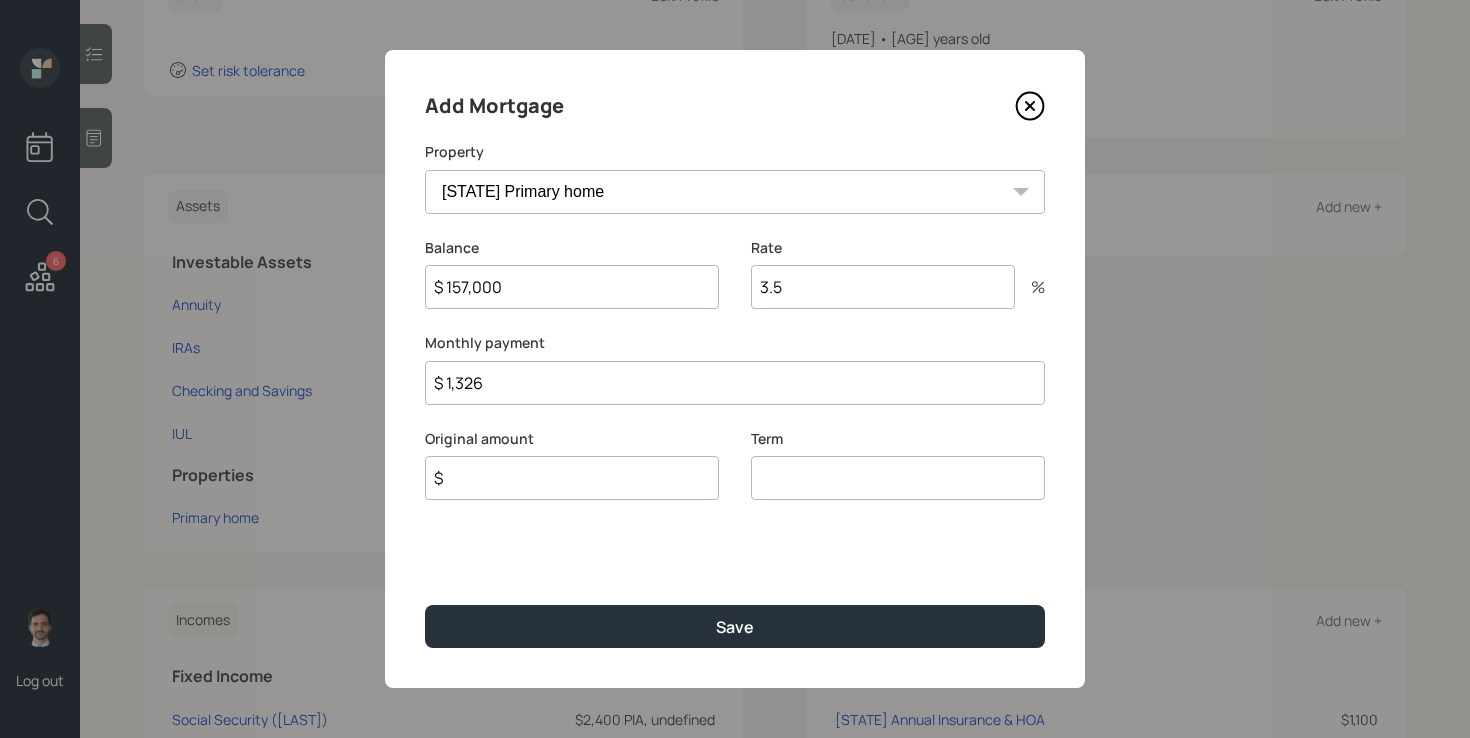 type on "$ 1,326" 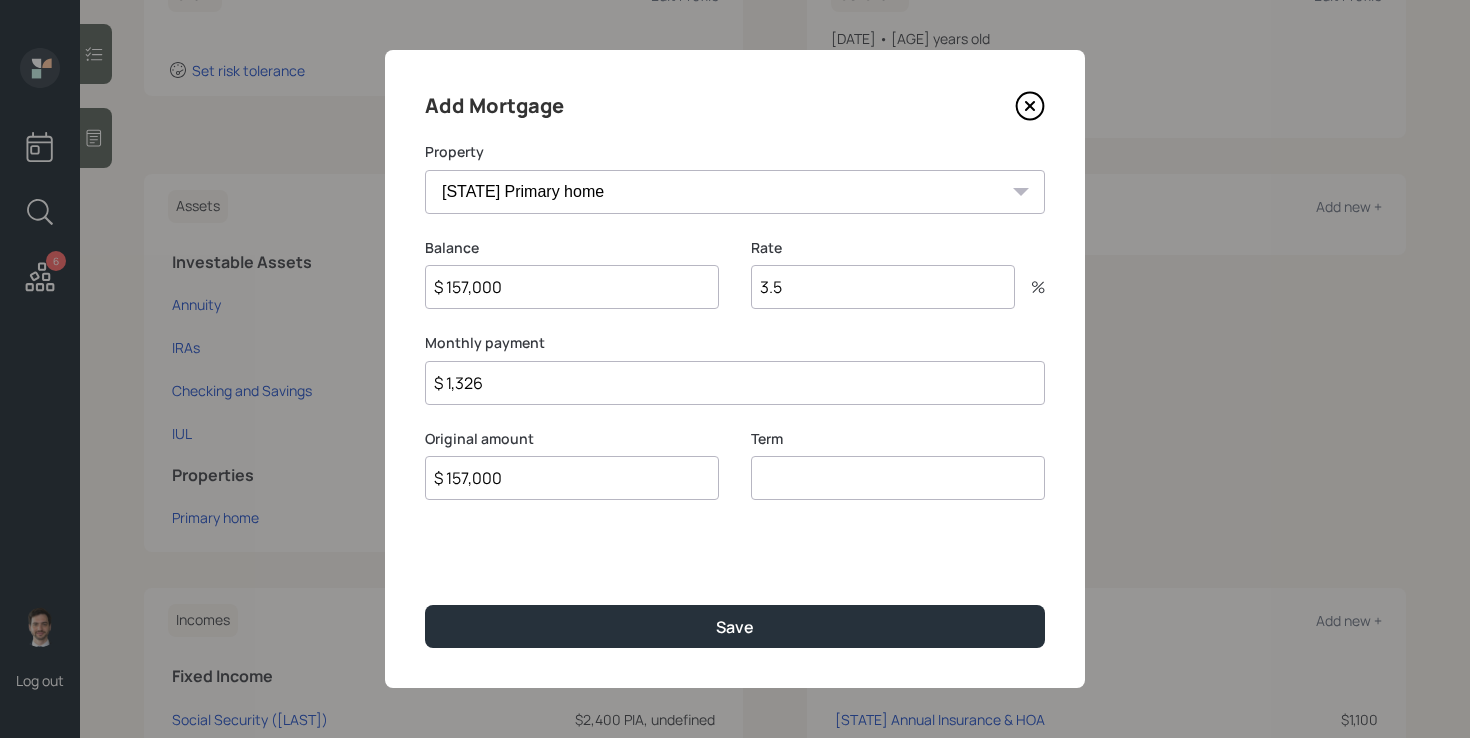 type on "$ 157,000" 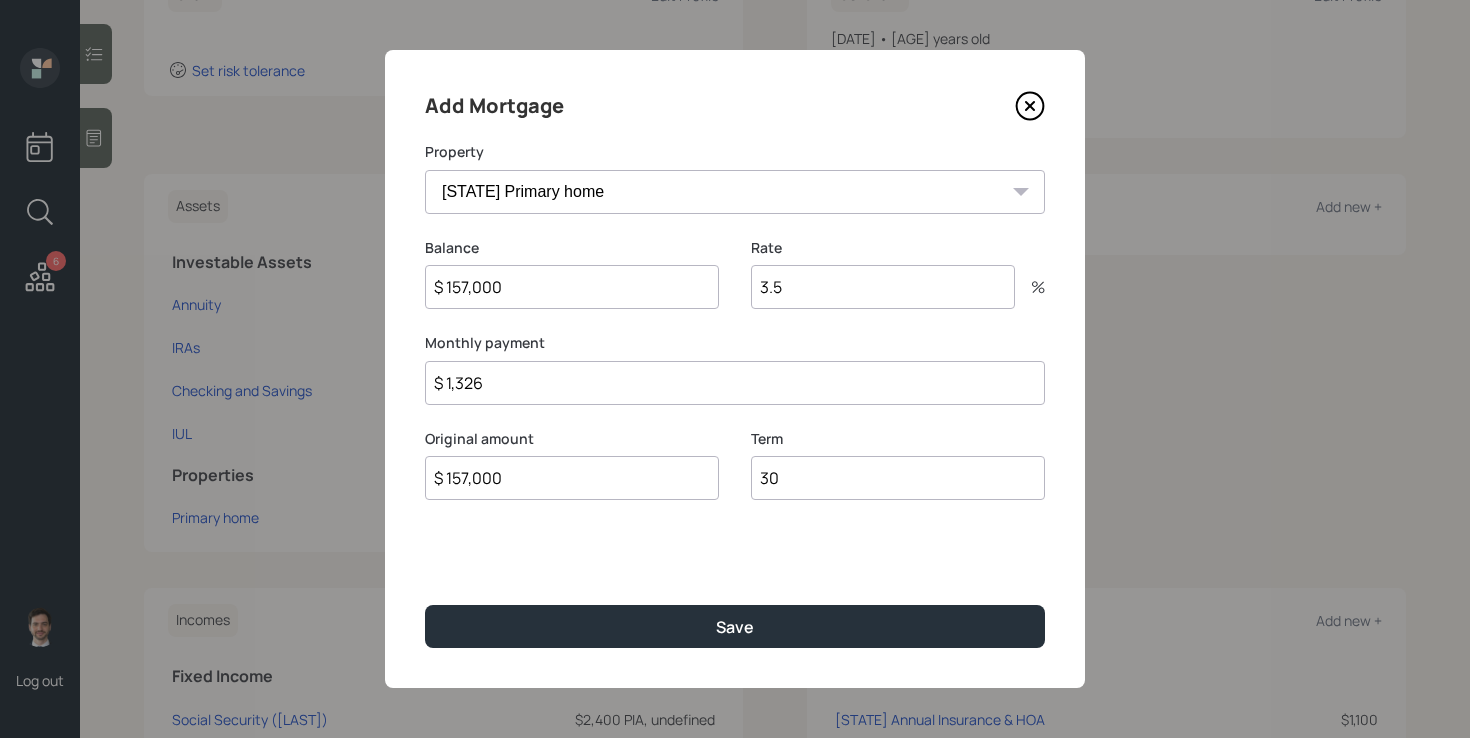 type on "30" 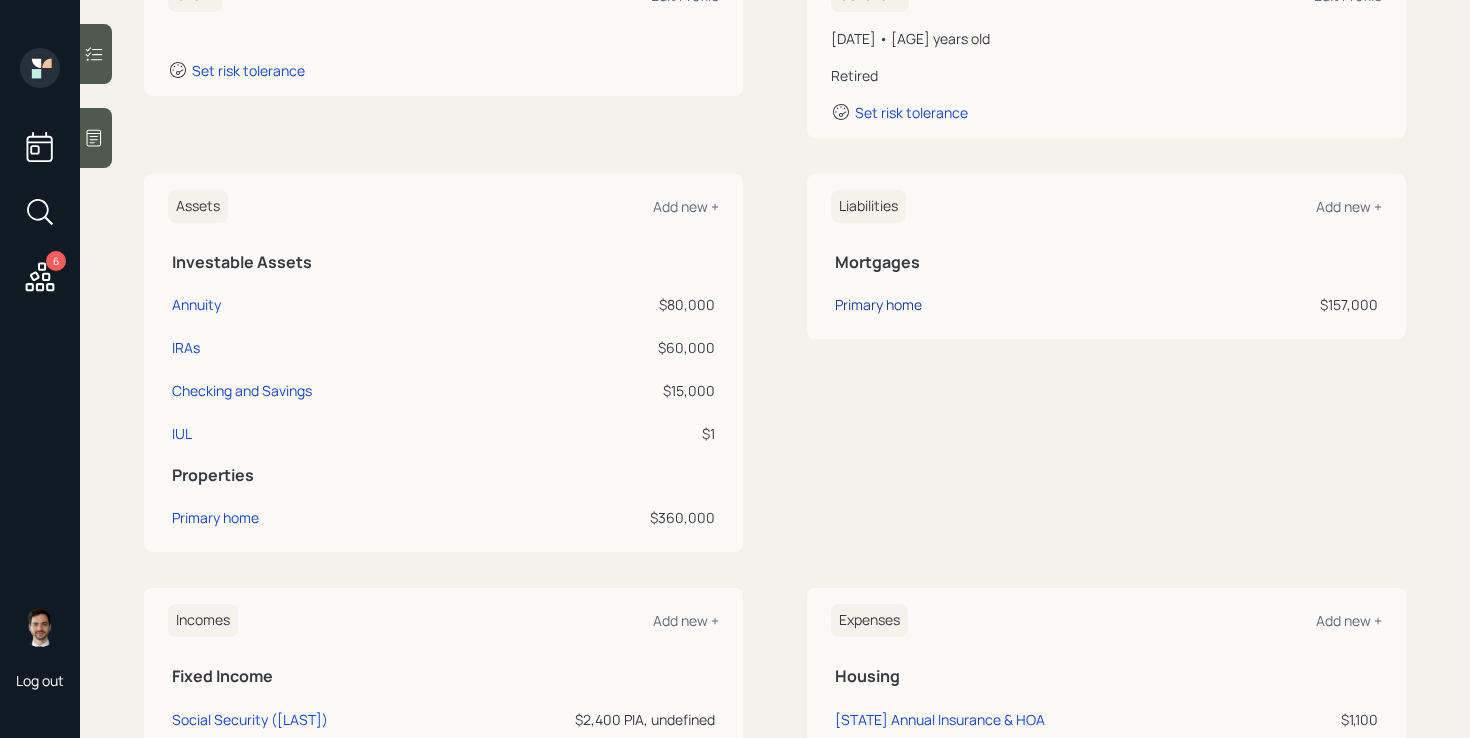 click on "Primary home" at bounding box center [878, 304] 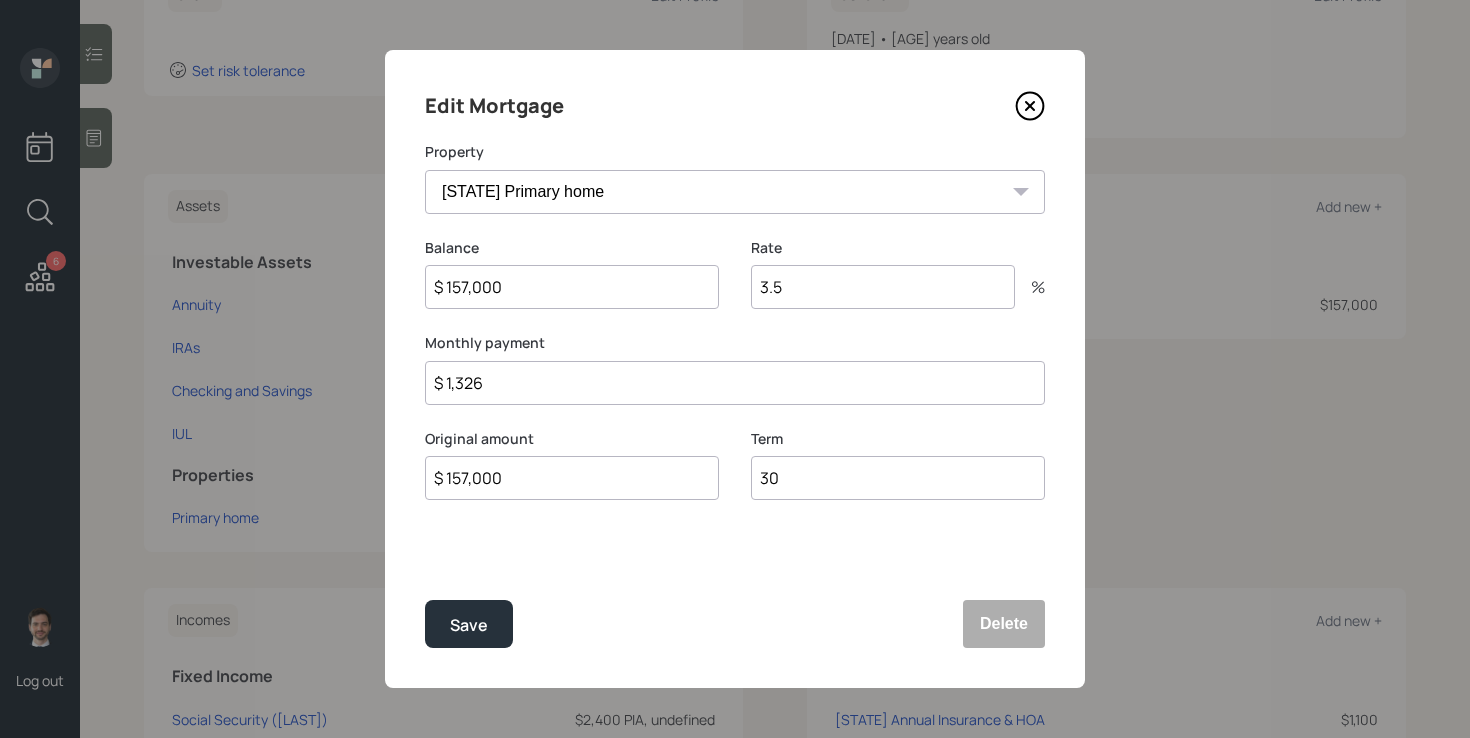 click on "3.5" at bounding box center [883, 287] 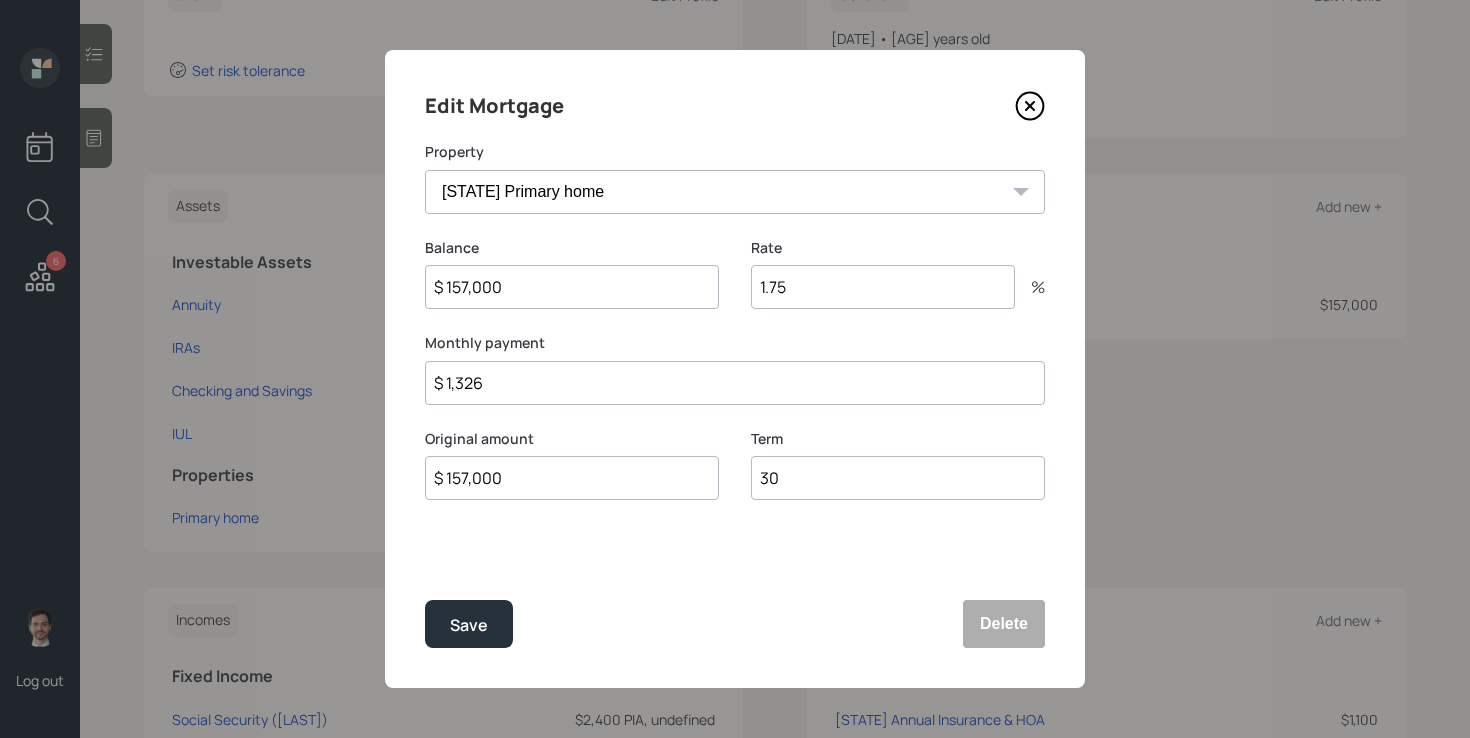 type on "1.75" 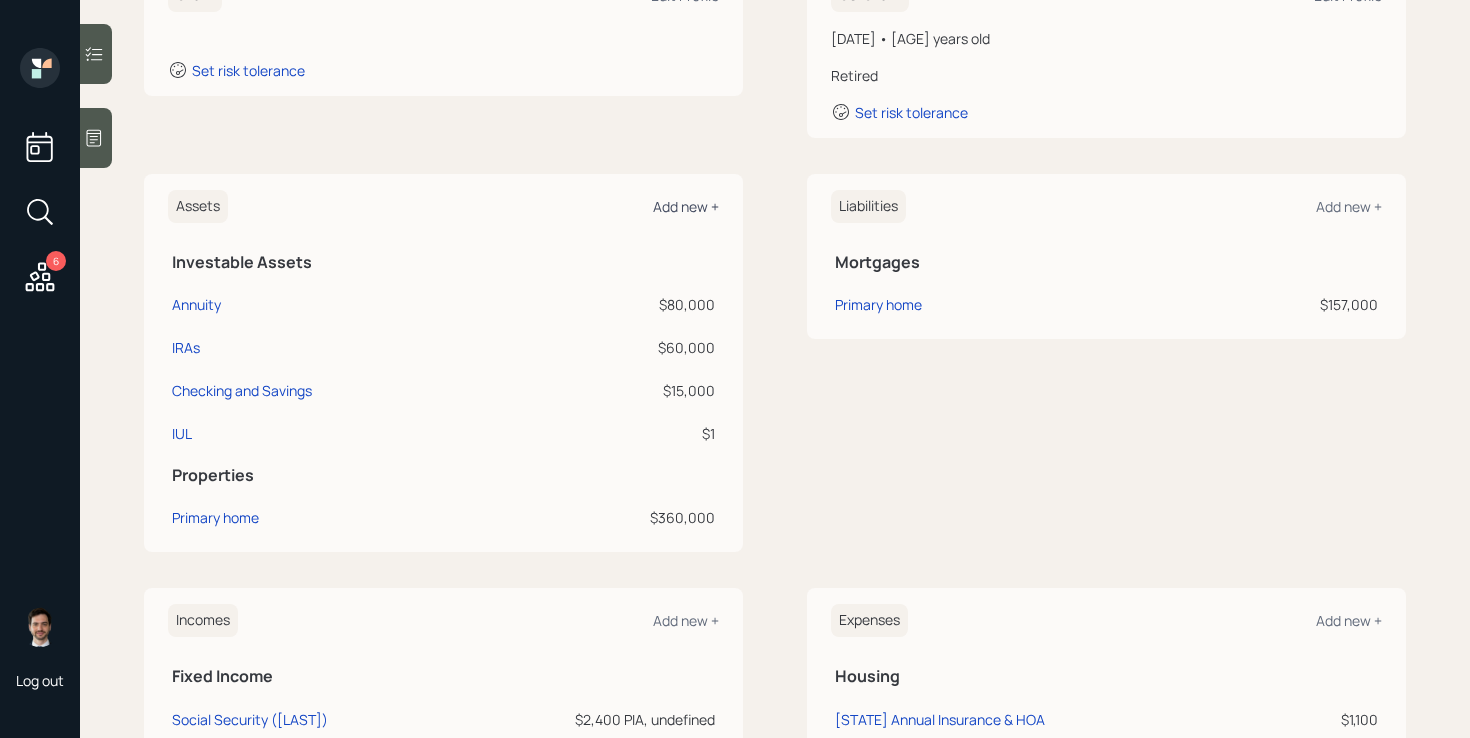 click on "Add new +" at bounding box center (686, 206) 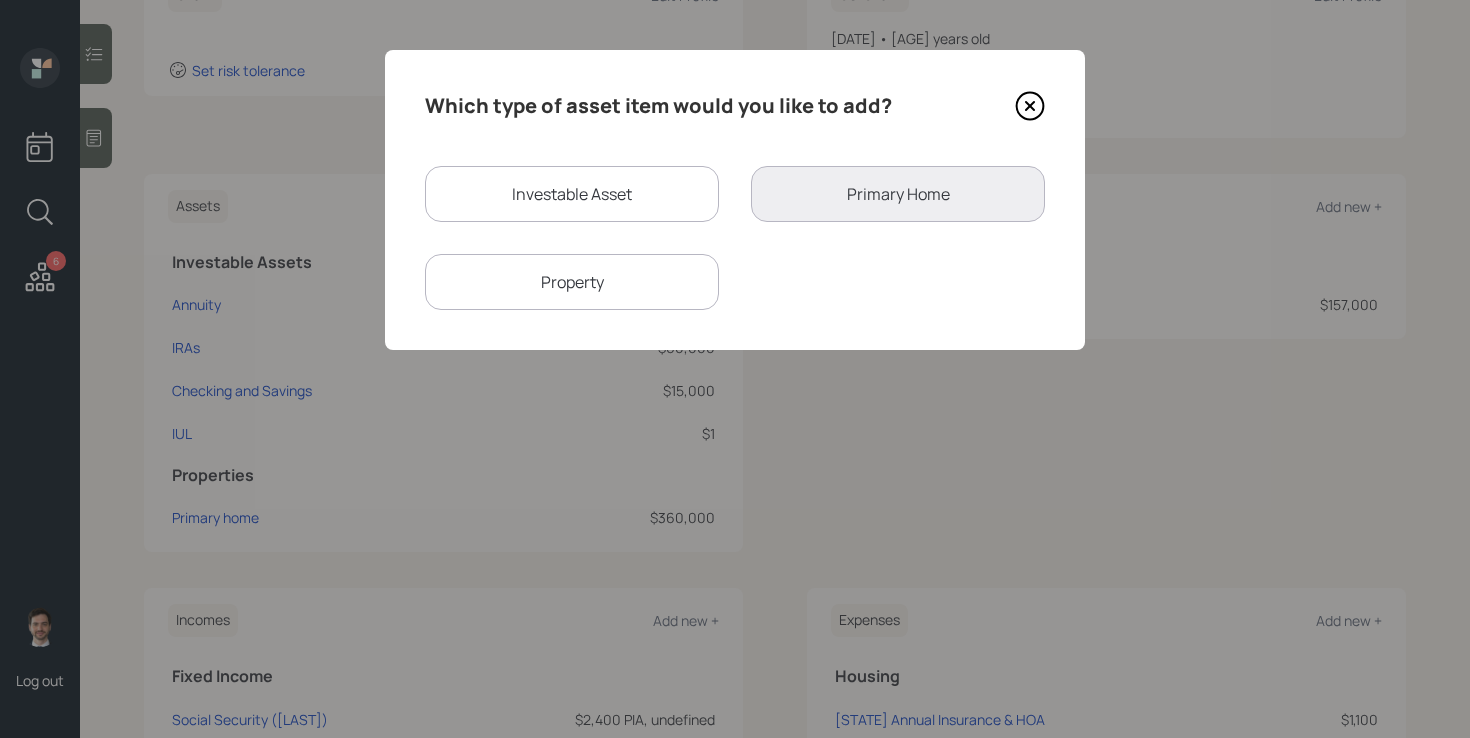 click on "Property" at bounding box center [572, 282] 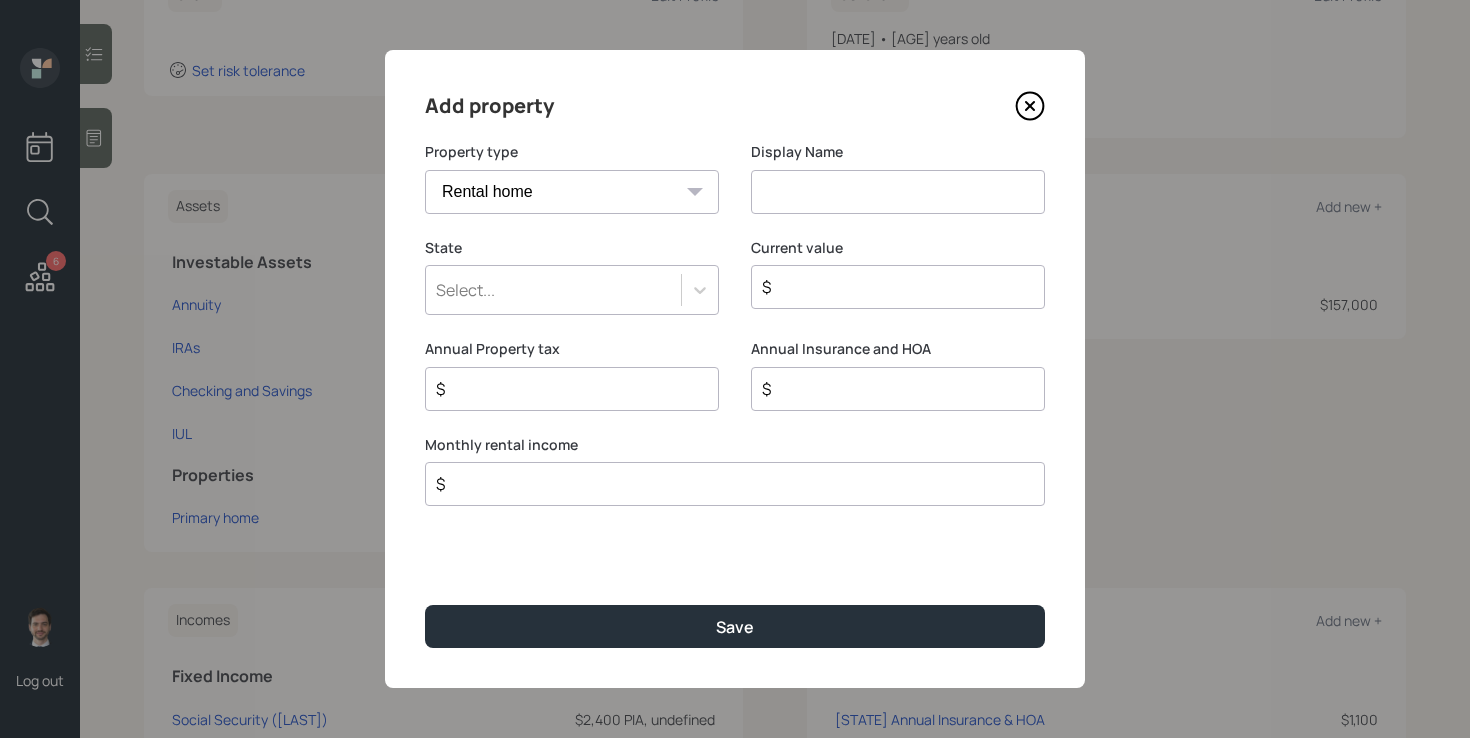 click at bounding box center [898, 192] 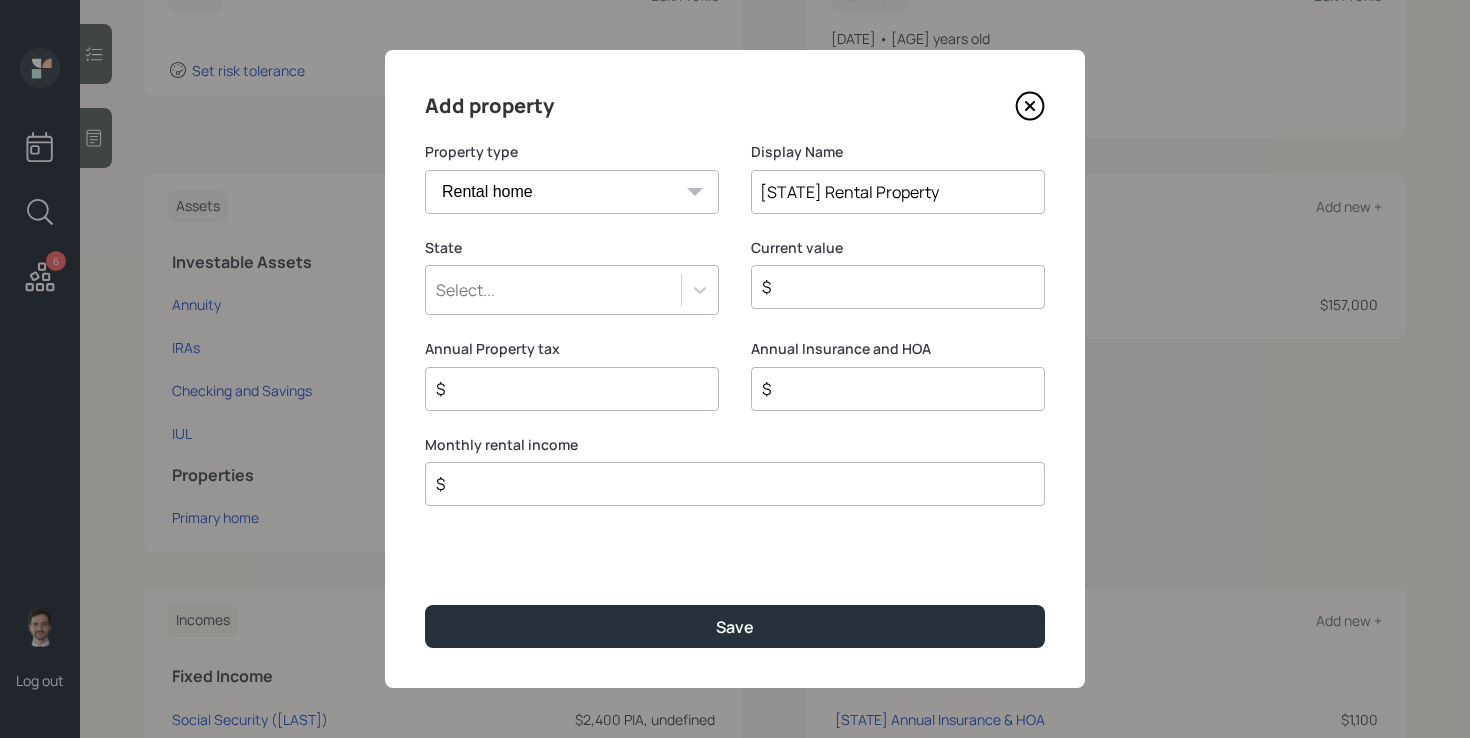 type on "[STATE] Rental Property" 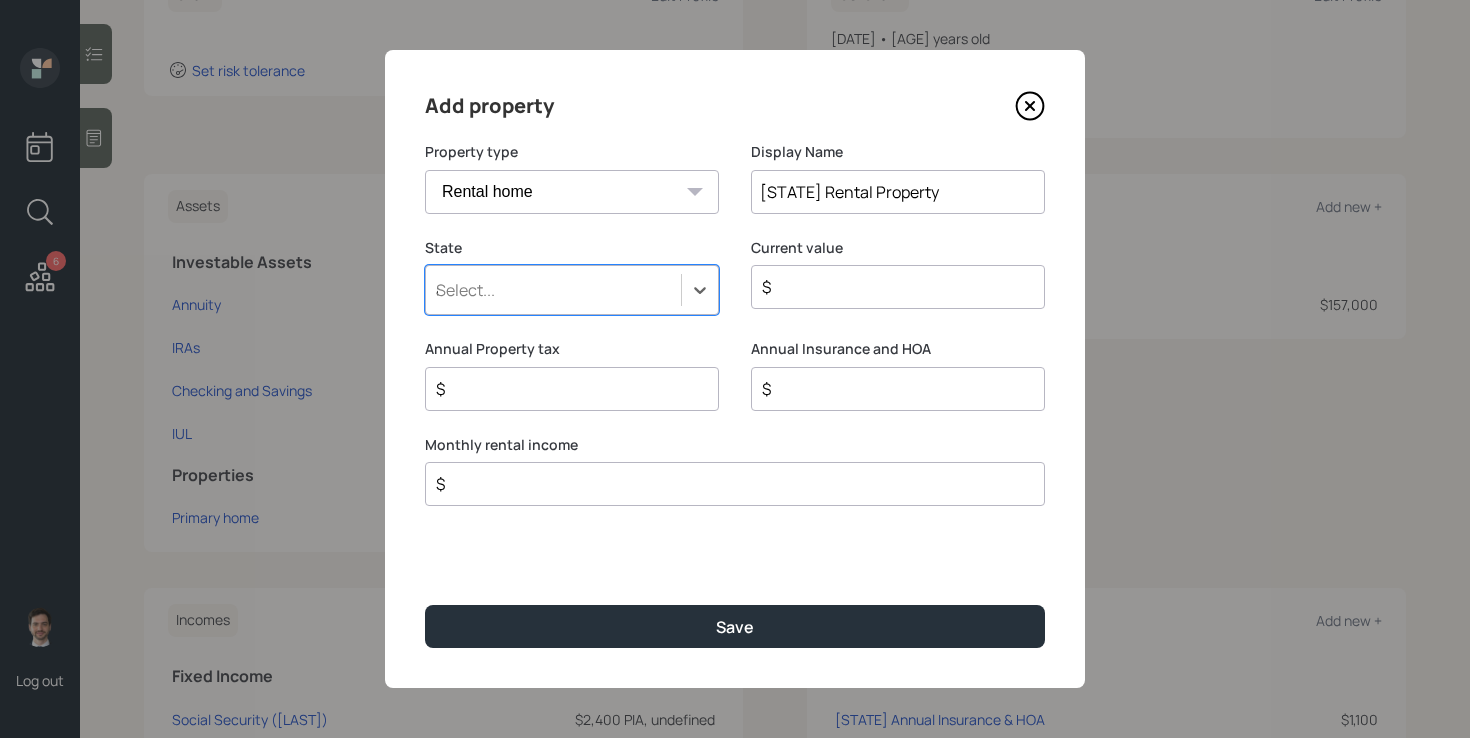 type on "al" 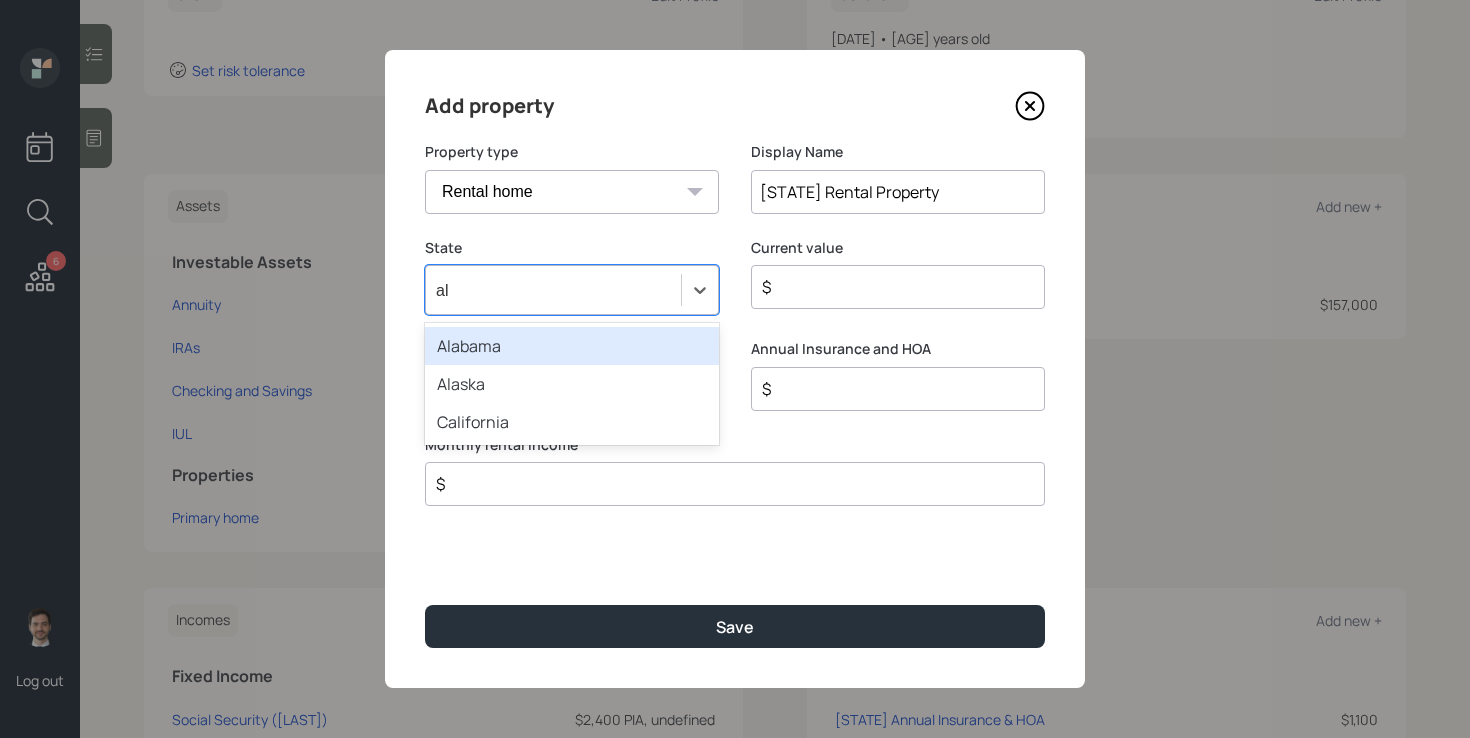 type 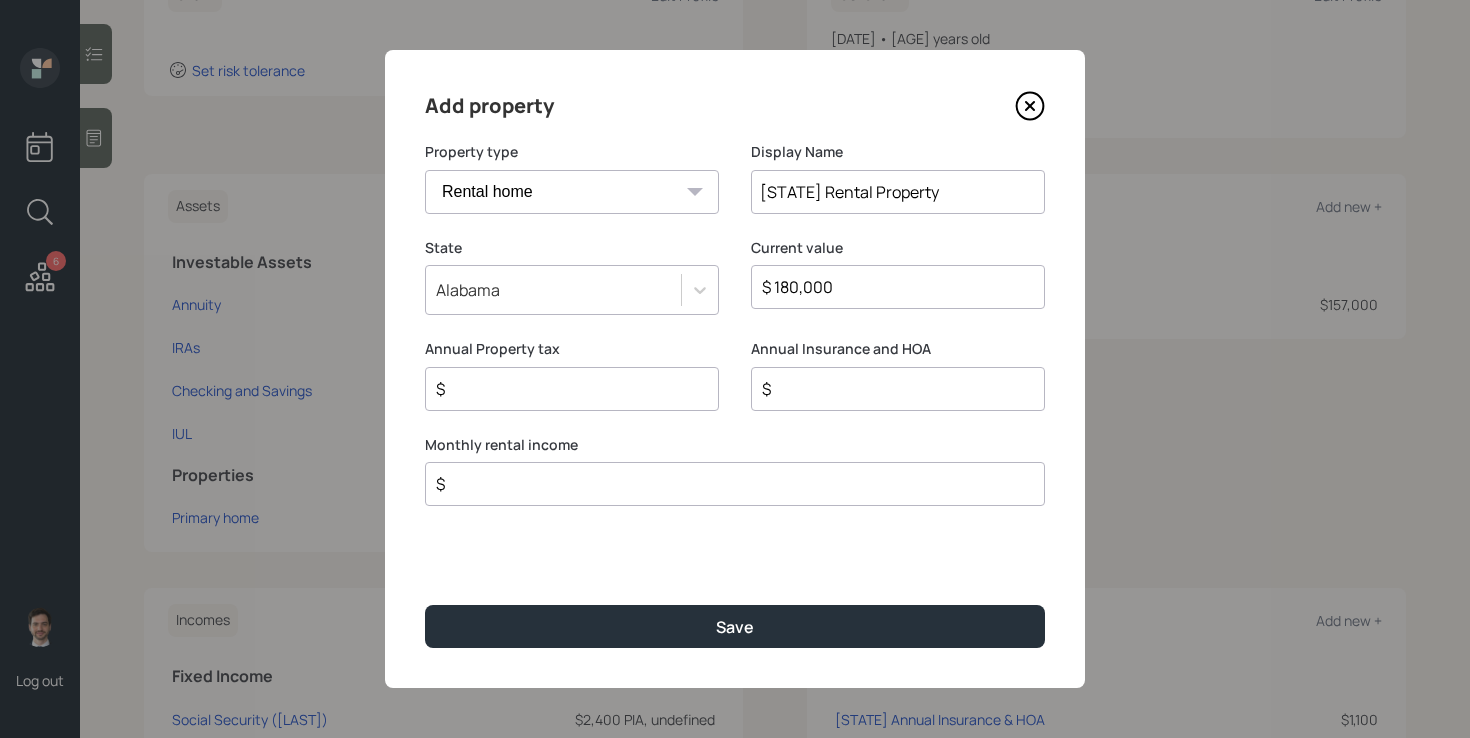 type on "$ 180,000" 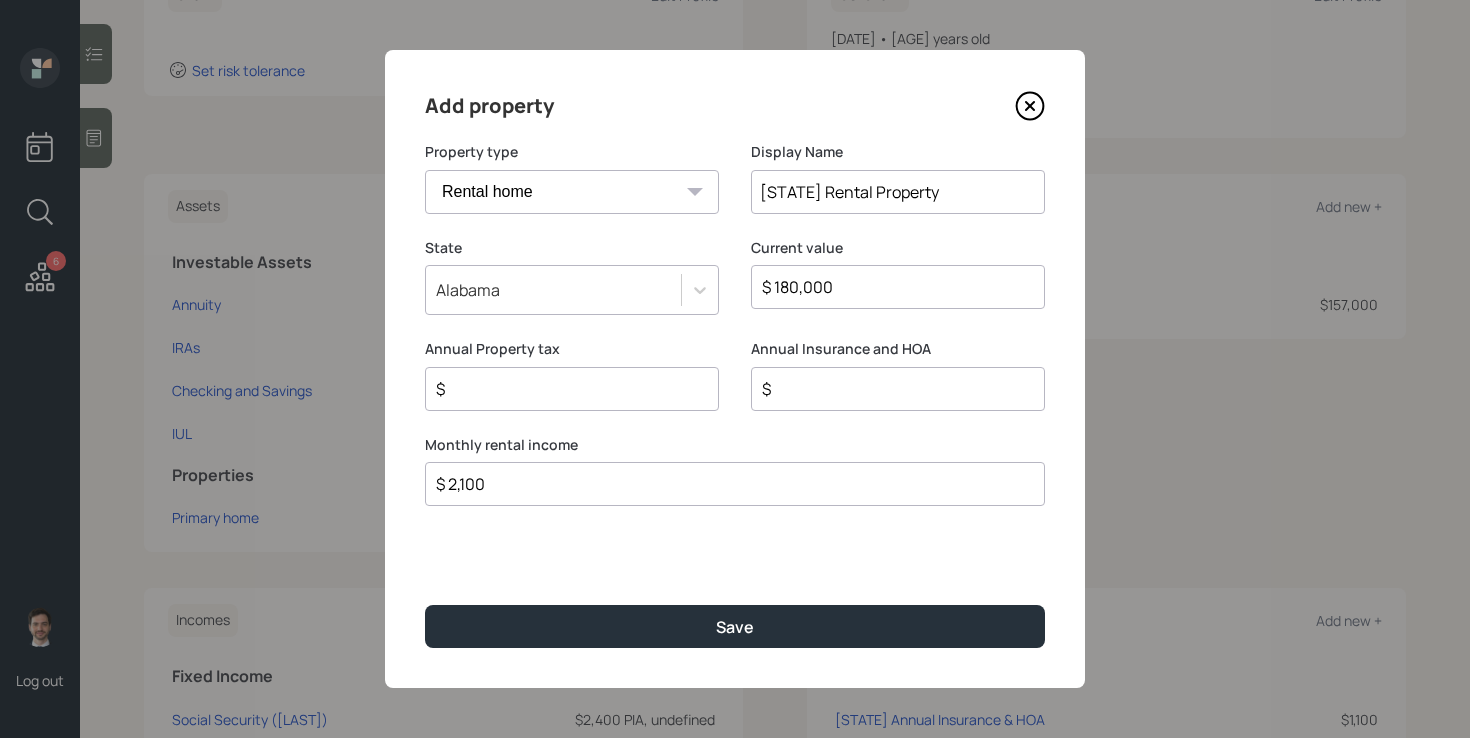 type on "$ 2,100" 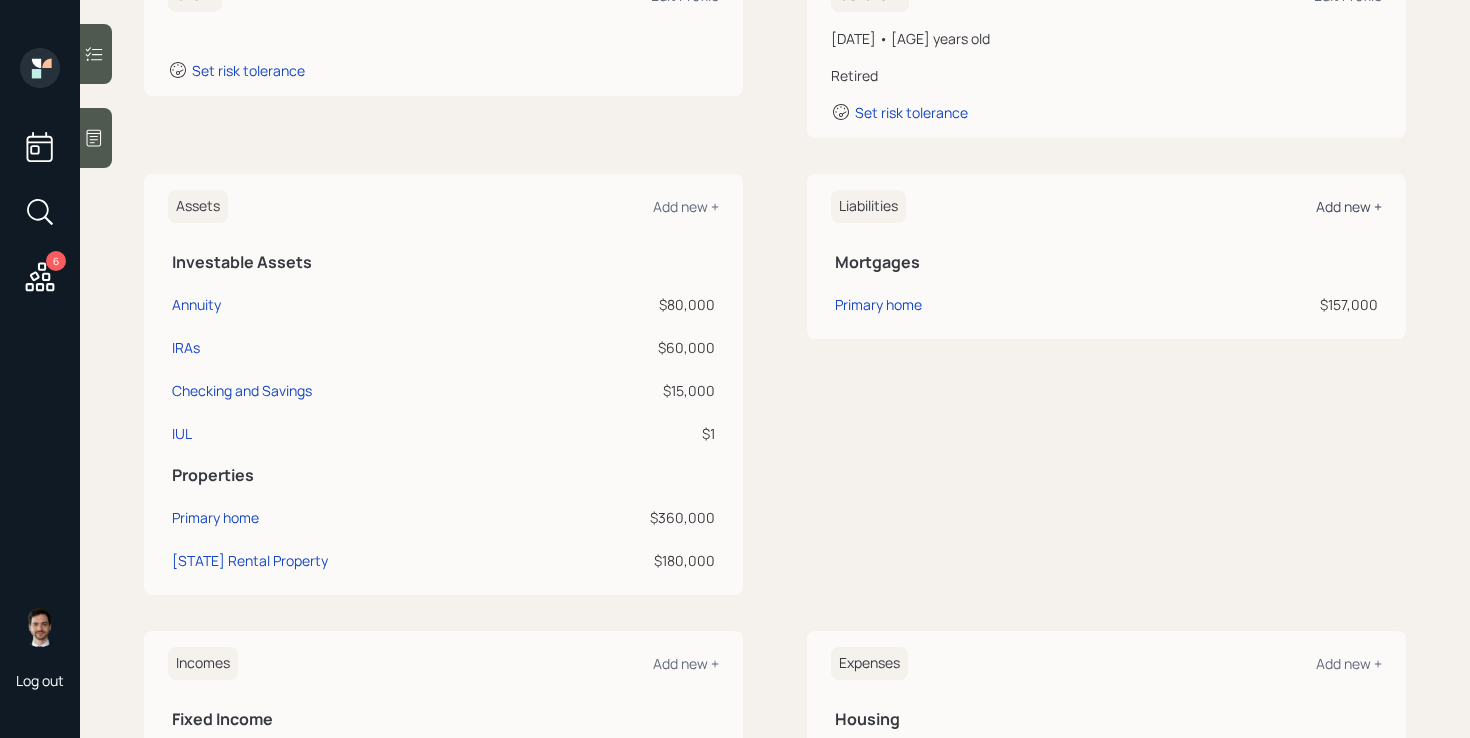 click on "Add new +" at bounding box center (1349, 206) 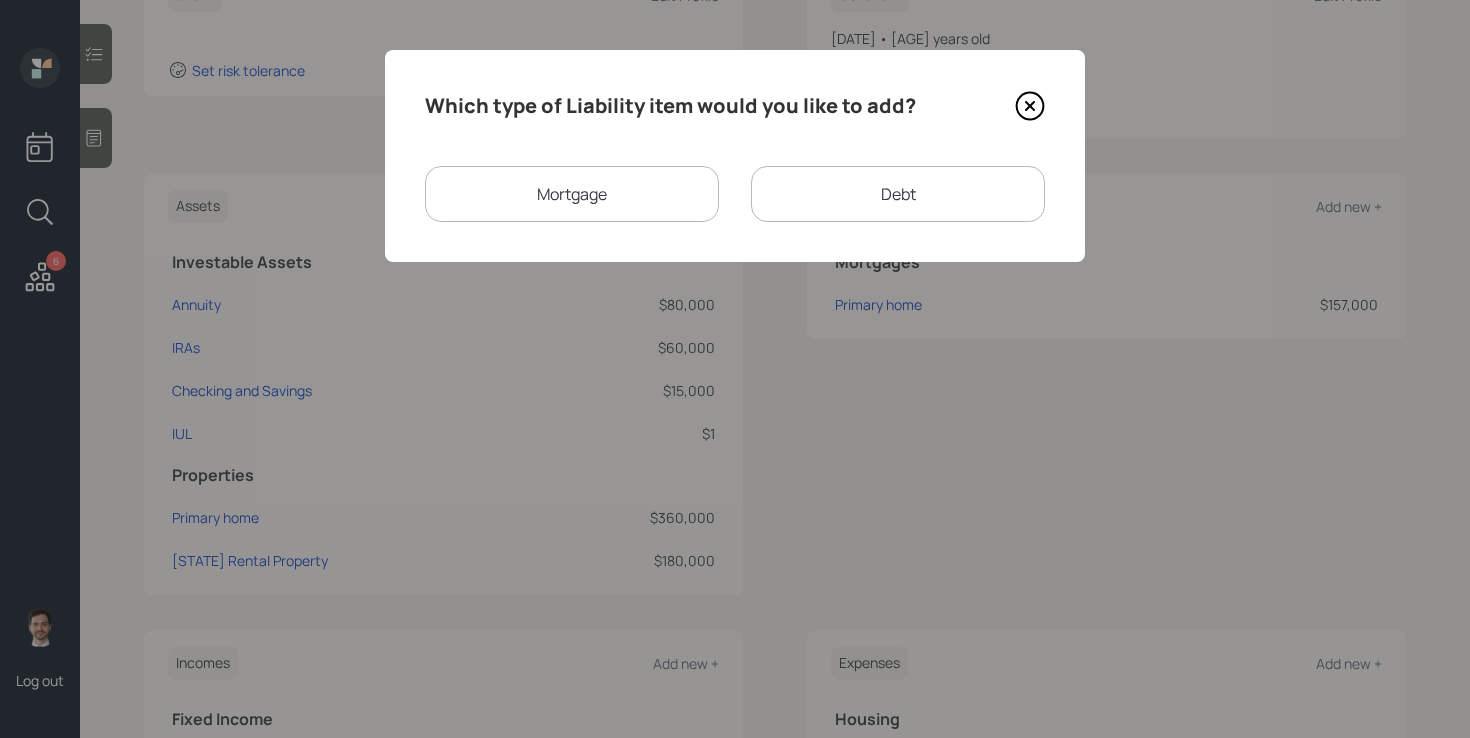 click on "Mortgage" at bounding box center (572, 194) 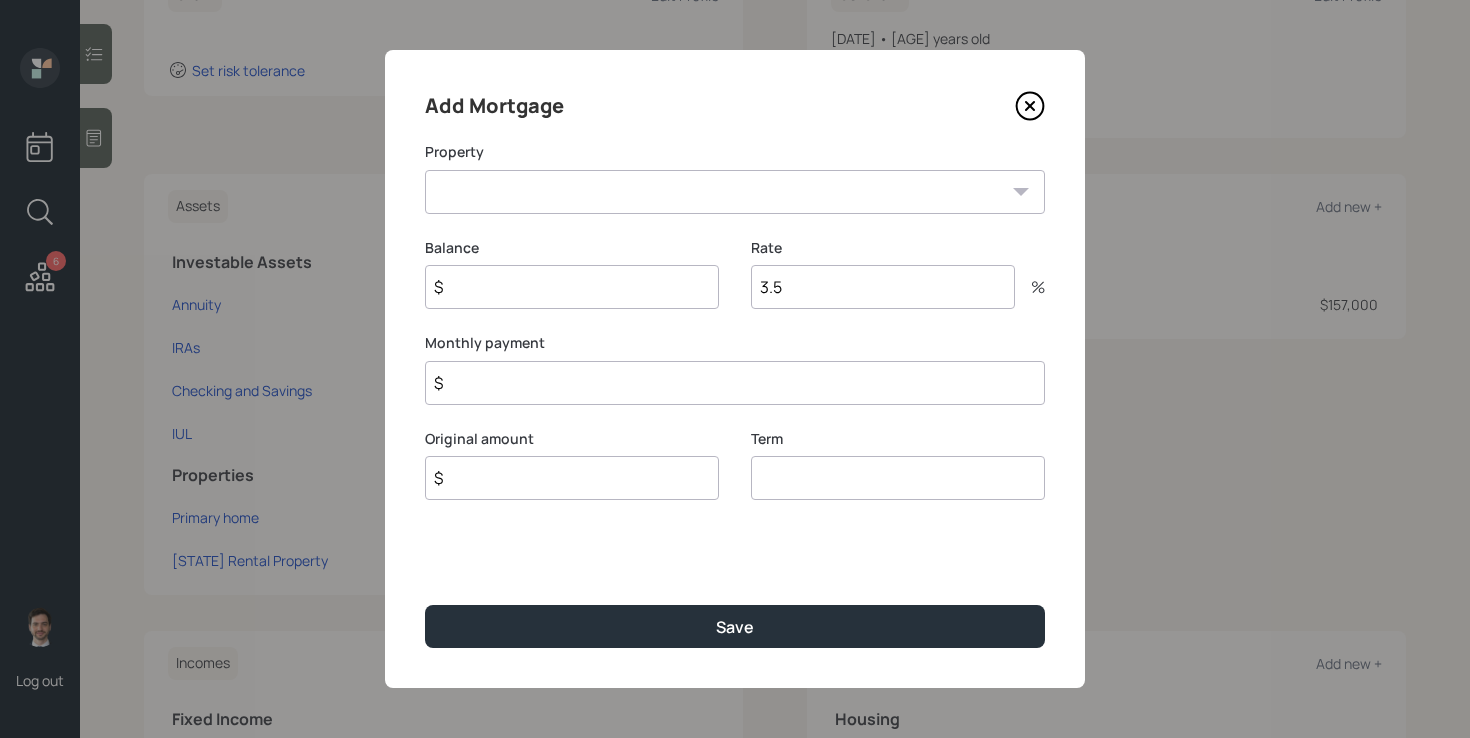 click on "[STATE] Rental Property" at bounding box center (735, 192) 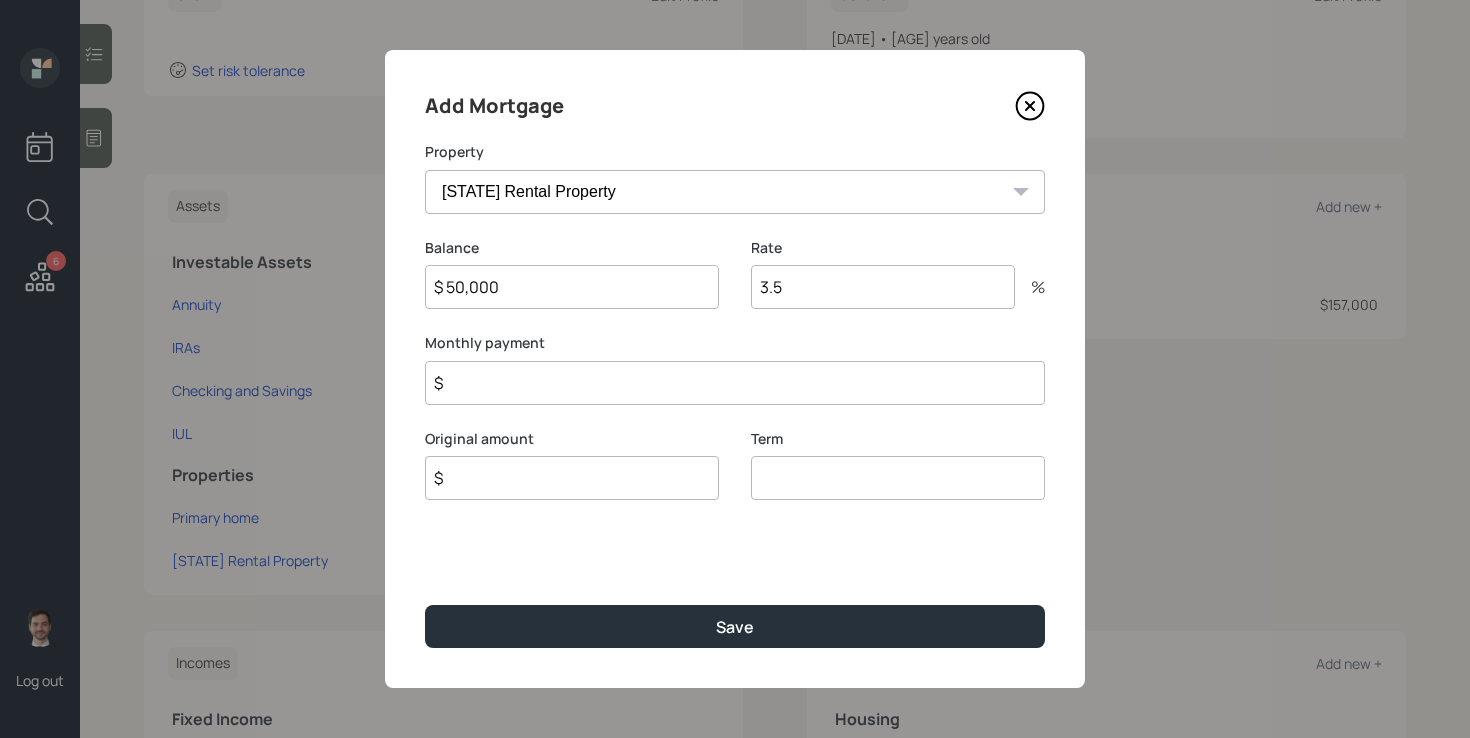 type on "$ 50,000" 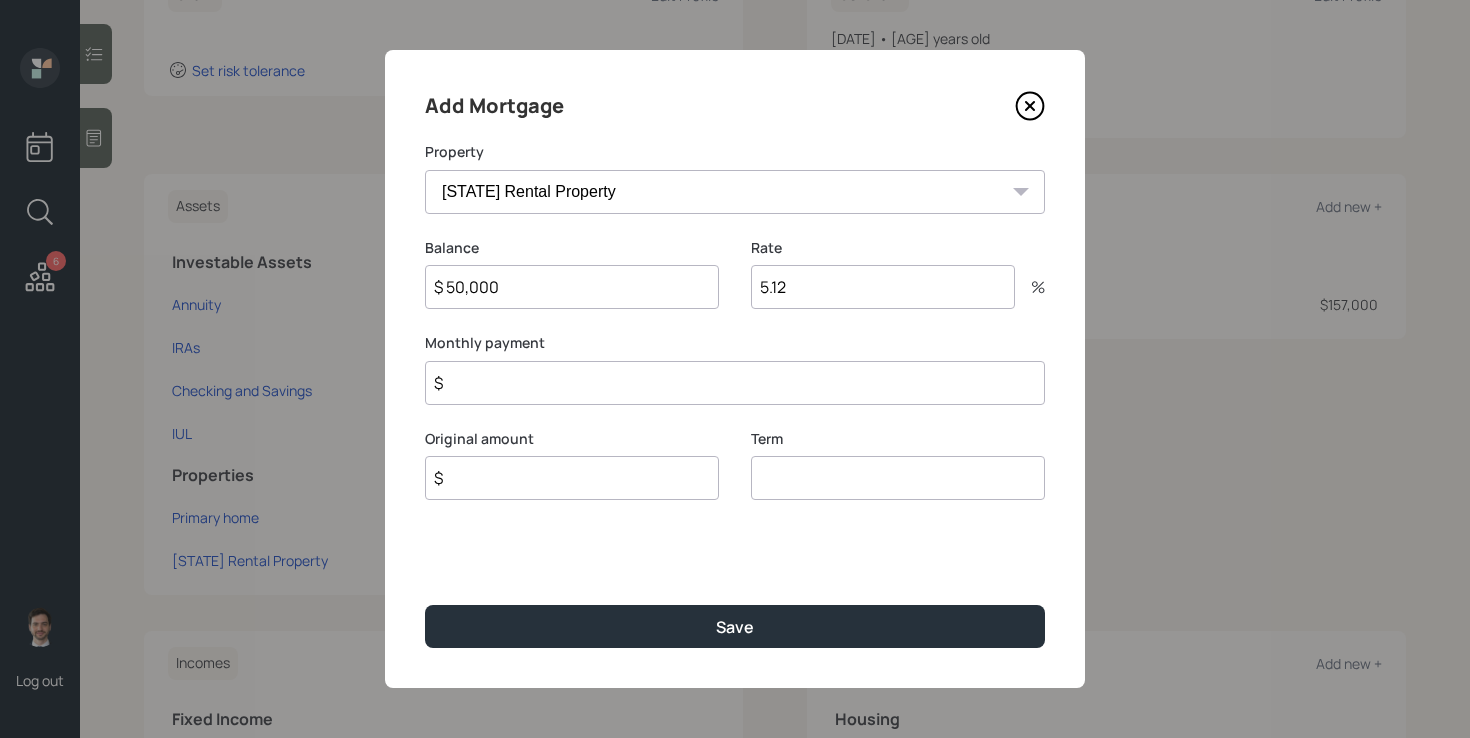 type on "5.12" 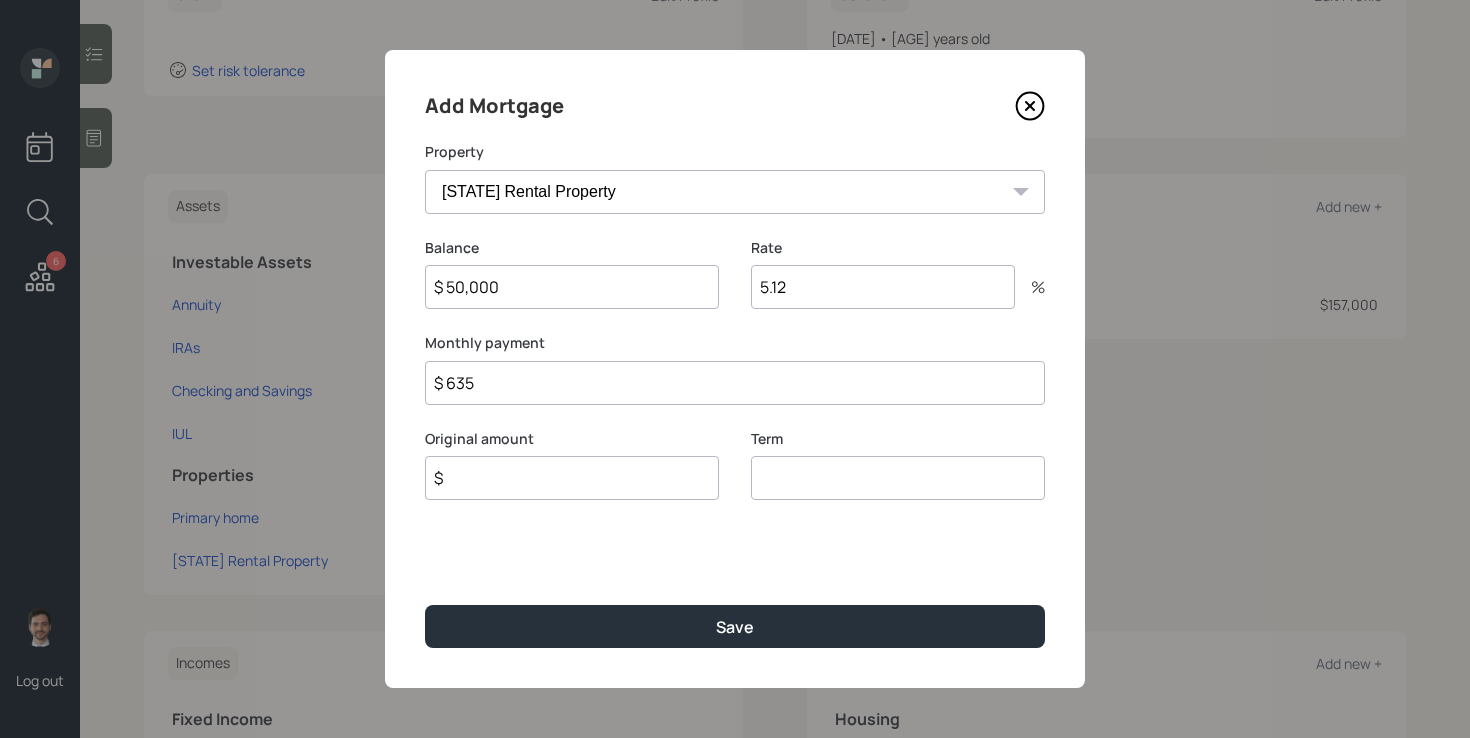 type on "$ 635" 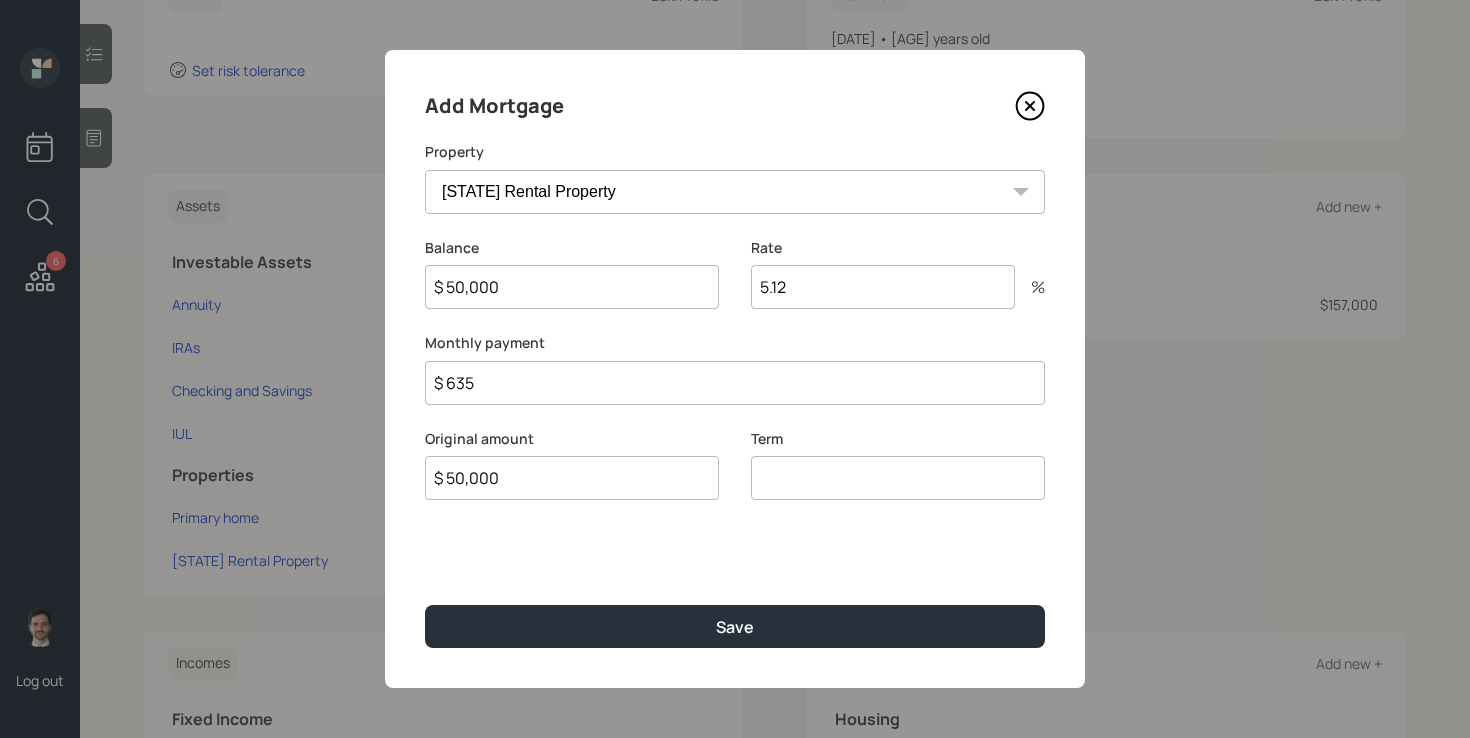 type on "$ 50,000" 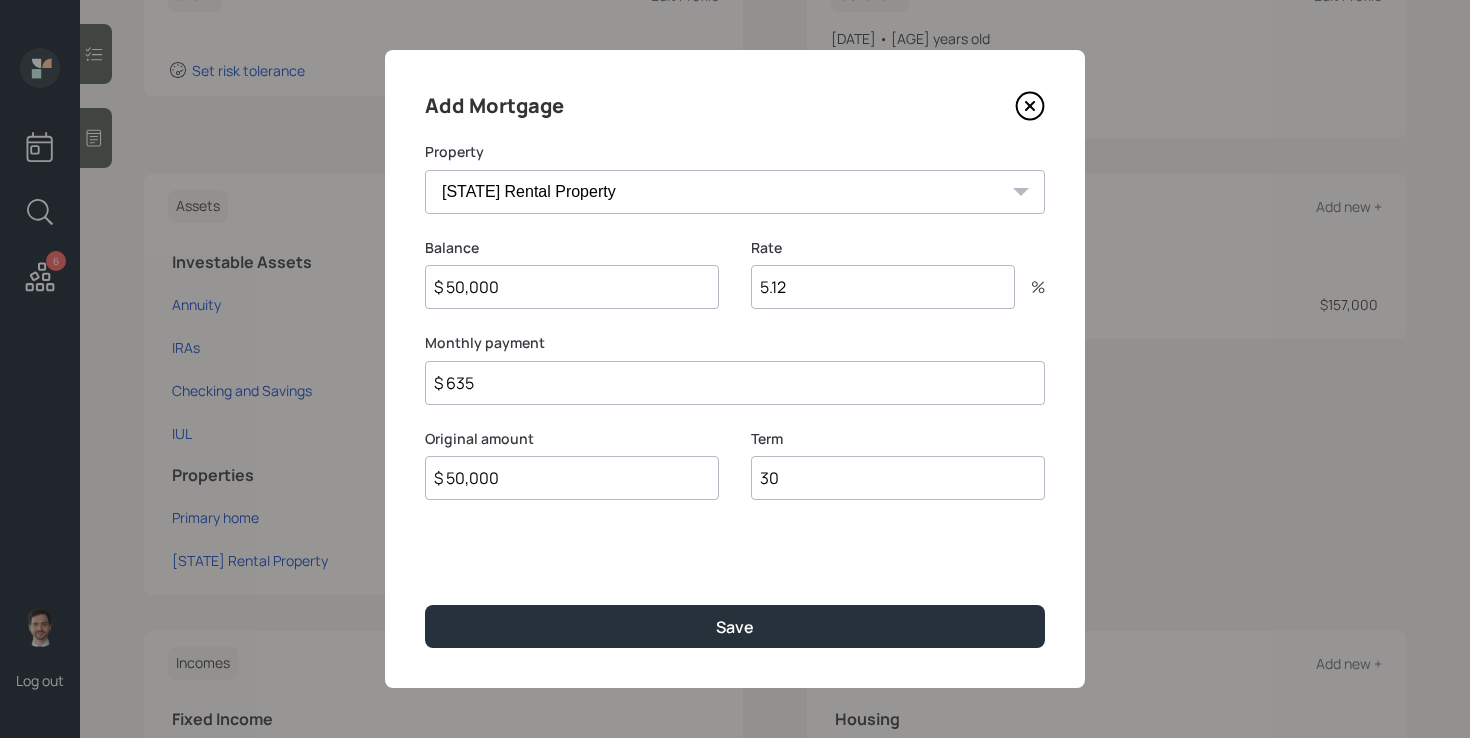 type on "30" 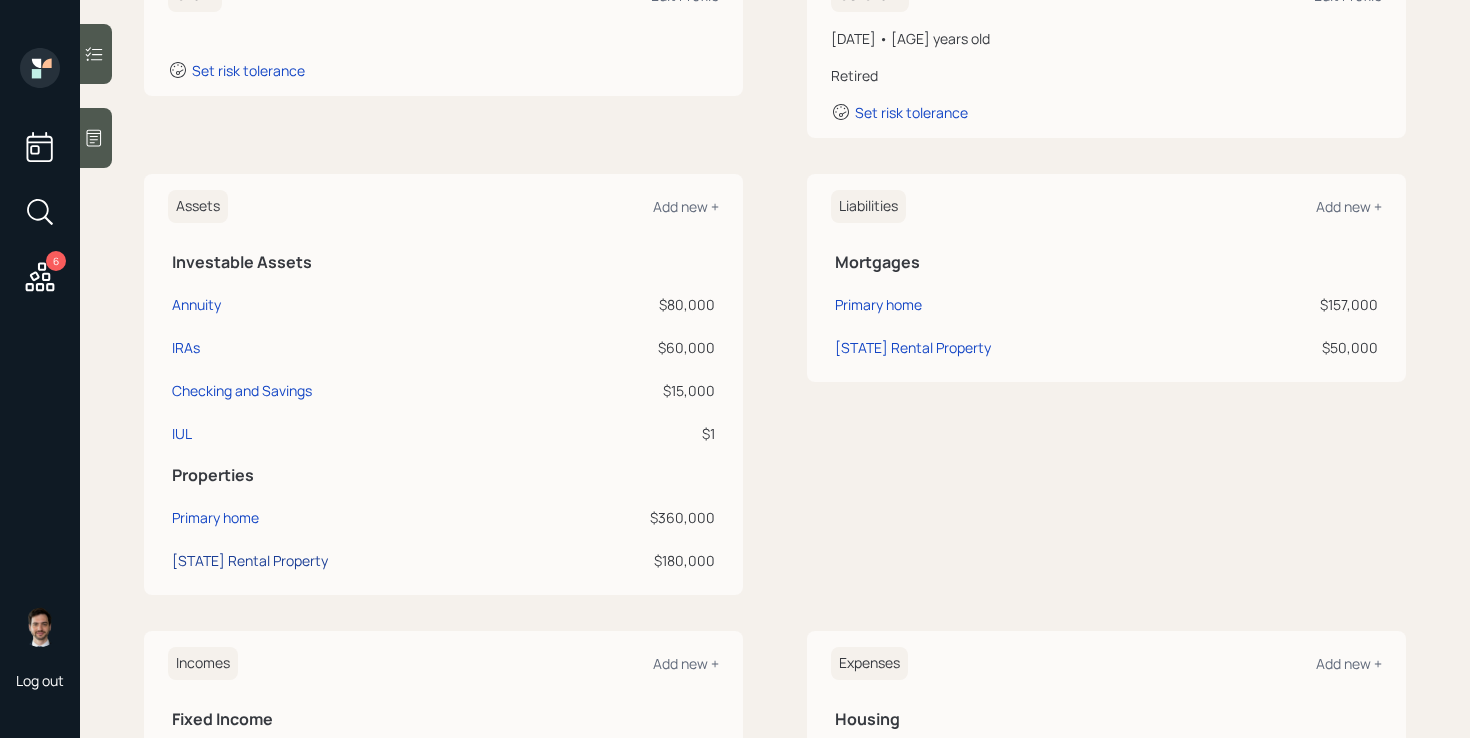 click on "[STATE] Rental Property" at bounding box center [250, 560] 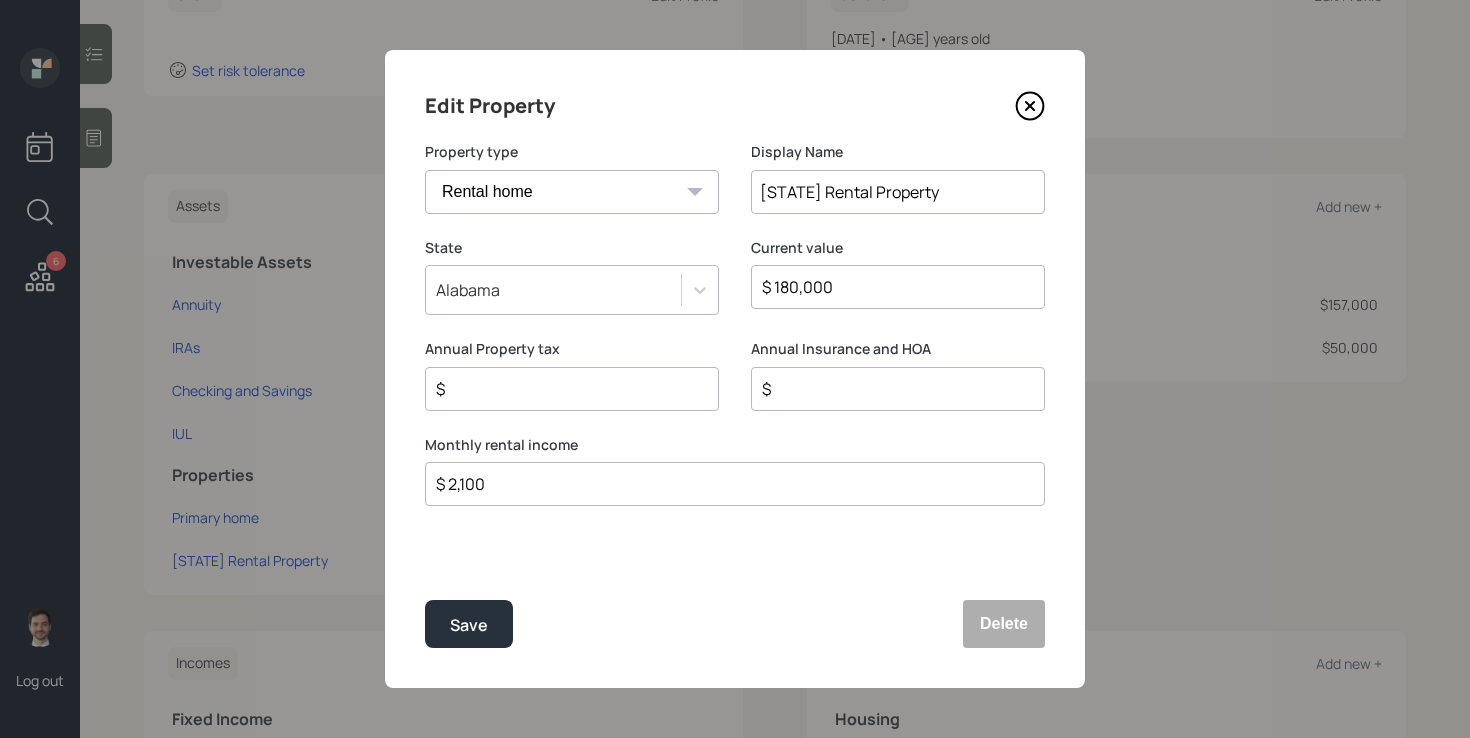 click on "$ 2,100" at bounding box center (727, 484) 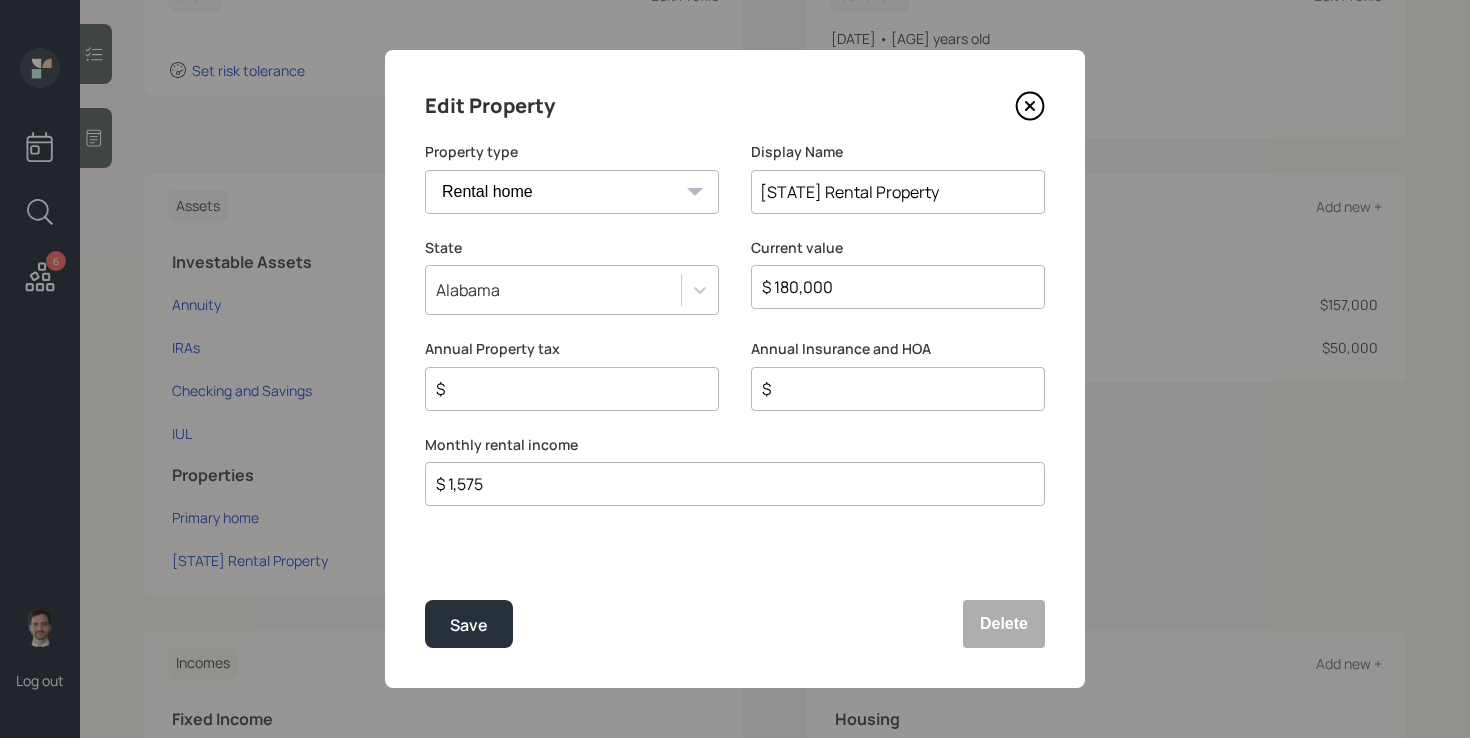 type on "$ 1,575" 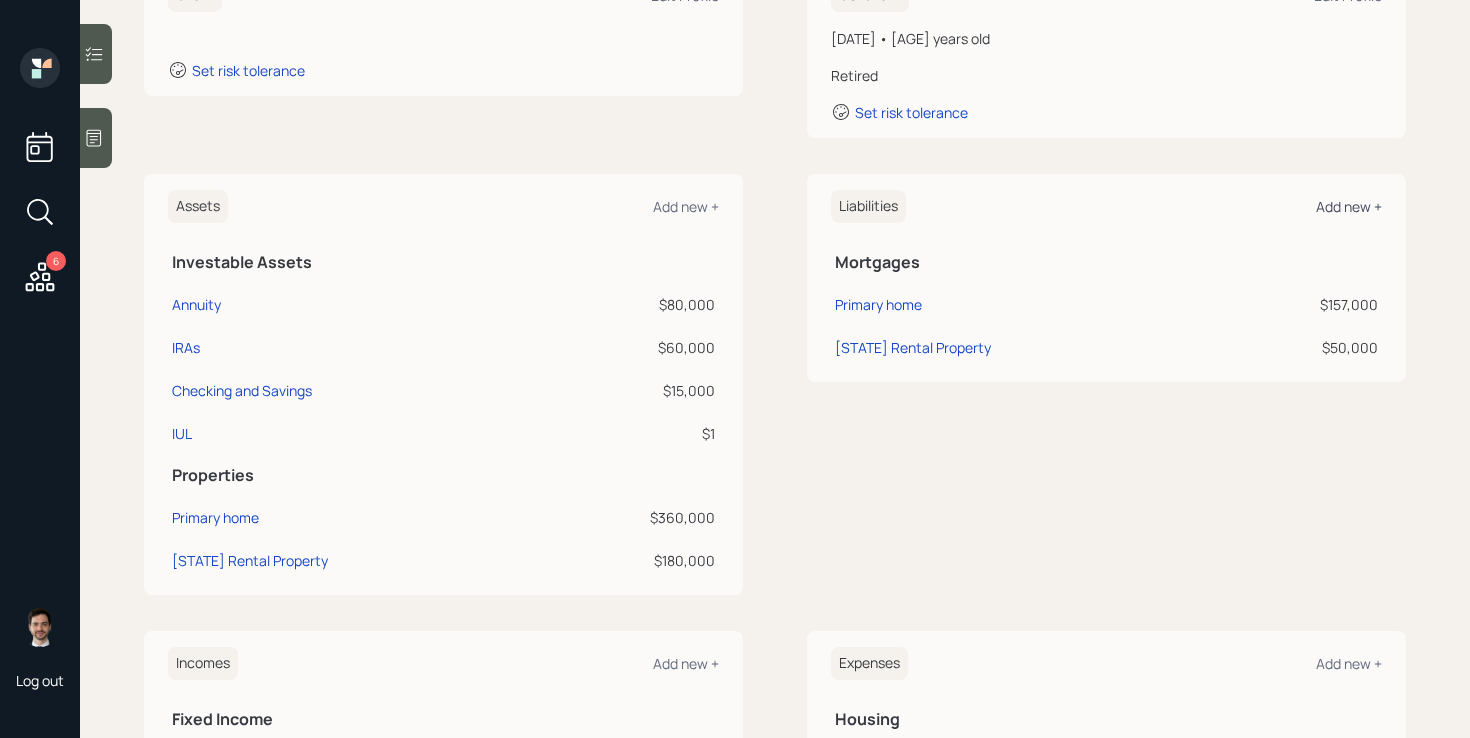 click on "Add new +" at bounding box center [1349, 206] 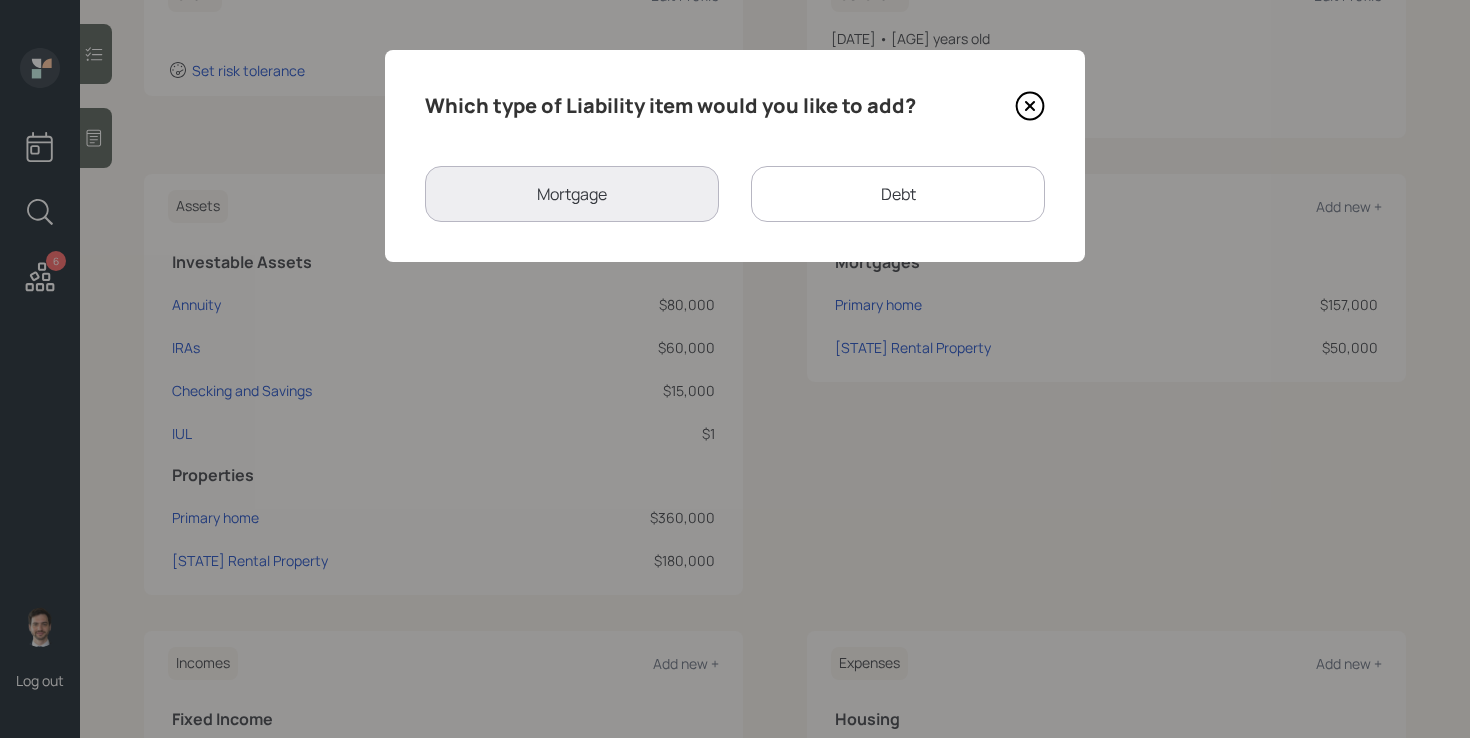 click on "Debt" at bounding box center [898, 194] 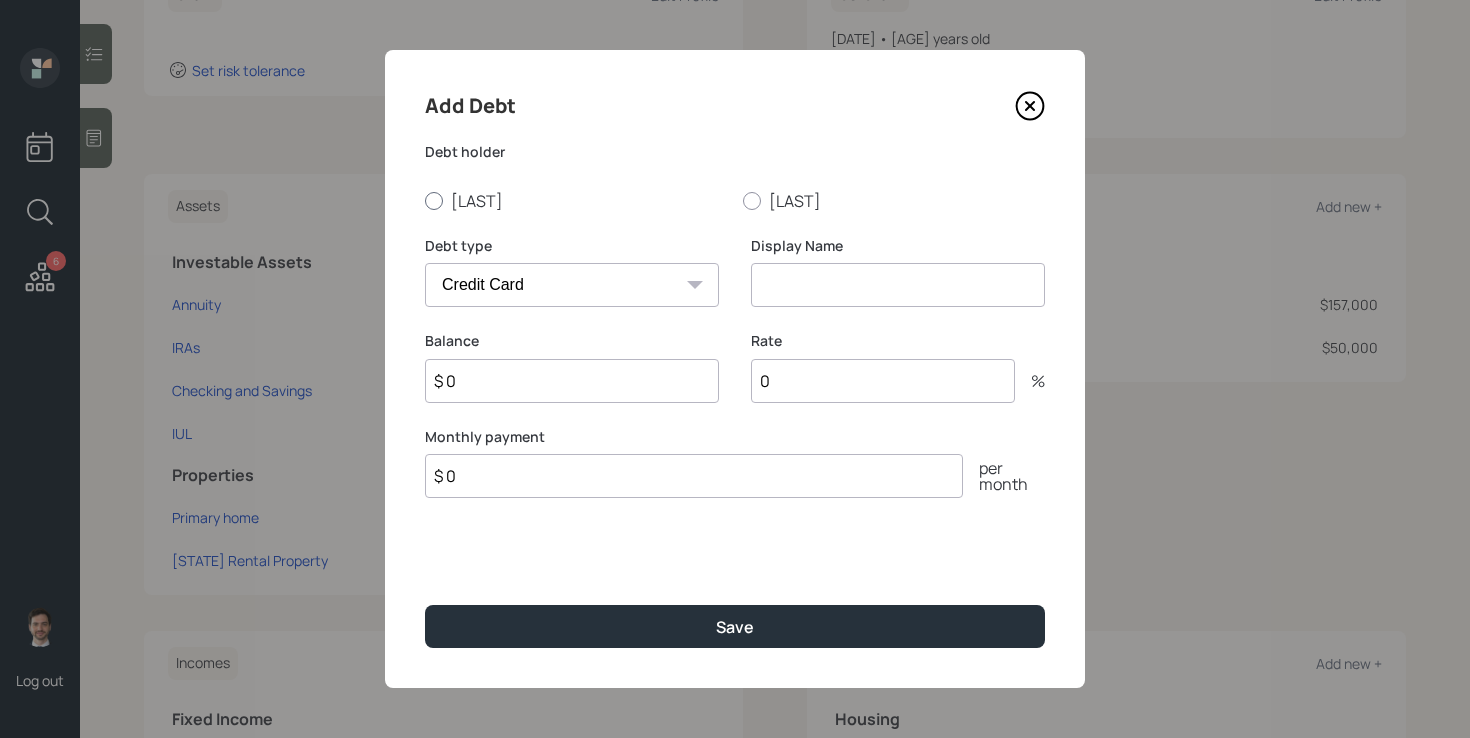 click on "[LAST]" at bounding box center (576, 201) 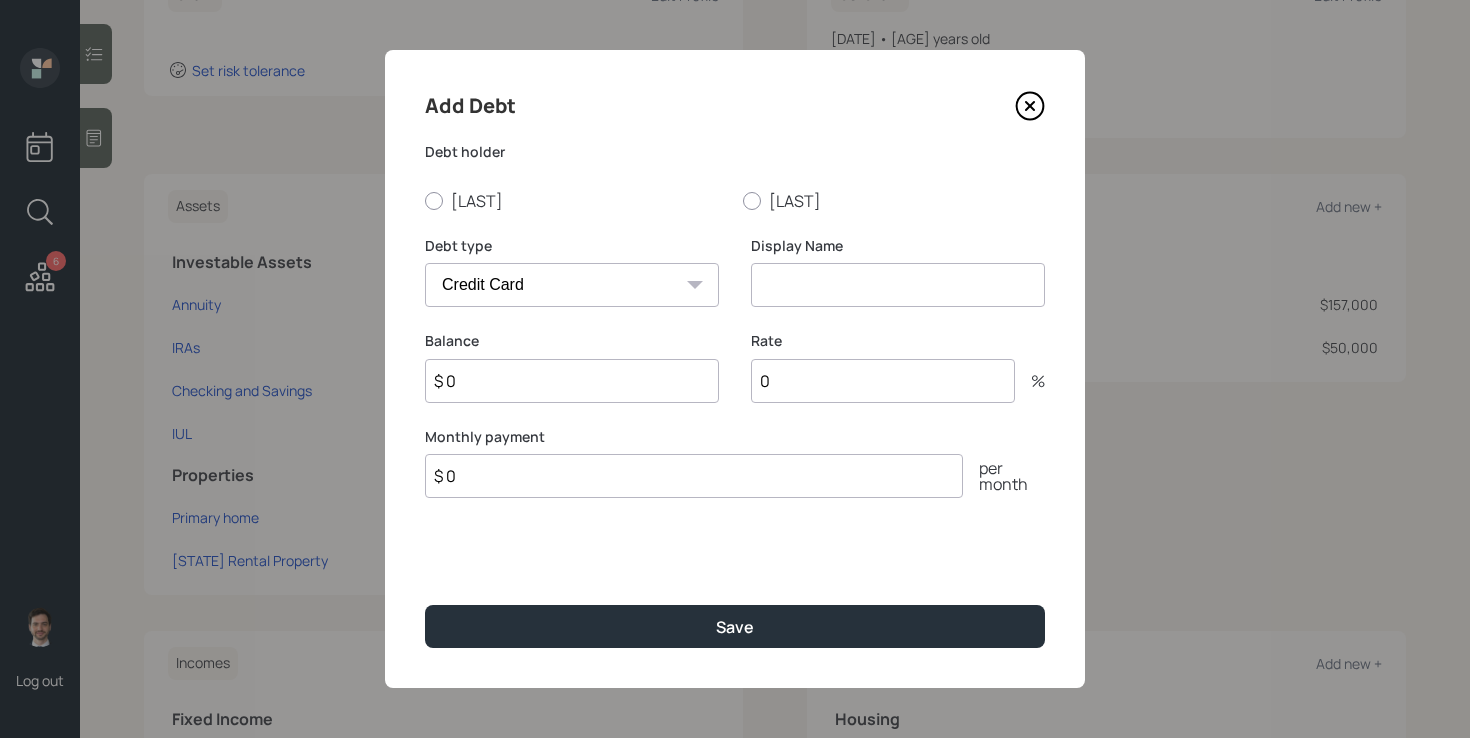 click on "Car Credit Card Medical Student Other" at bounding box center [572, 285] 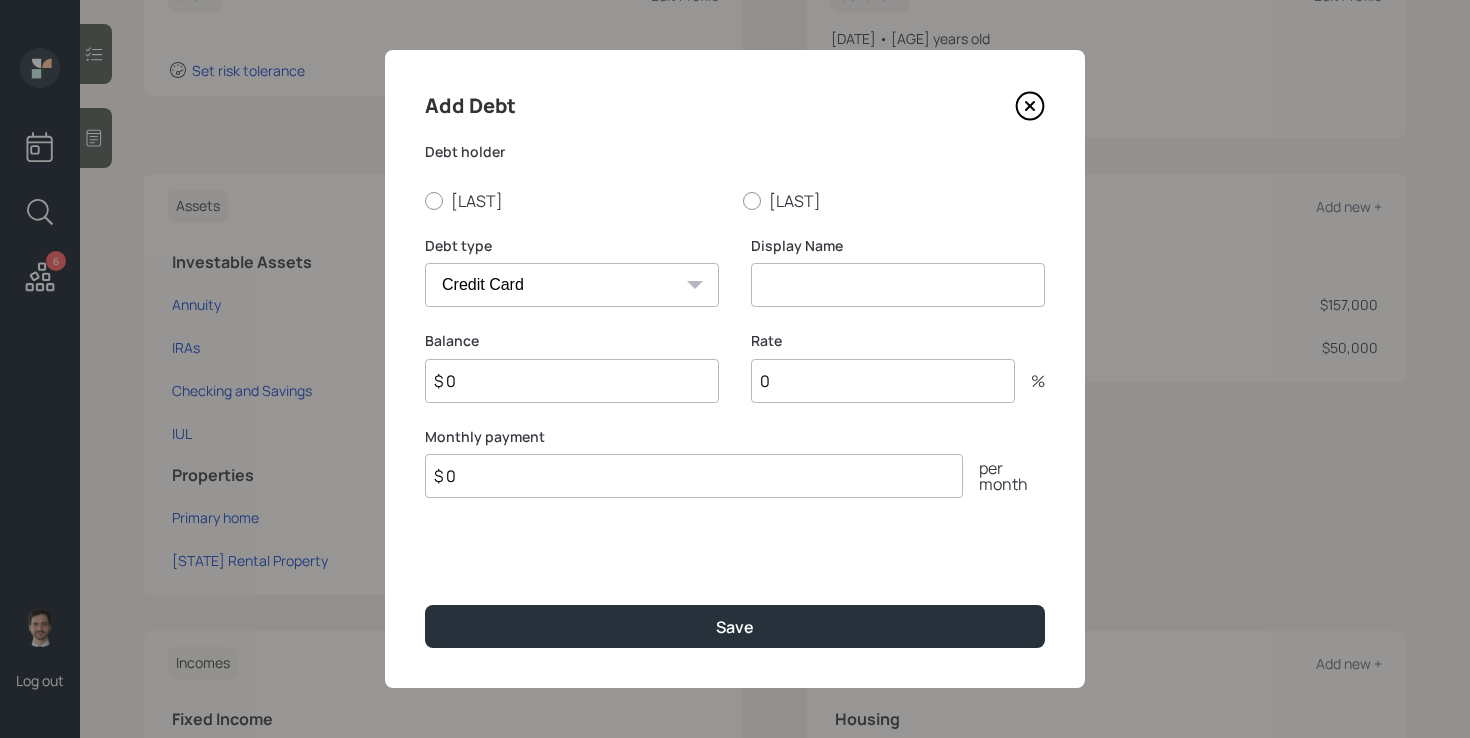 select on "car" 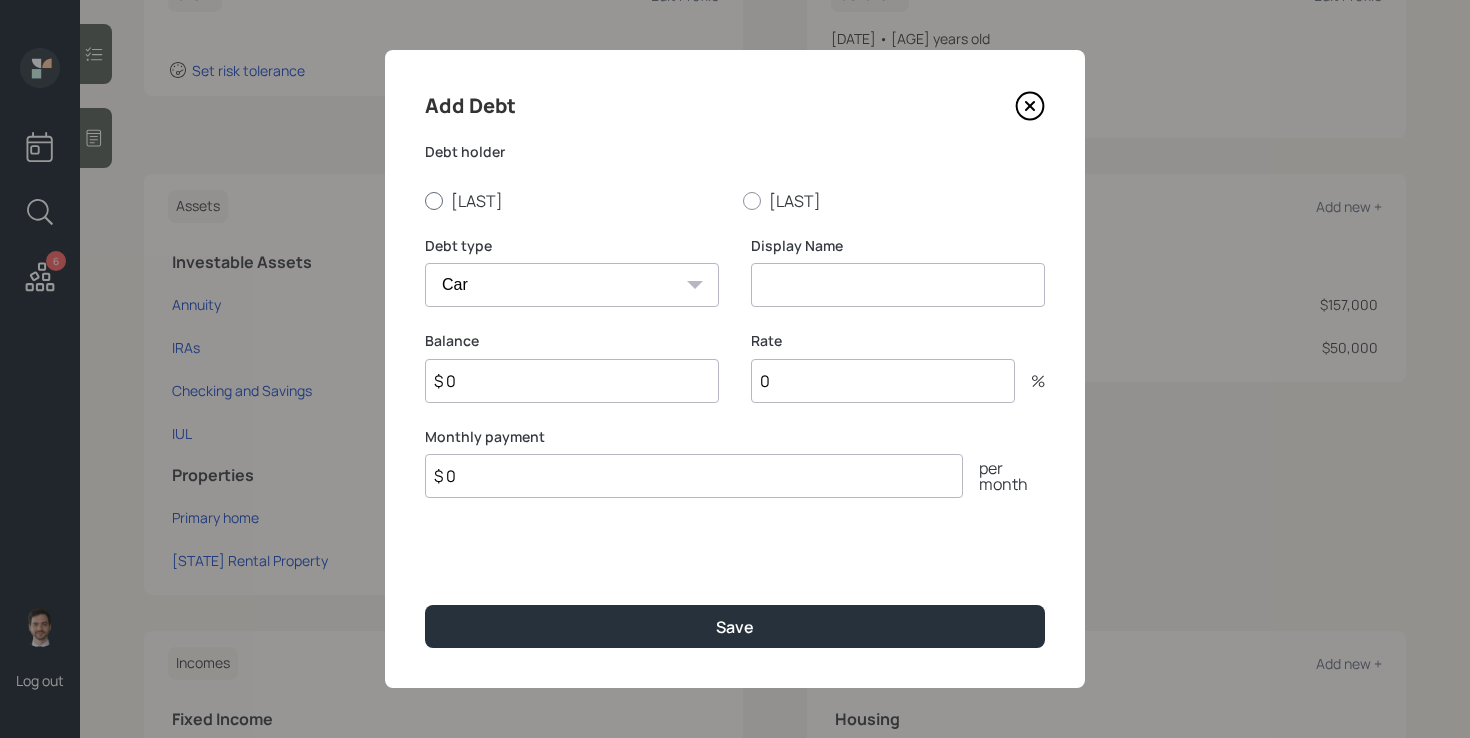 click on "[LAST]" at bounding box center [576, 201] 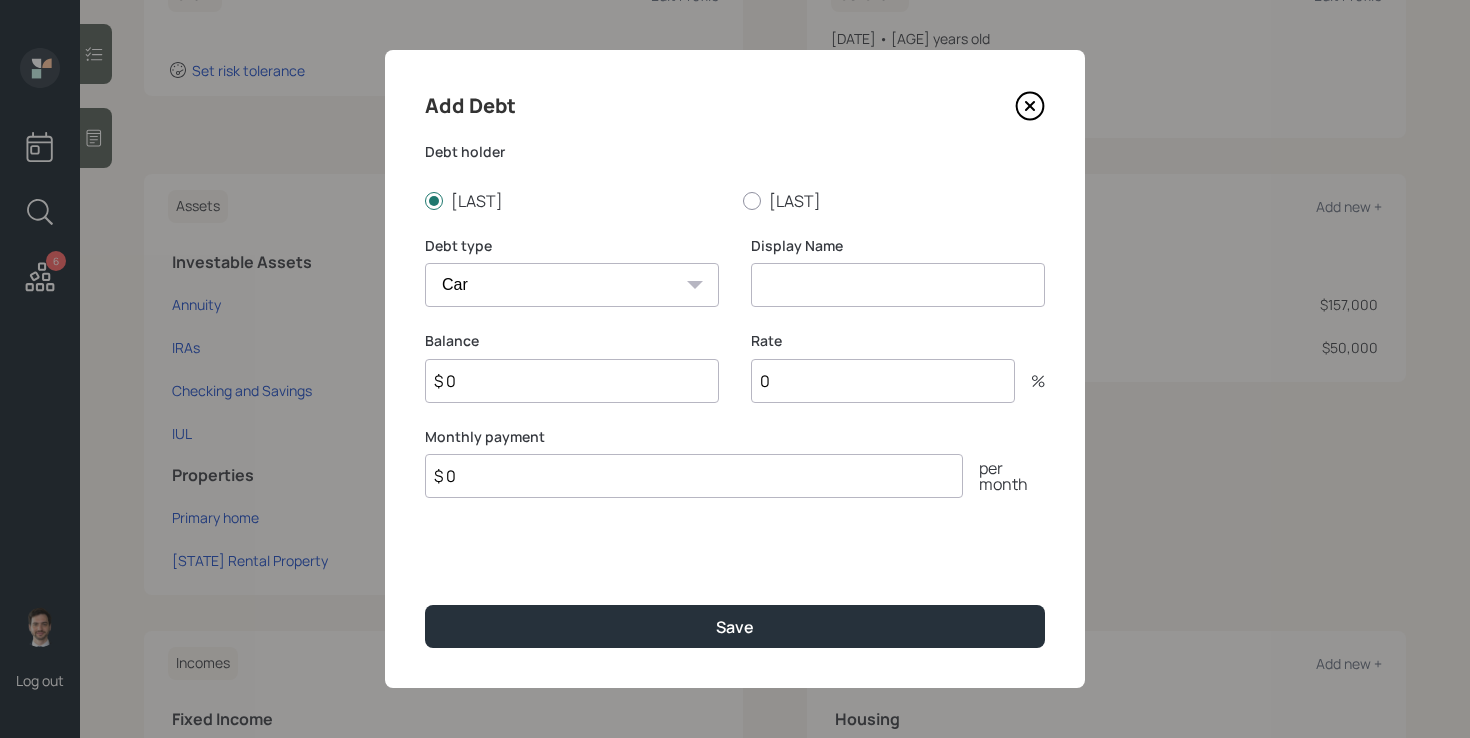 click at bounding box center (898, 285) 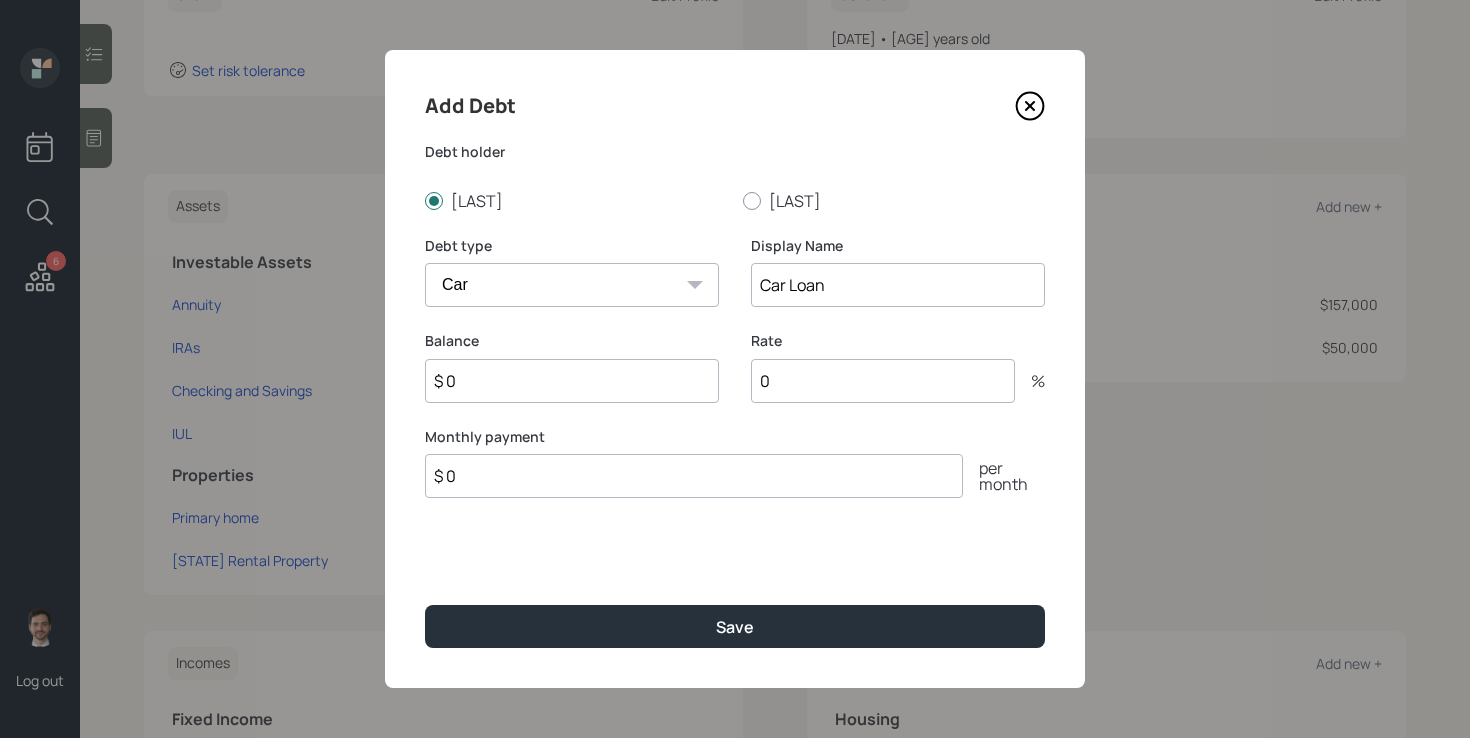 type on "Car Loan" 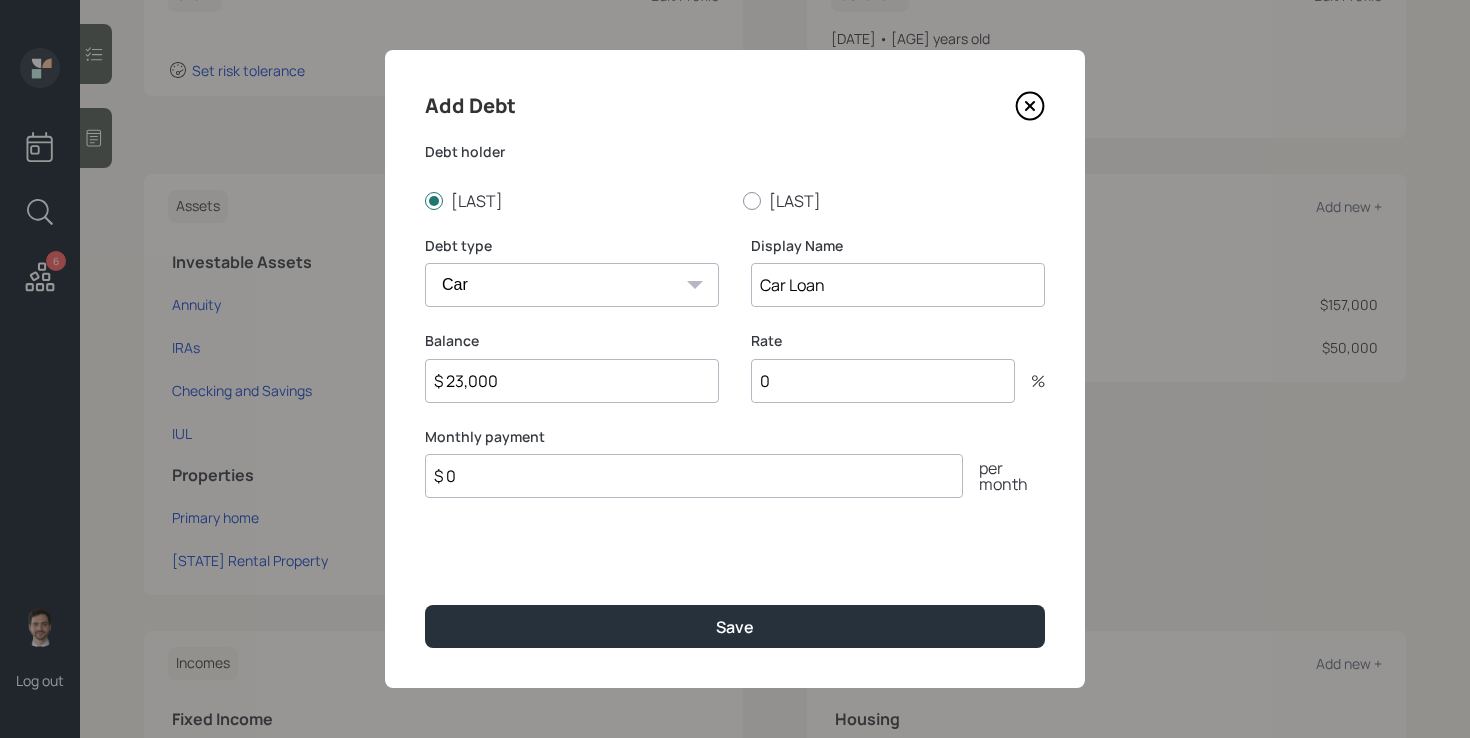 type on "$ 23,000" 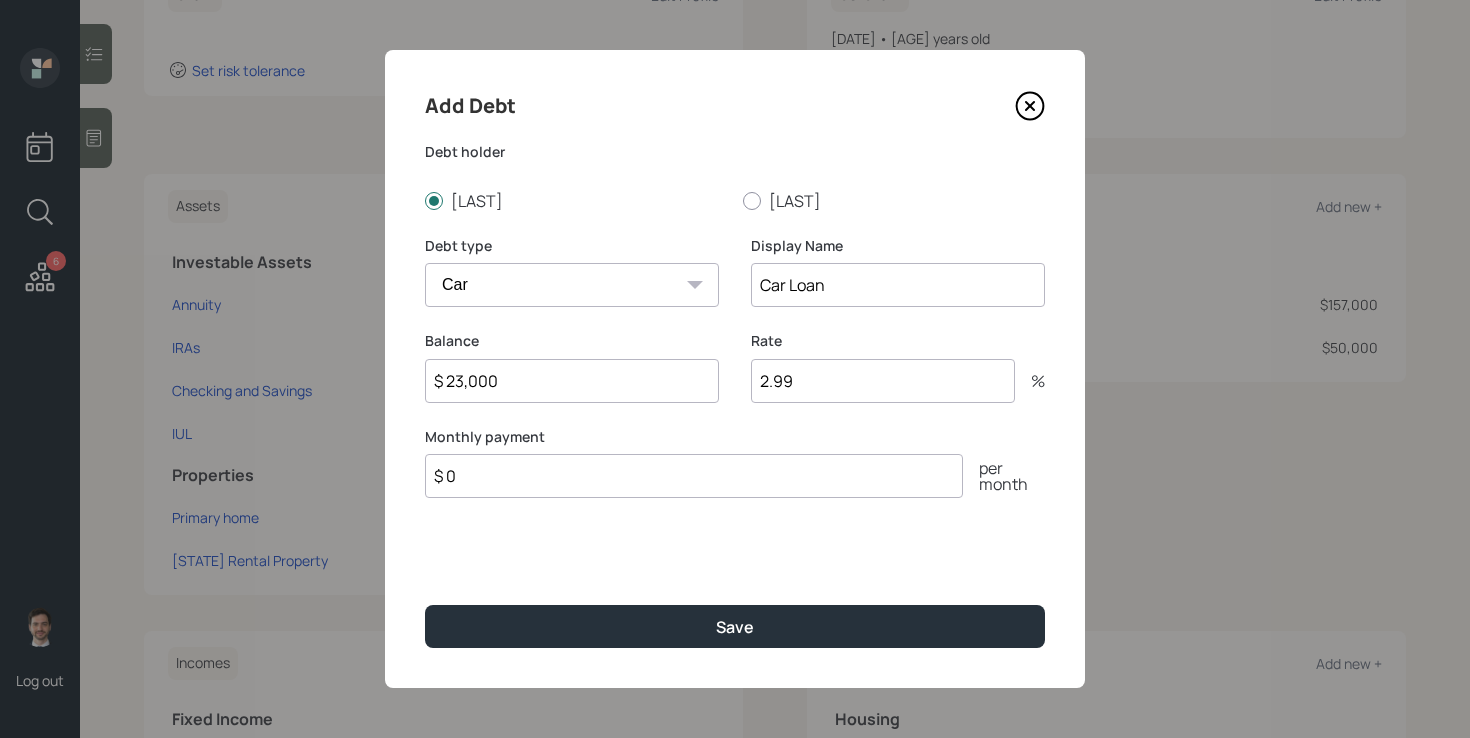 type on "2.99" 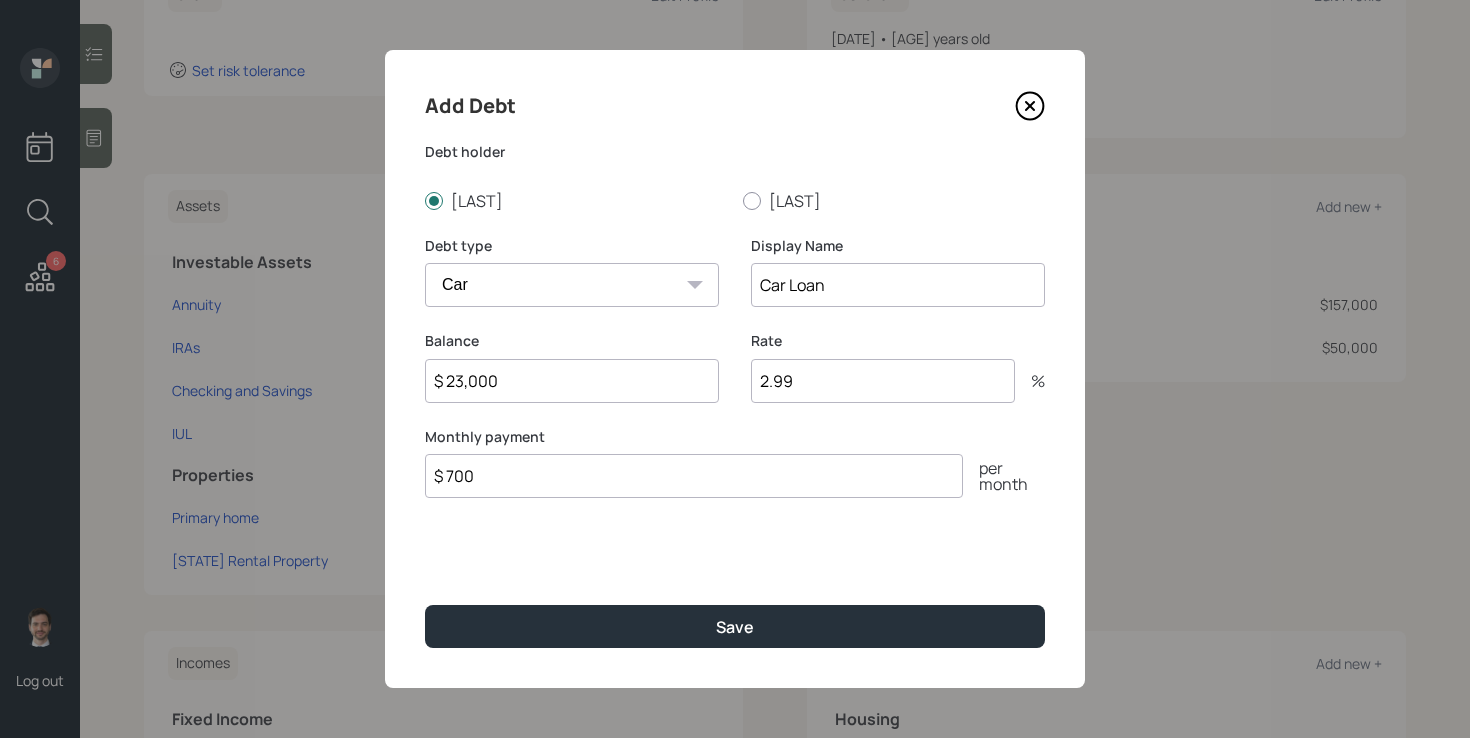 type on "$ 700" 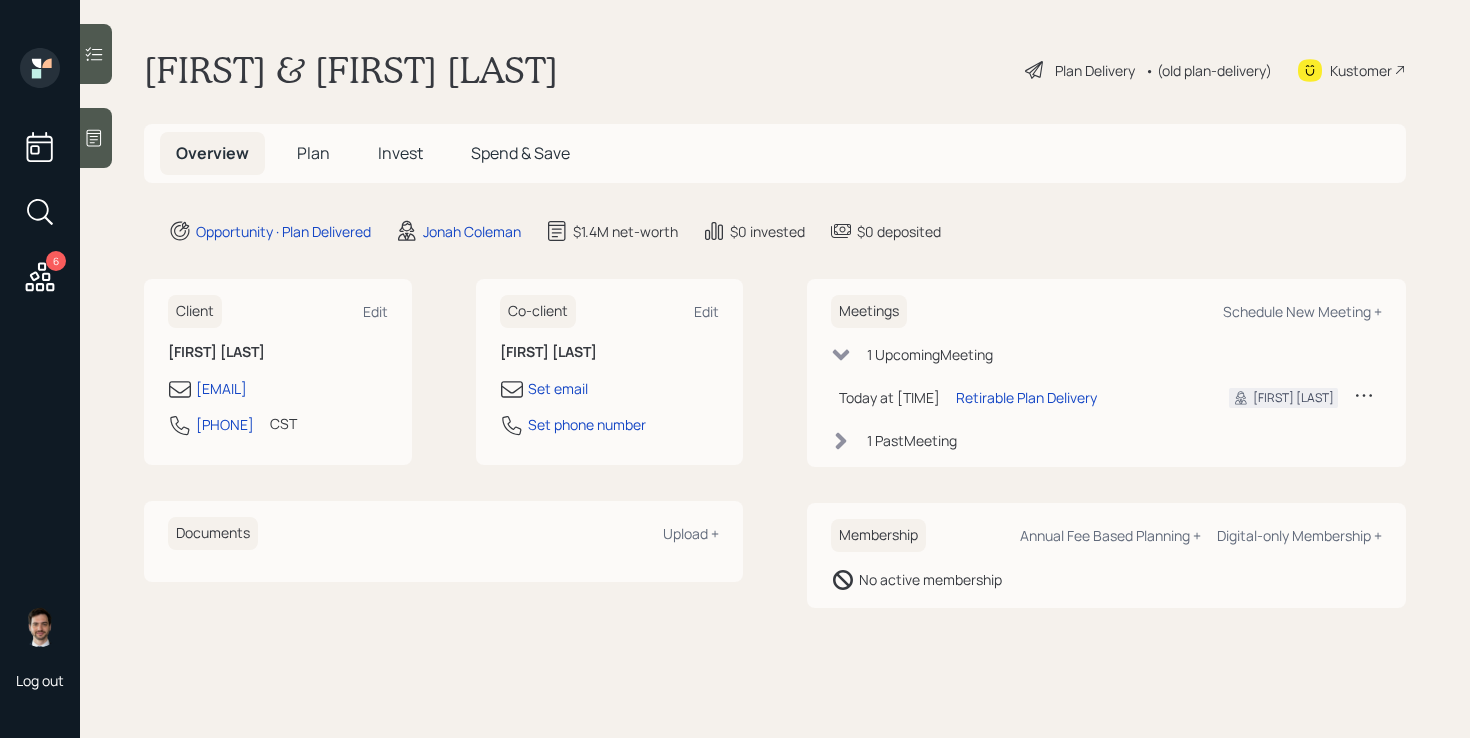 scroll, scrollTop: 0, scrollLeft: 0, axis: both 